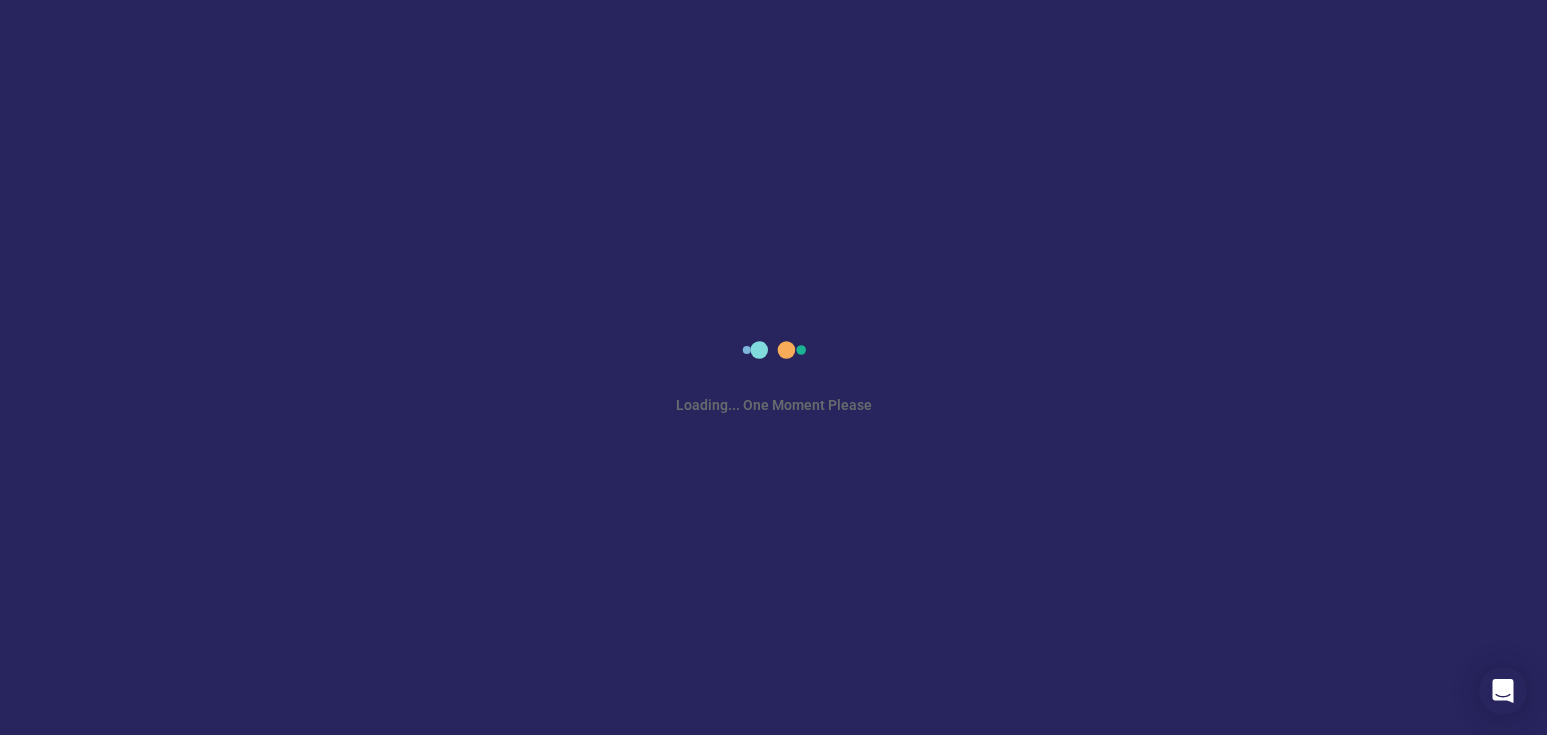 scroll, scrollTop: 0, scrollLeft: 0, axis: both 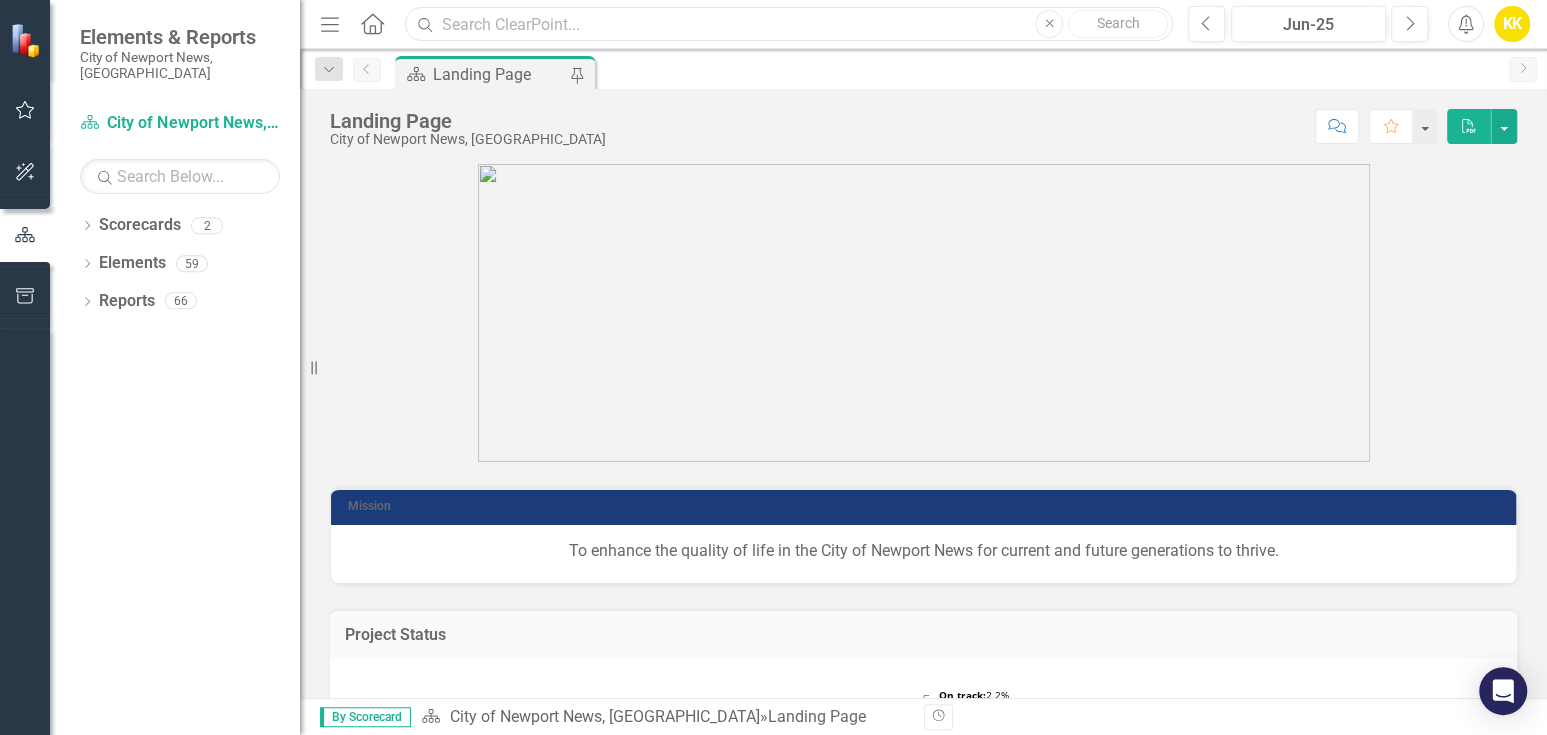 click at bounding box center [789, 24] 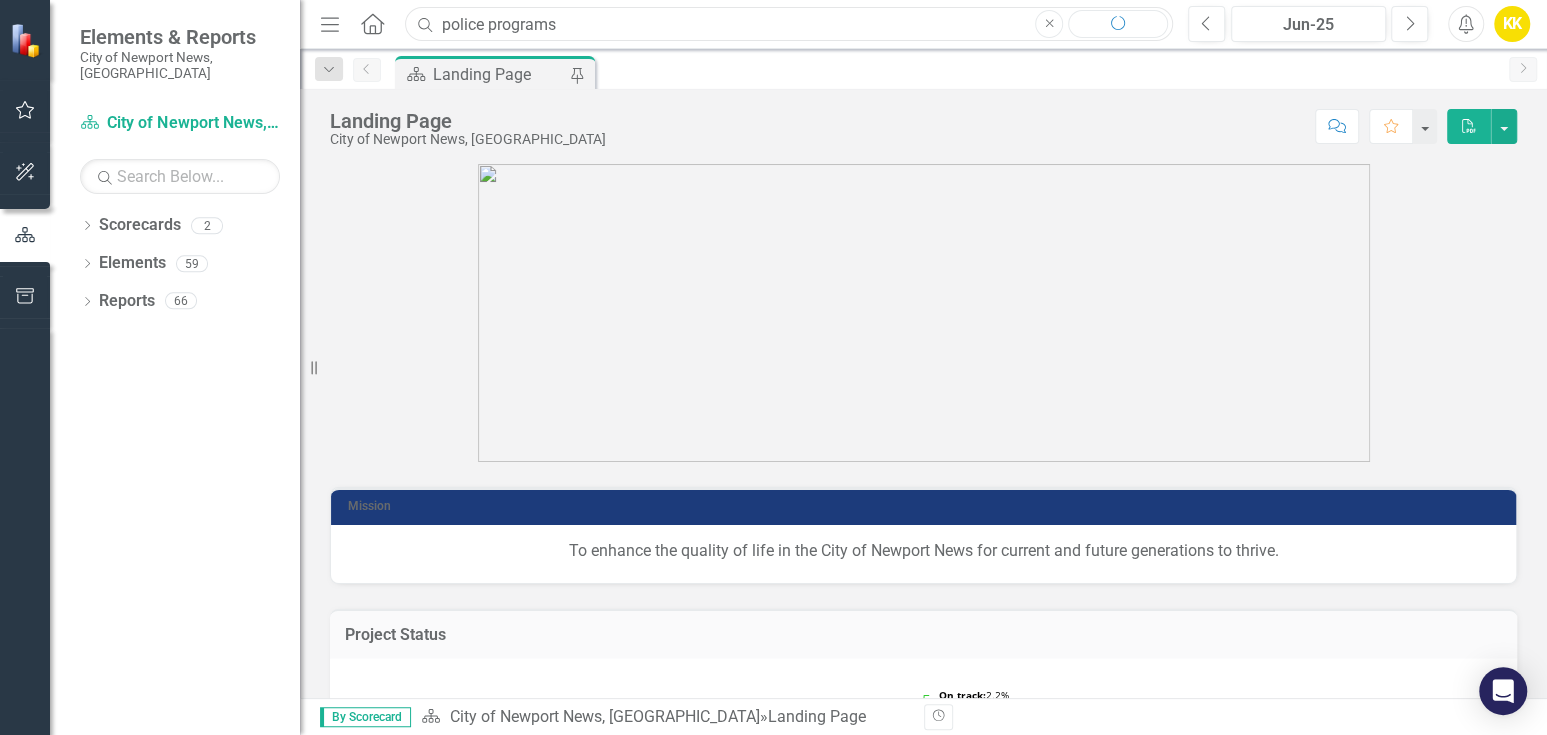 type on "police programs" 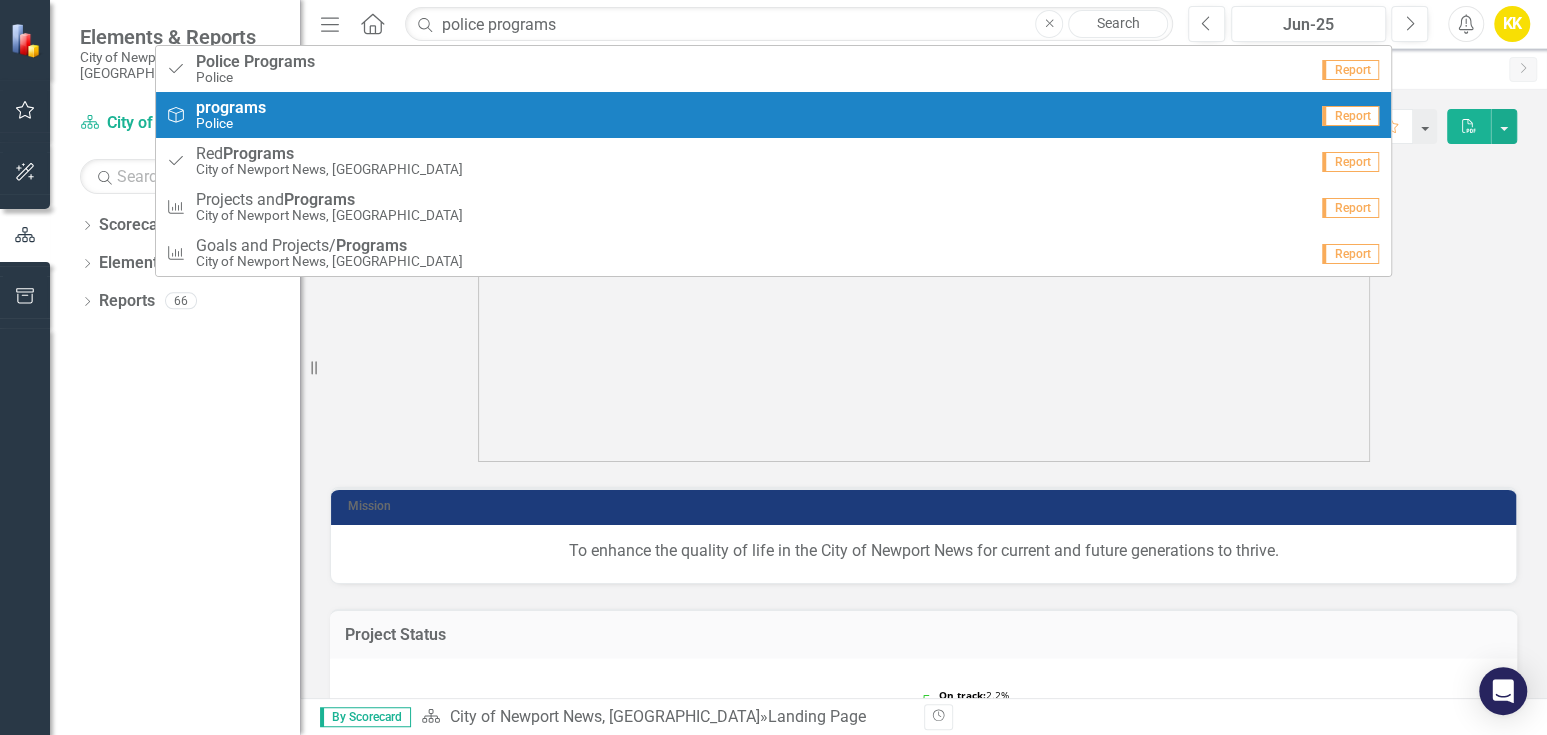 click on "programs" at bounding box center (231, 107) 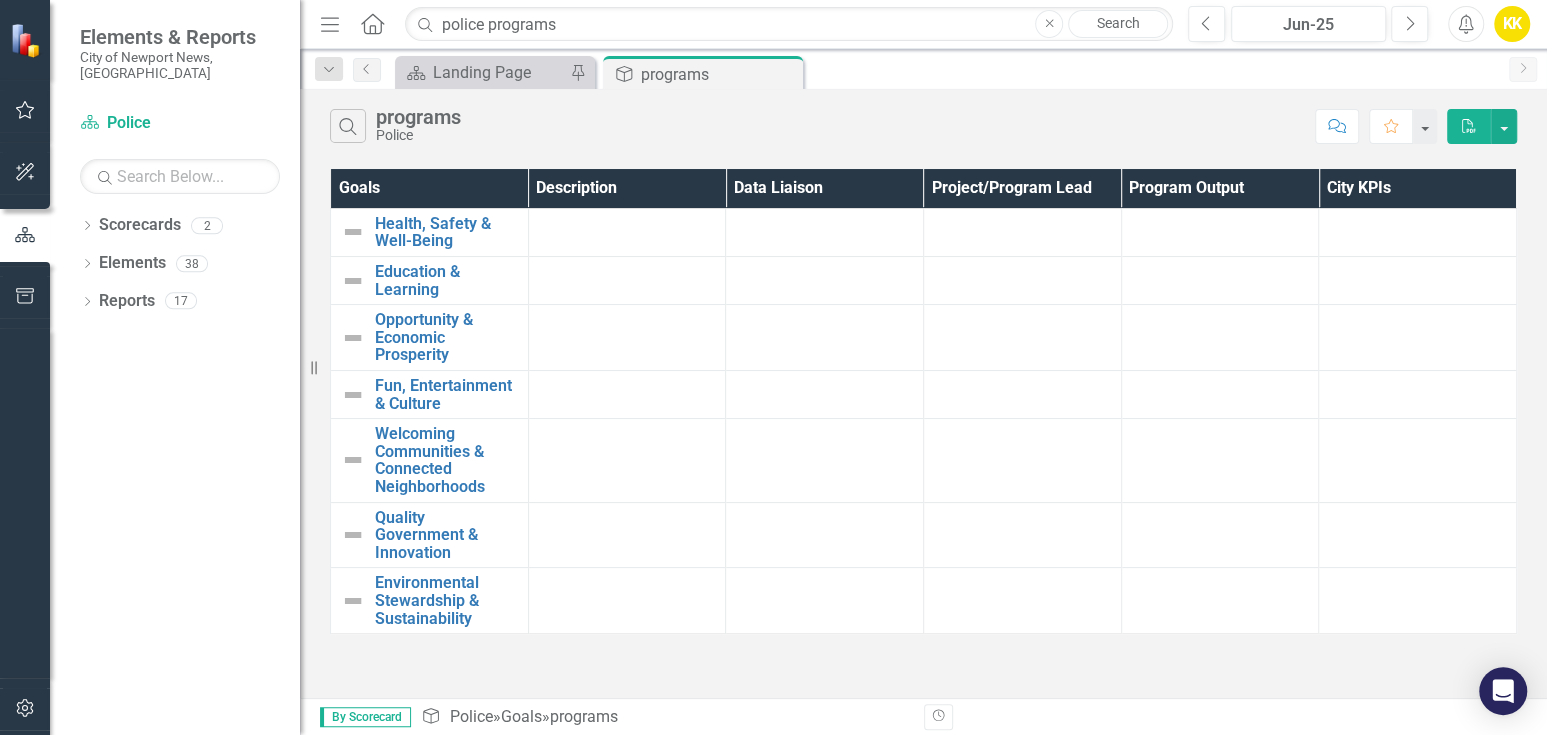 click on "Search programs Police Comment Favorite PDF Goals Description Data Liaison Project/Program Lead Program Output City KPIs Health, Safety & Well-Being Edit Edit Goal Link Open Element Education & Learning Edit Edit Goal Link Open Element Opportunity & Economic Prosperity Edit Edit Goal Link Open Element Fun, Entertainment & Culture Edit Edit Goal Link Open Element Welcoming Communities & Connected Neighborhoods Edit Edit Goal Link Open Element Quality Government & Innovation Edit Edit Goal Link Open Element Environmental Stewardship & Sustainability Edit Edit Goal Link Open Element" at bounding box center [923, 393] 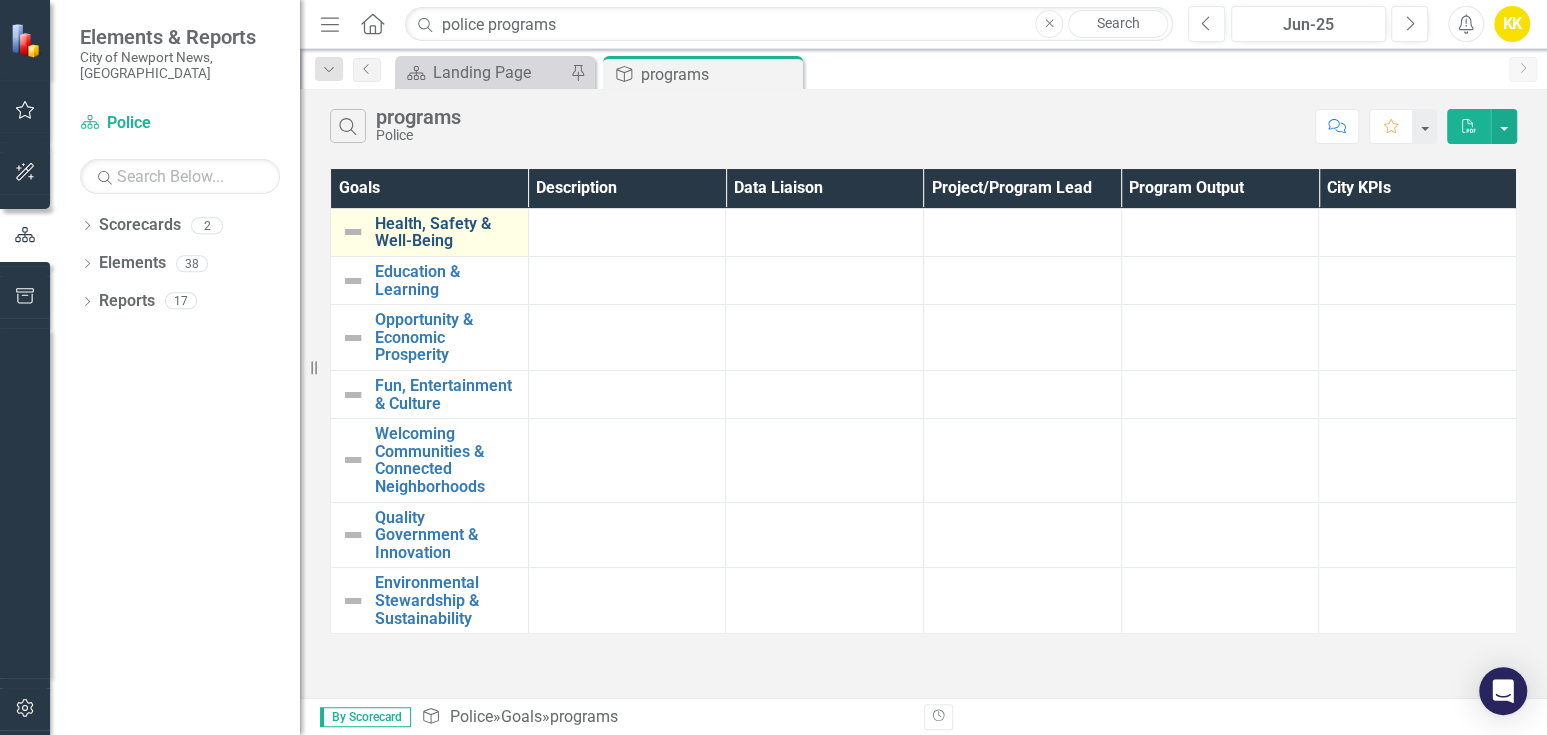 click on "Health, Safety & Well-Being" at bounding box center [446, 232] 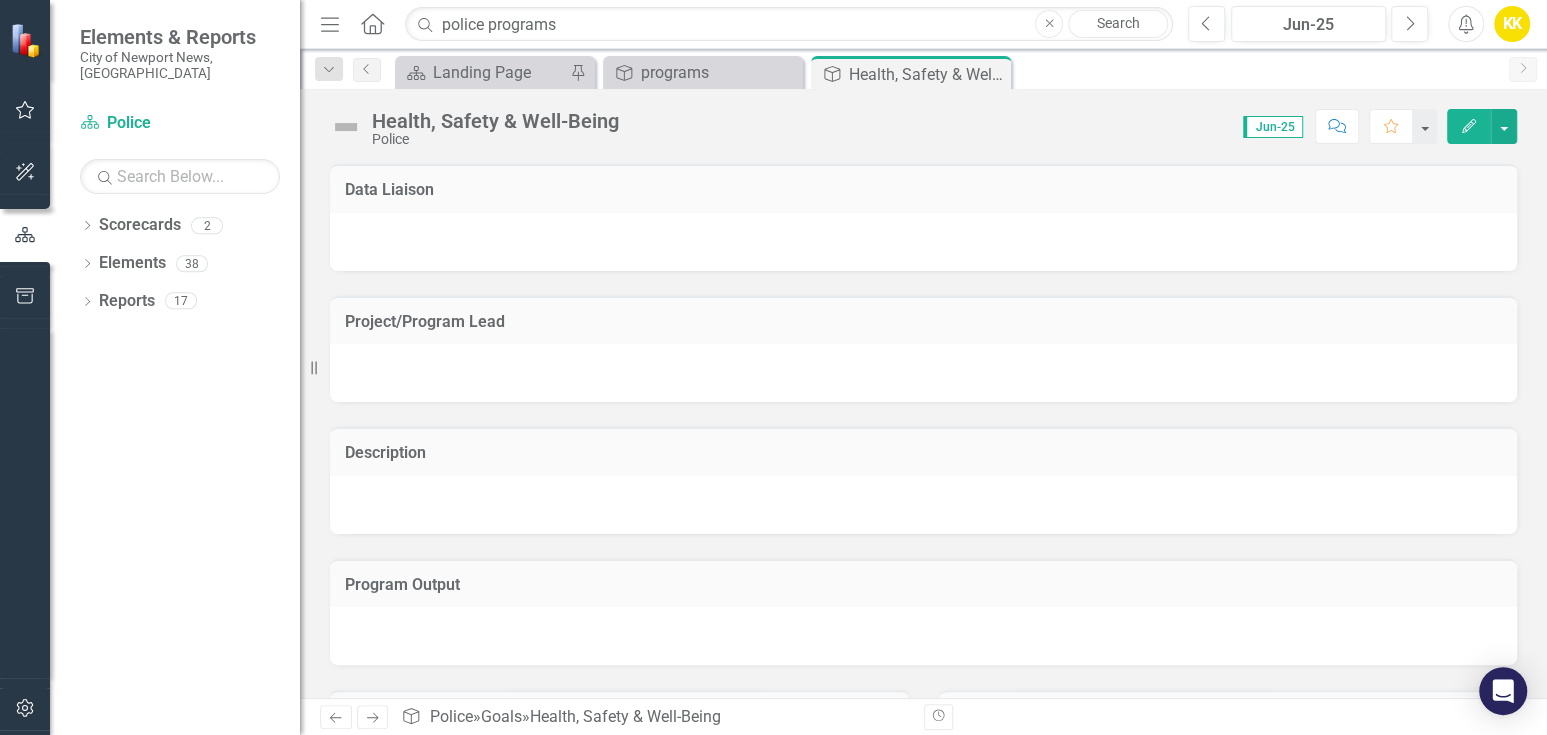 click on "Project/Program Lead" at bounding box center (923, 322) 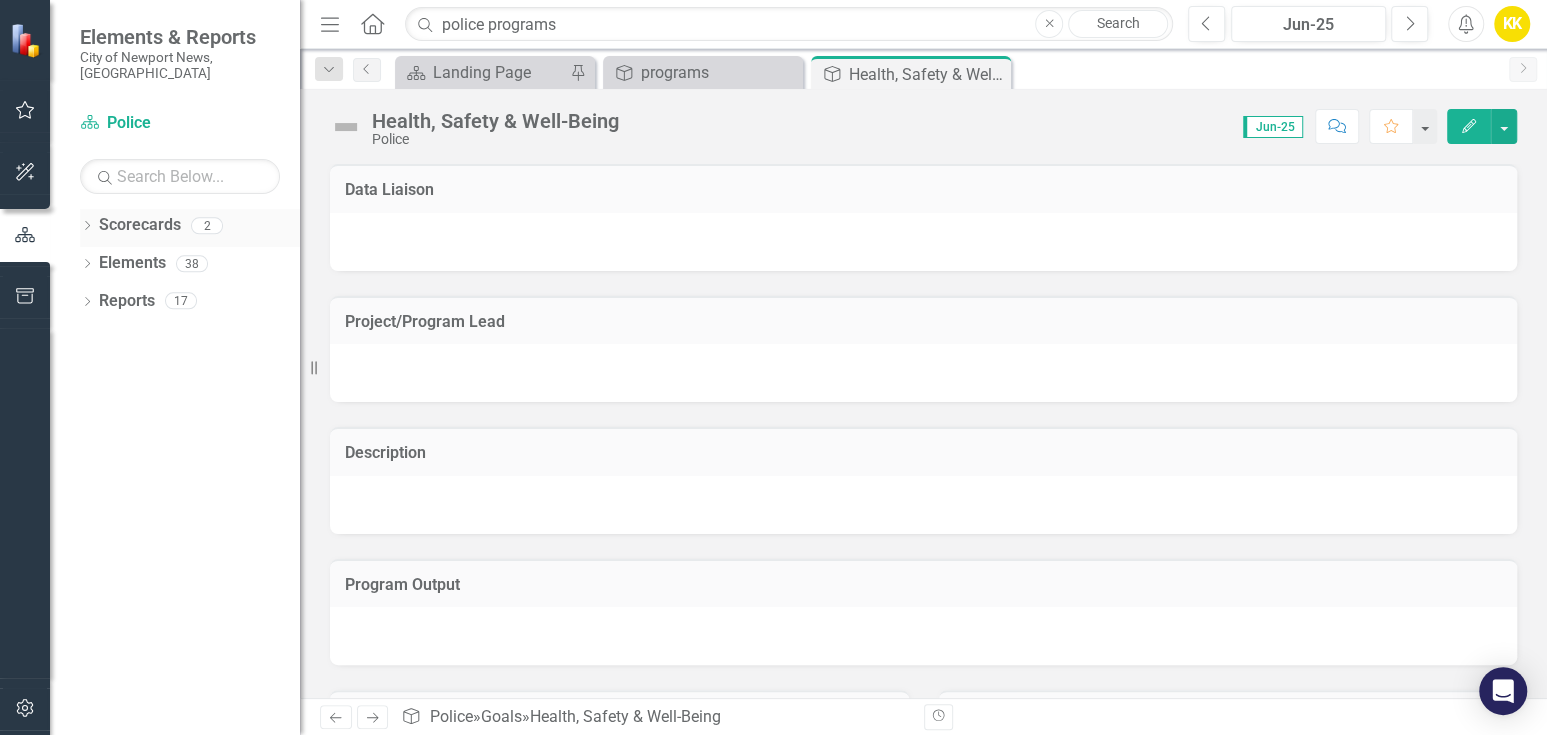 click on "Scorecards" at bounding box center [140, 225] 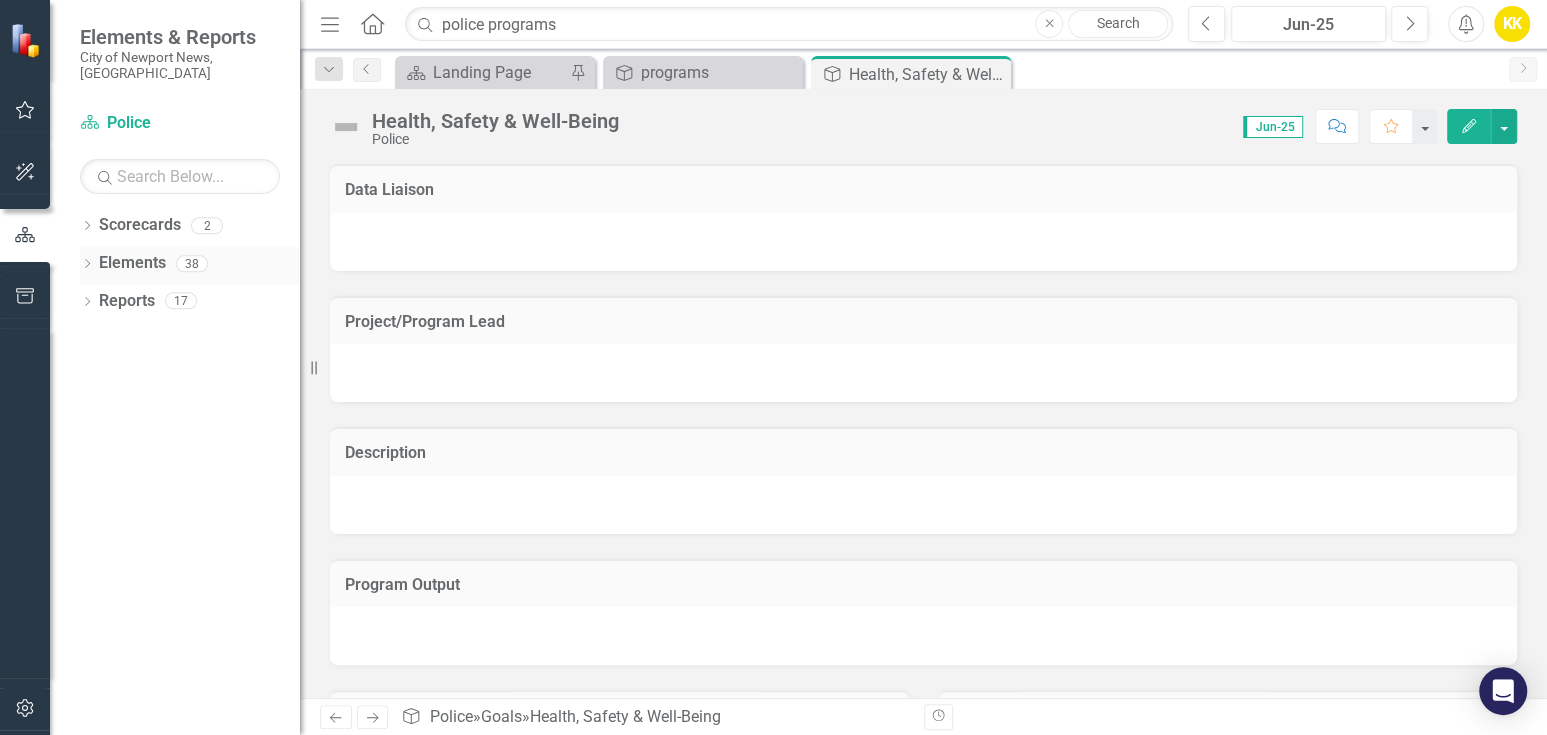 click on "Elements" at bounding box center [132, 263] 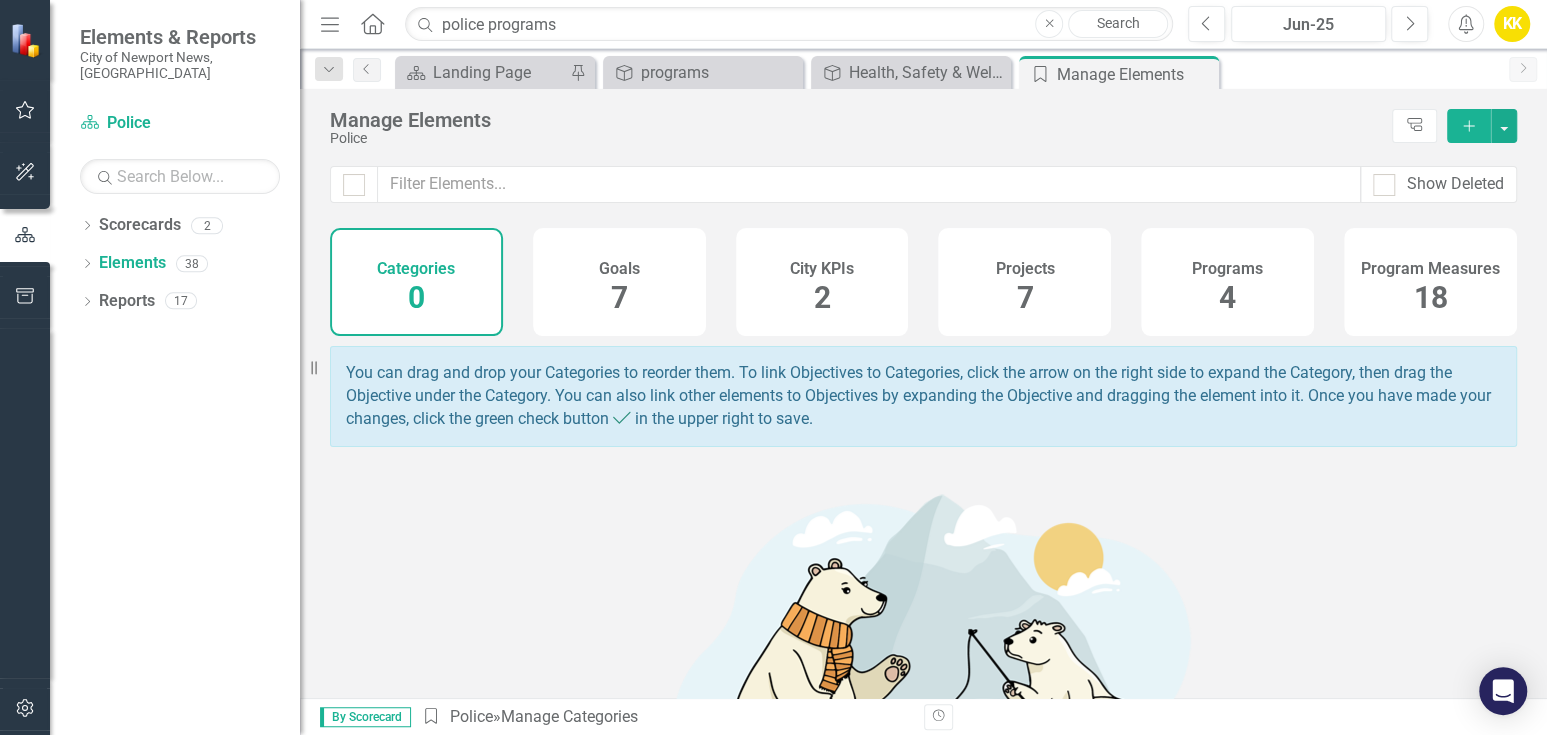 click at bounding box center (924, 667) 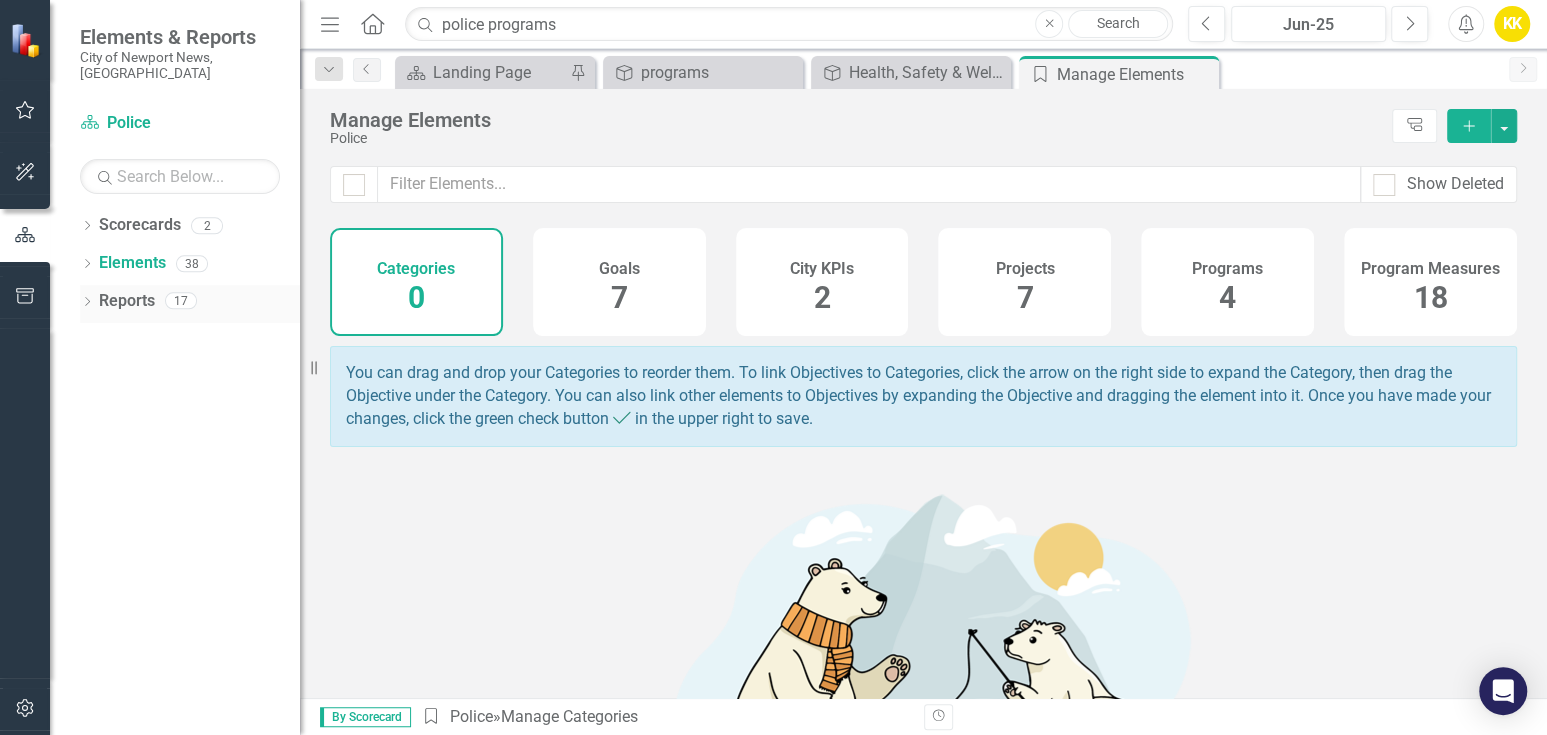 click on "Reports" at bounding box center [127, 301] 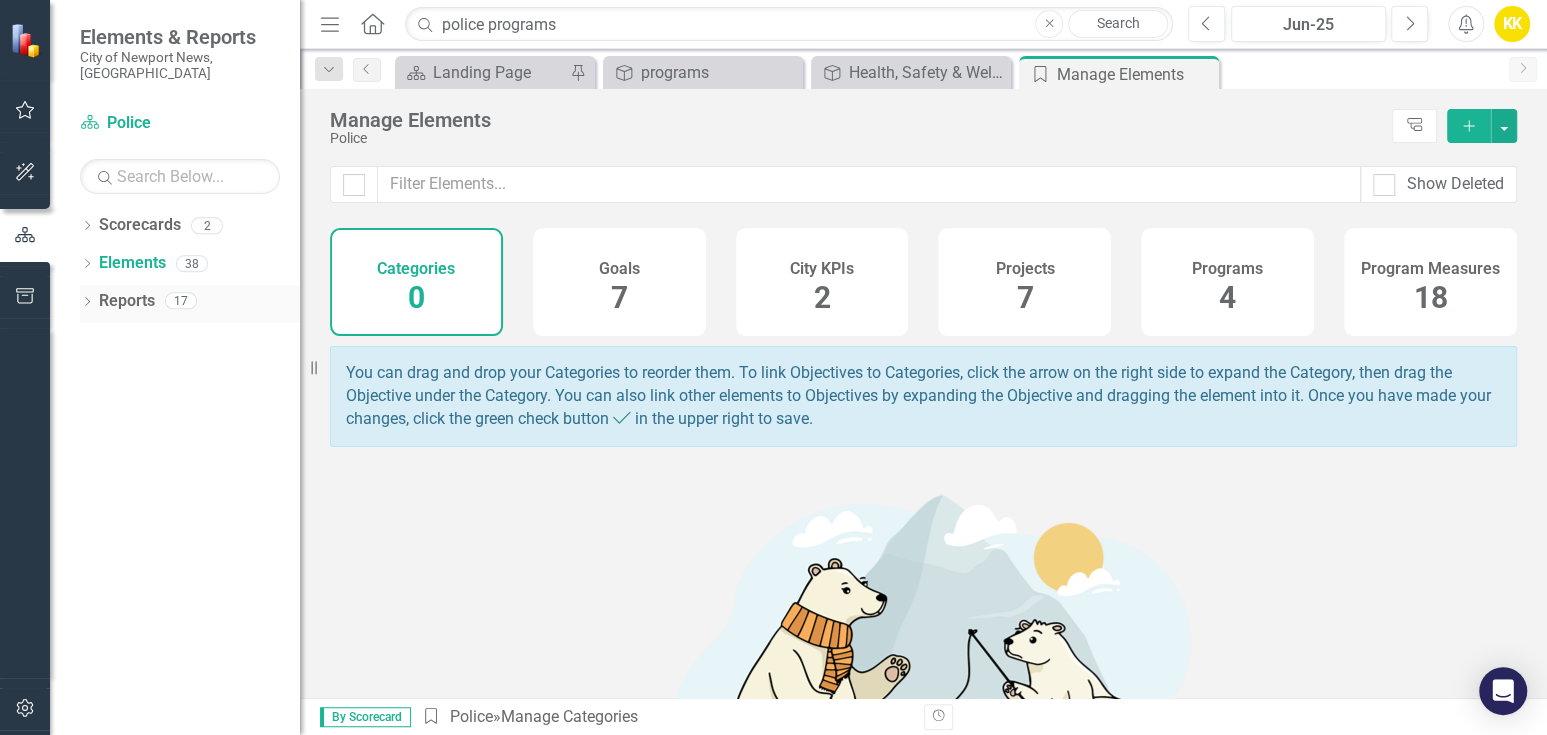 click on "Dropdown" 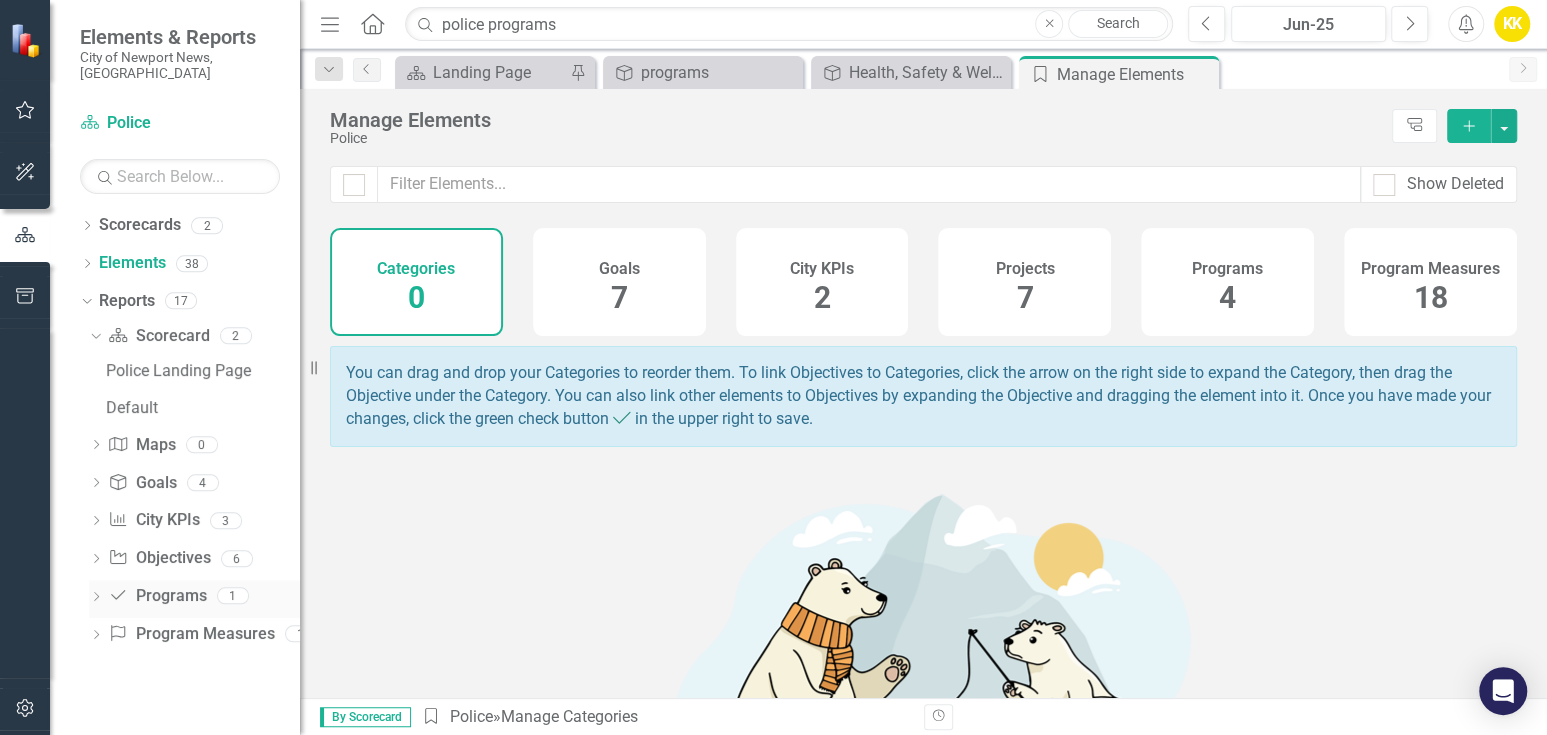 click on "Program Programs" at bounding box center (157, 596) 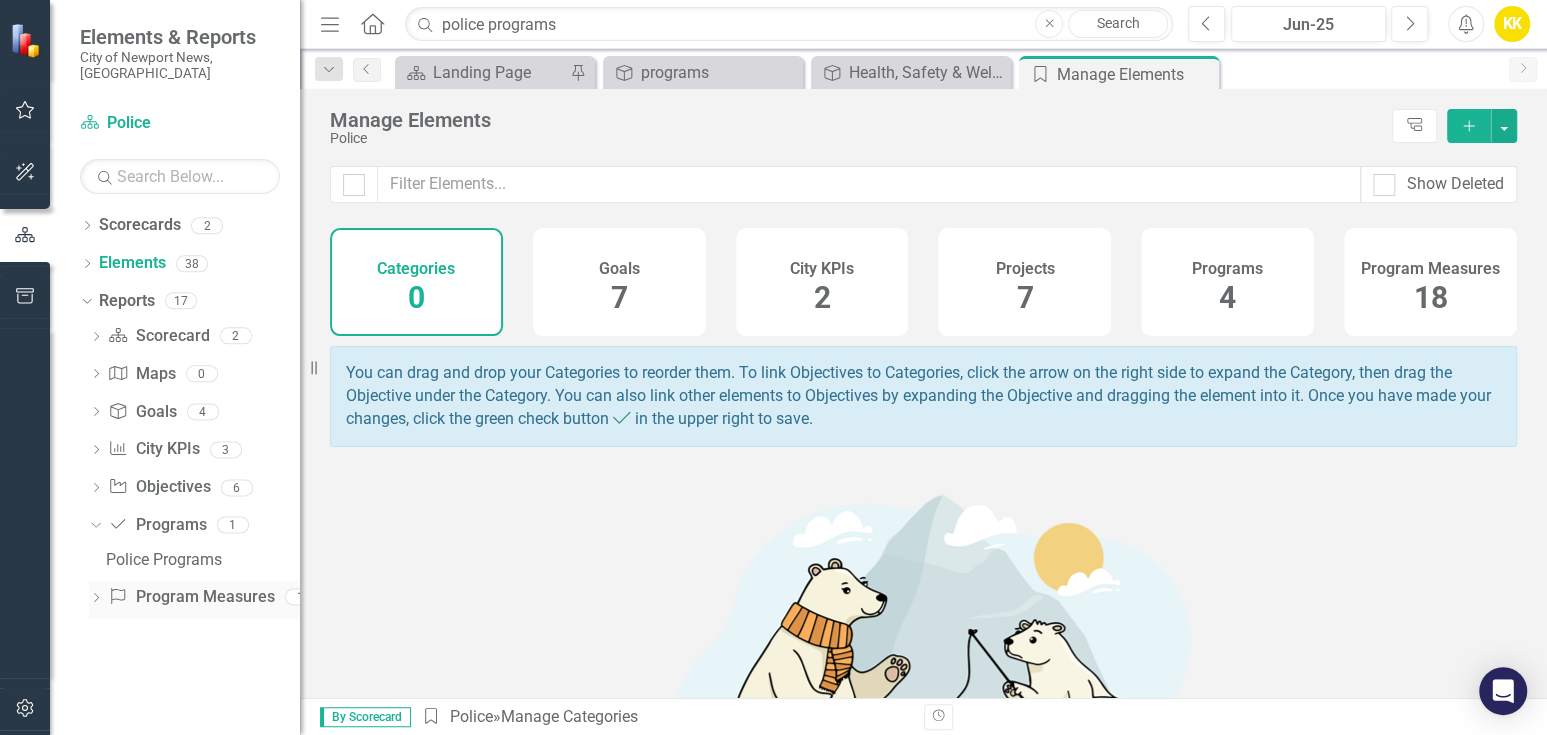 click on "Program Measures Program Measures" at bounding box center (191, 597) 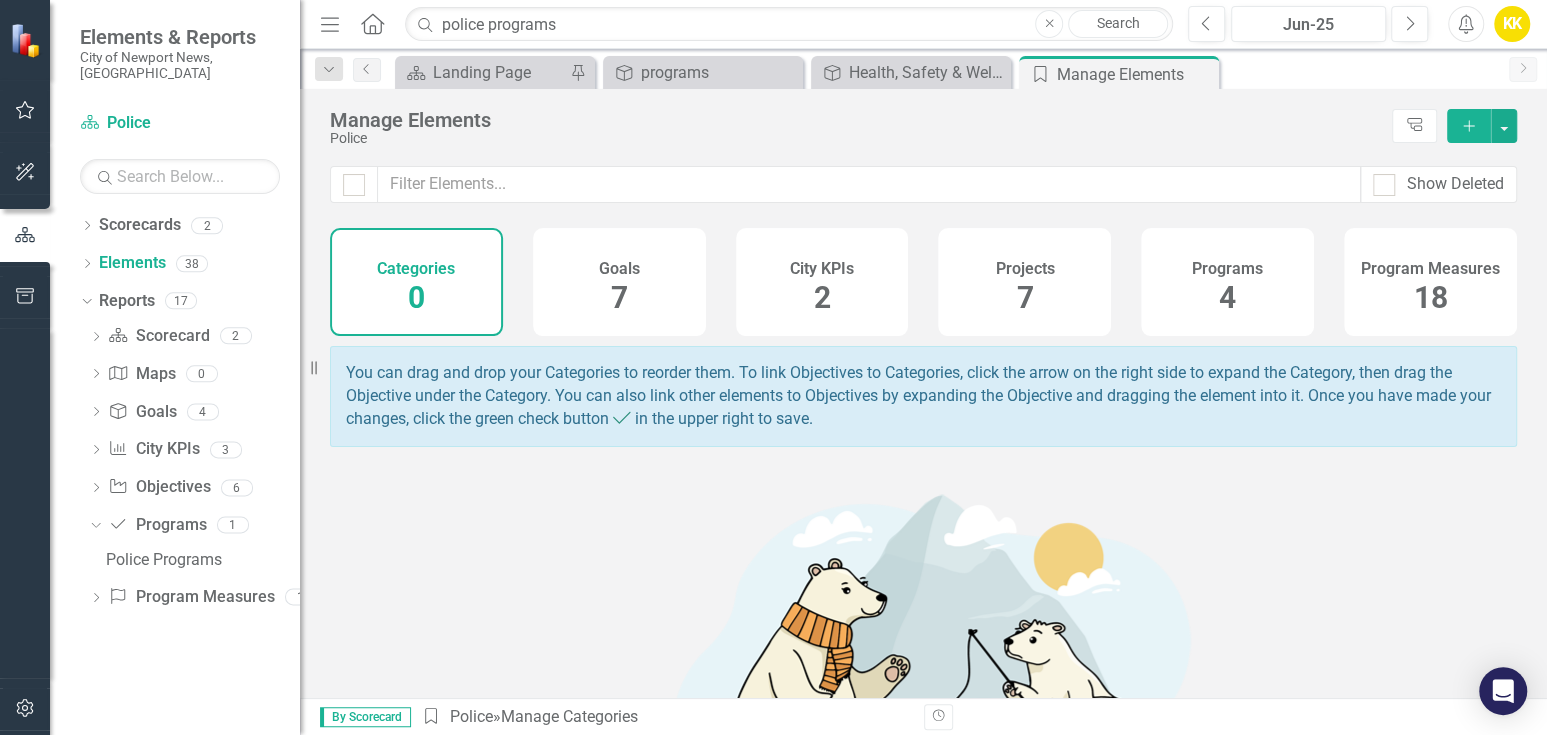 click on "Dropdown" 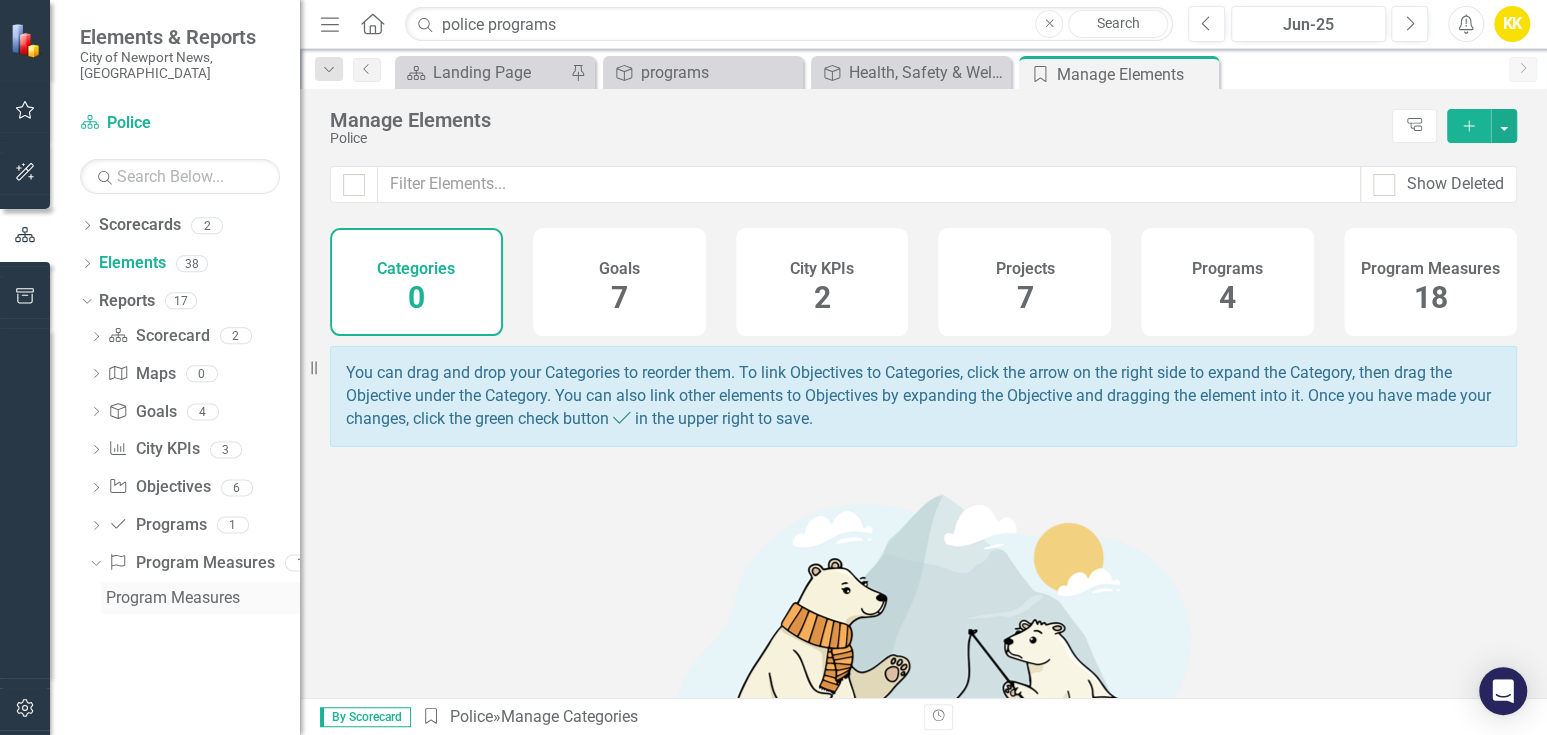 click on "Program Measures" at bounding box center (203, 598) 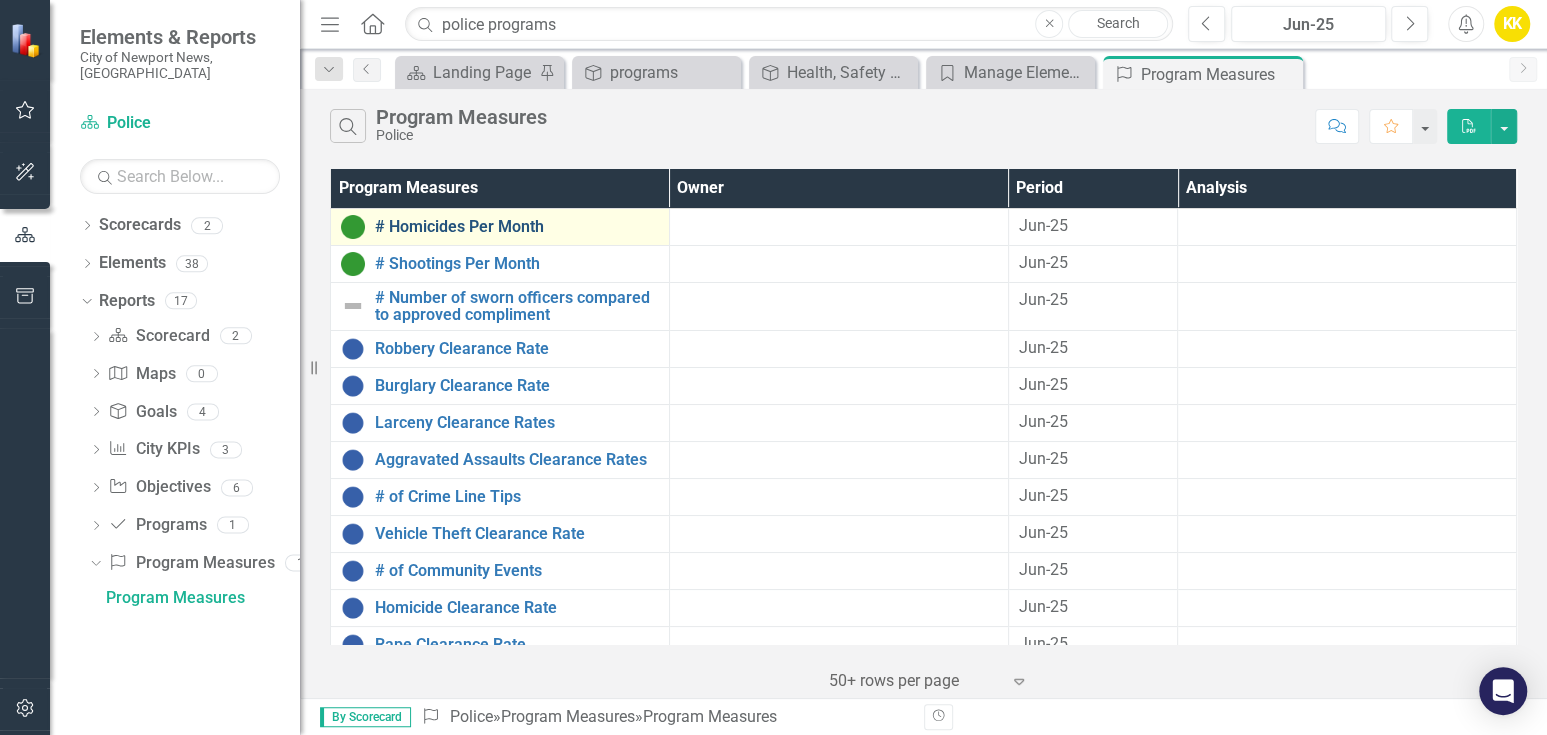 click on "# Homicides Per Month" at bounding box center (517, 227) 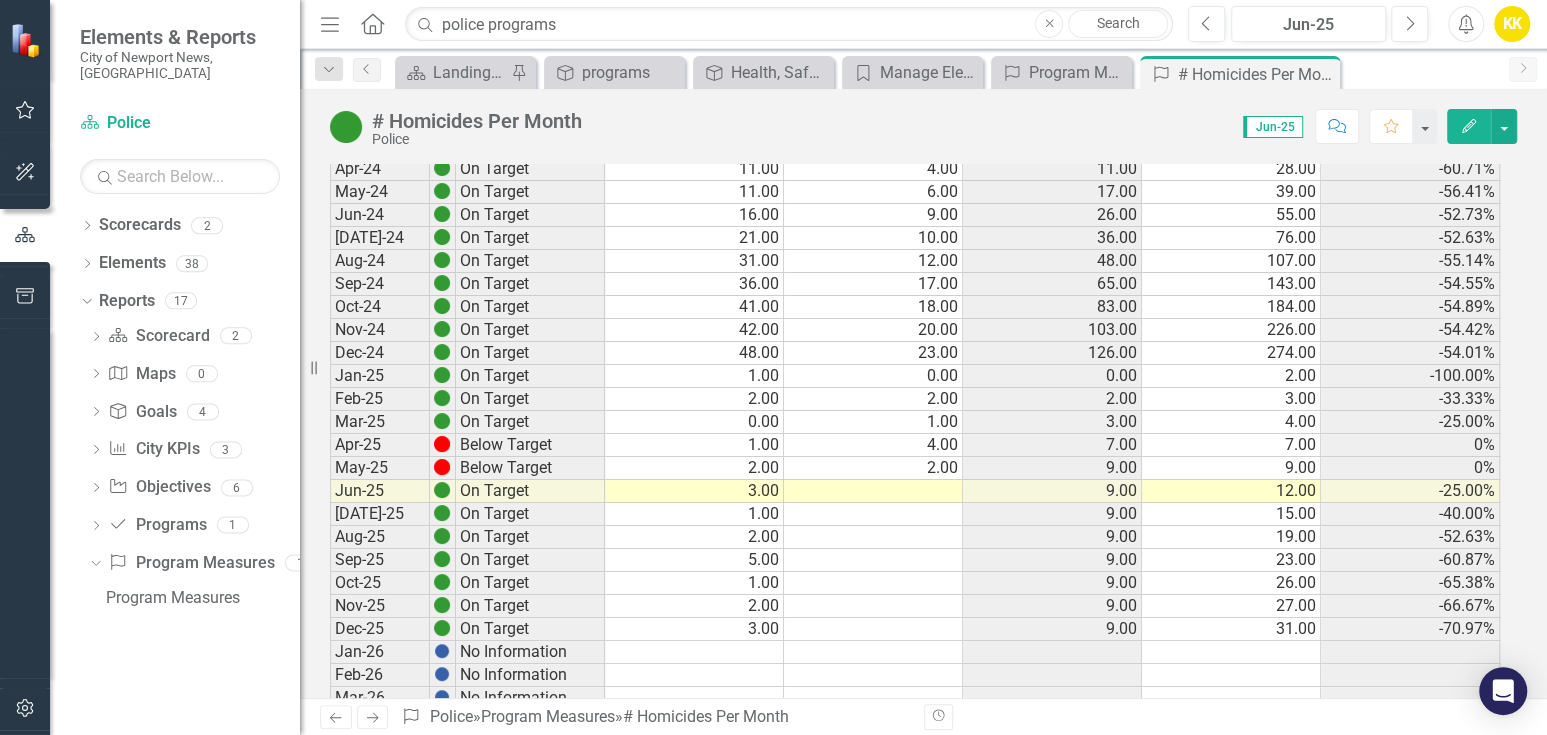 scroll, scrollTop: 1555, scrollLeft: 0, axis: vertical 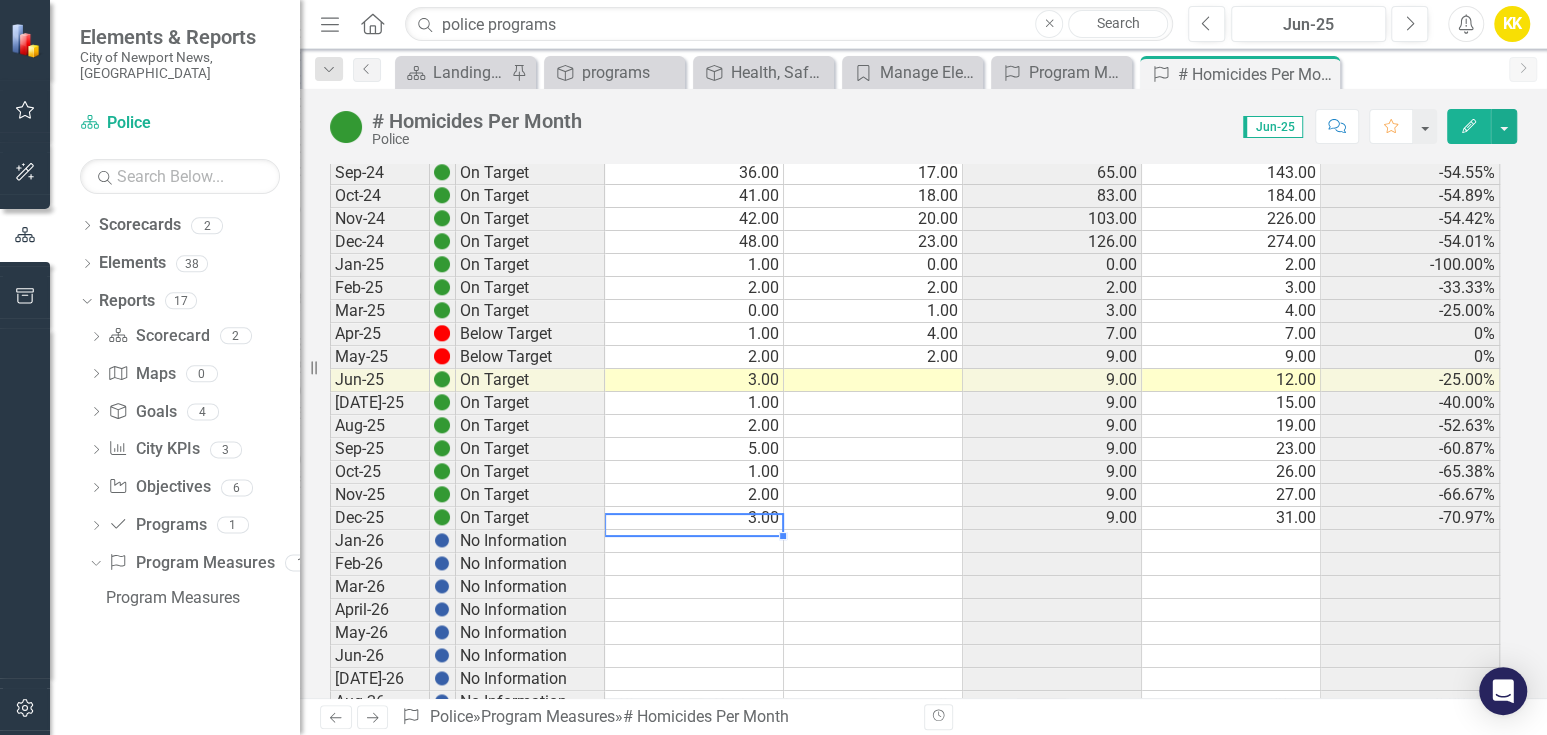 click at bounding box center [694, 541] 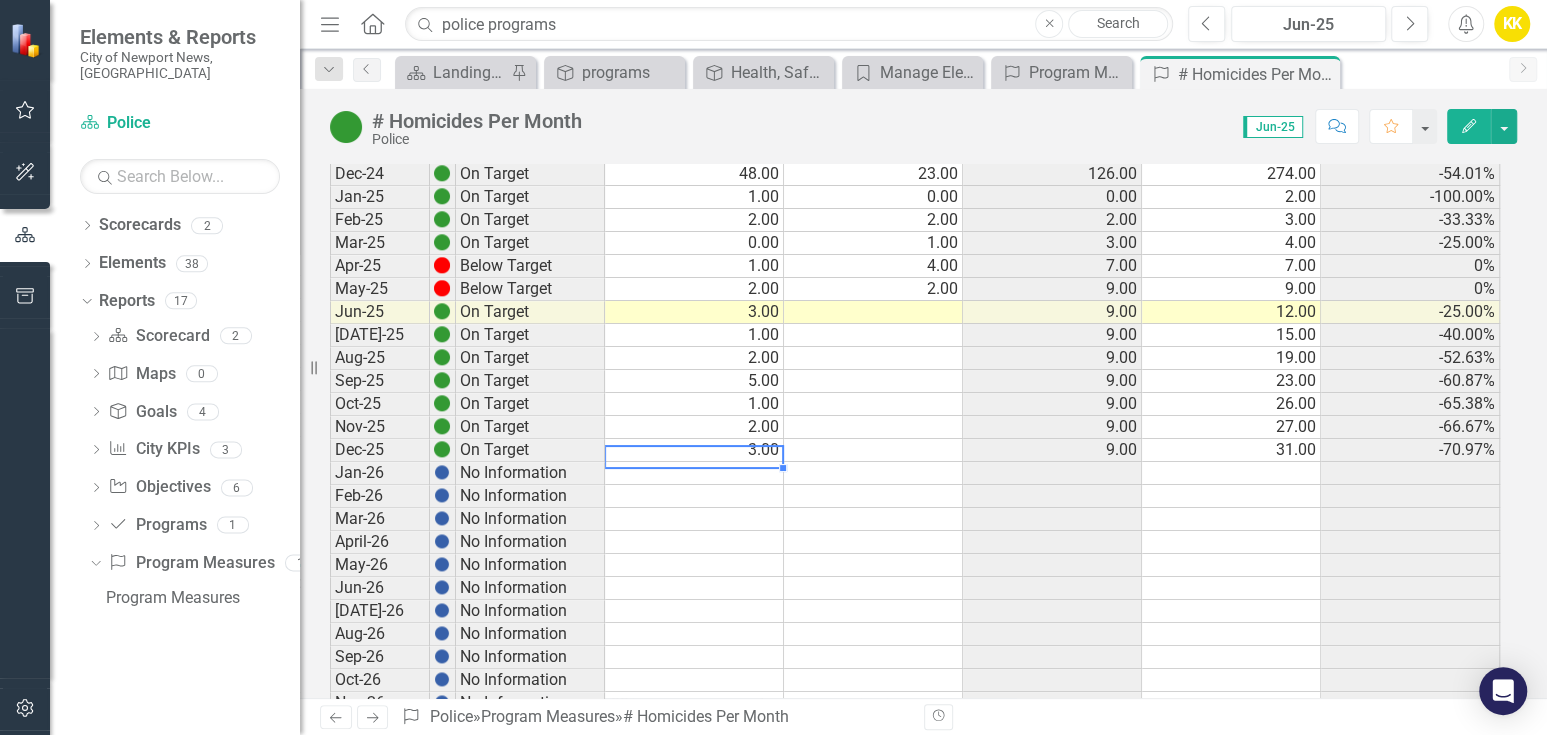 scroll, scrollTop: 1632, scrollLeft: 0, axis: vertical 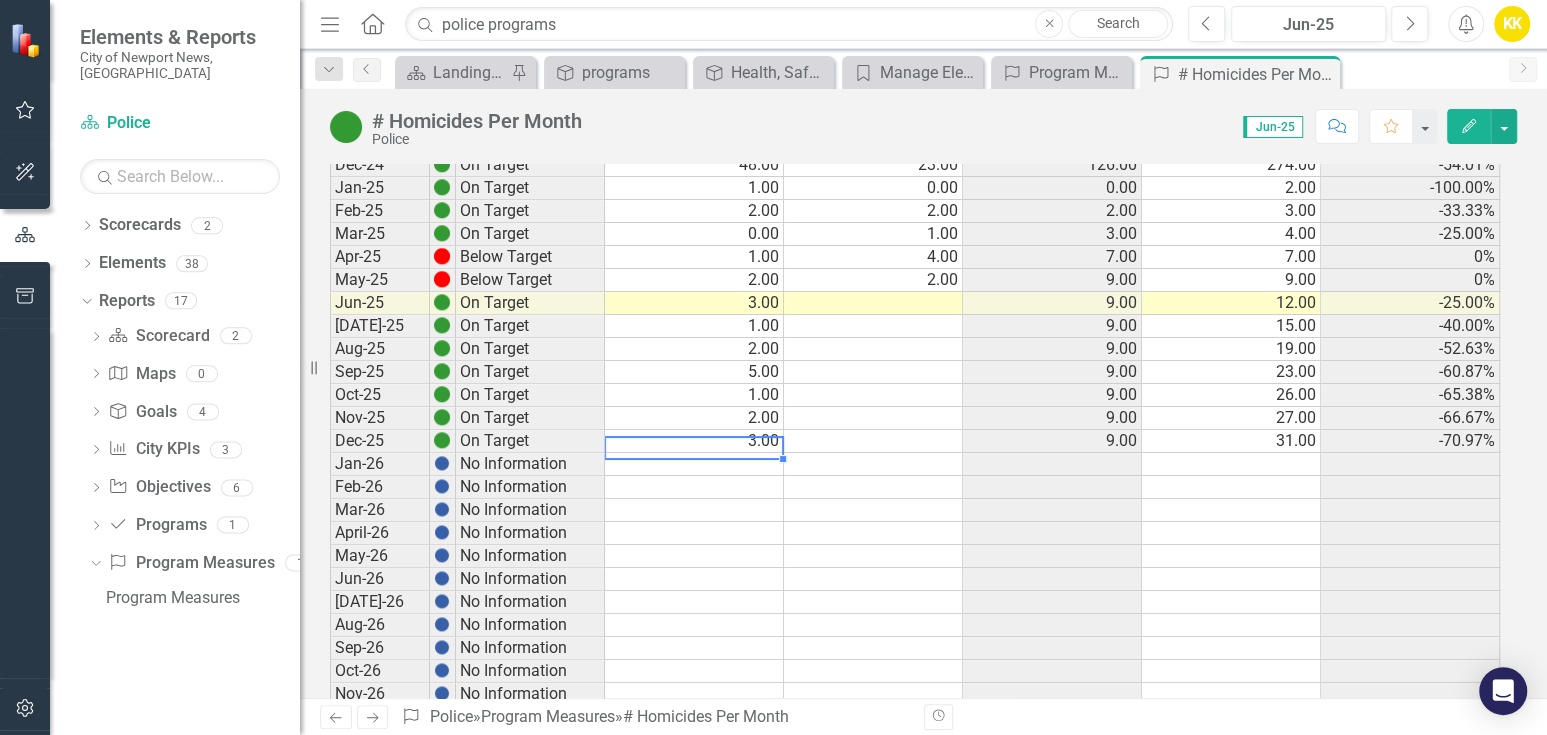 click at bounding box center (873, 303) 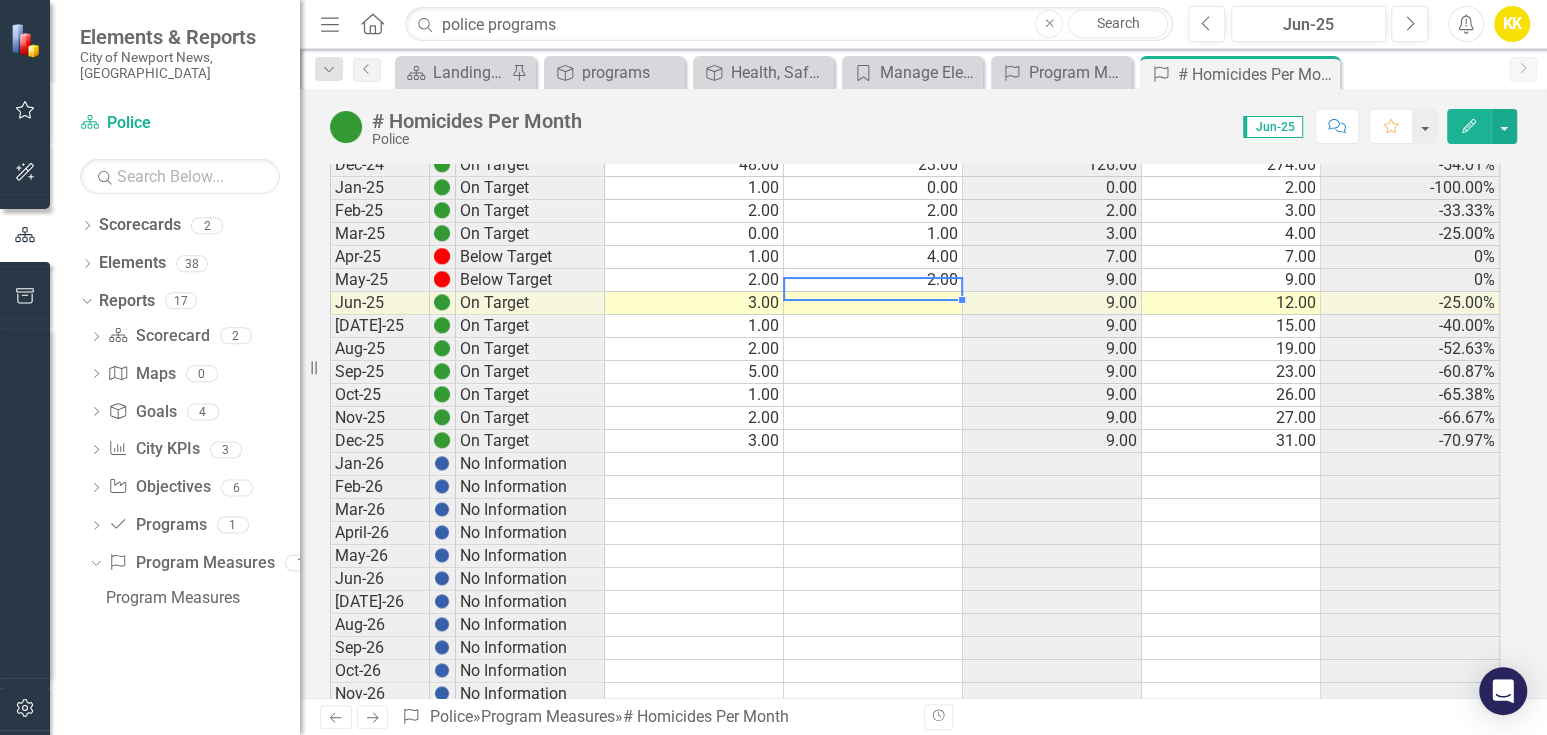 click at bounding box center (873, 303) 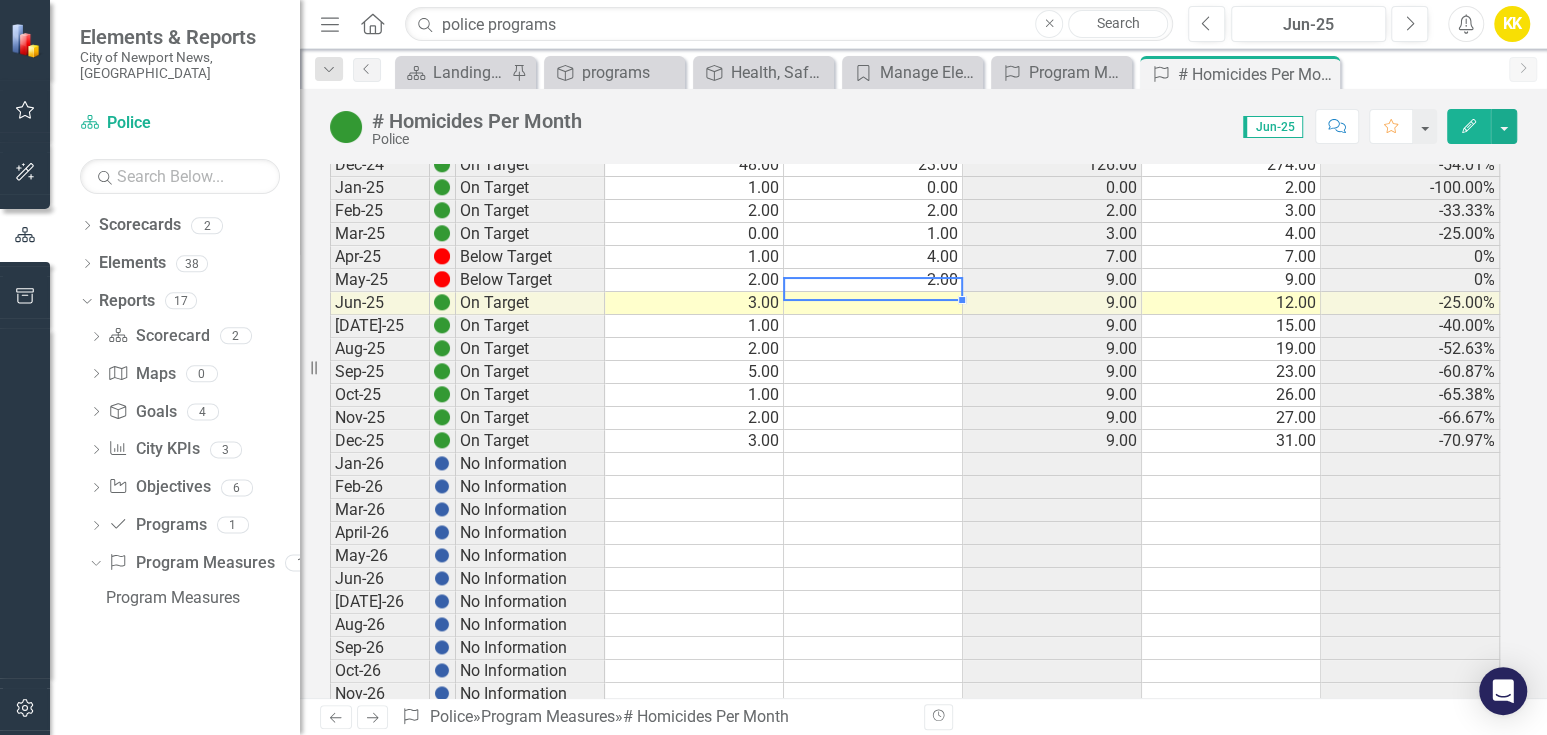 type on "1" 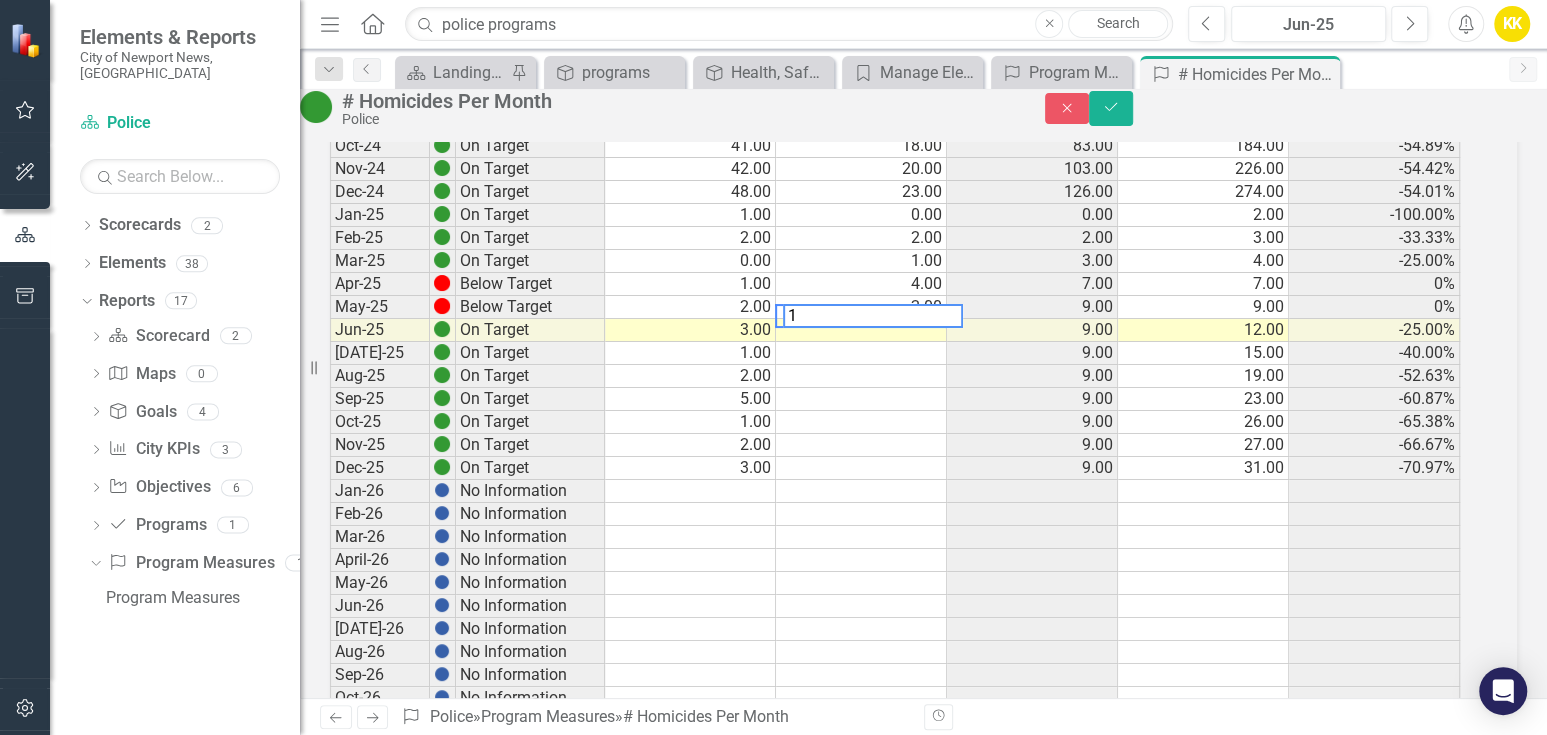 type 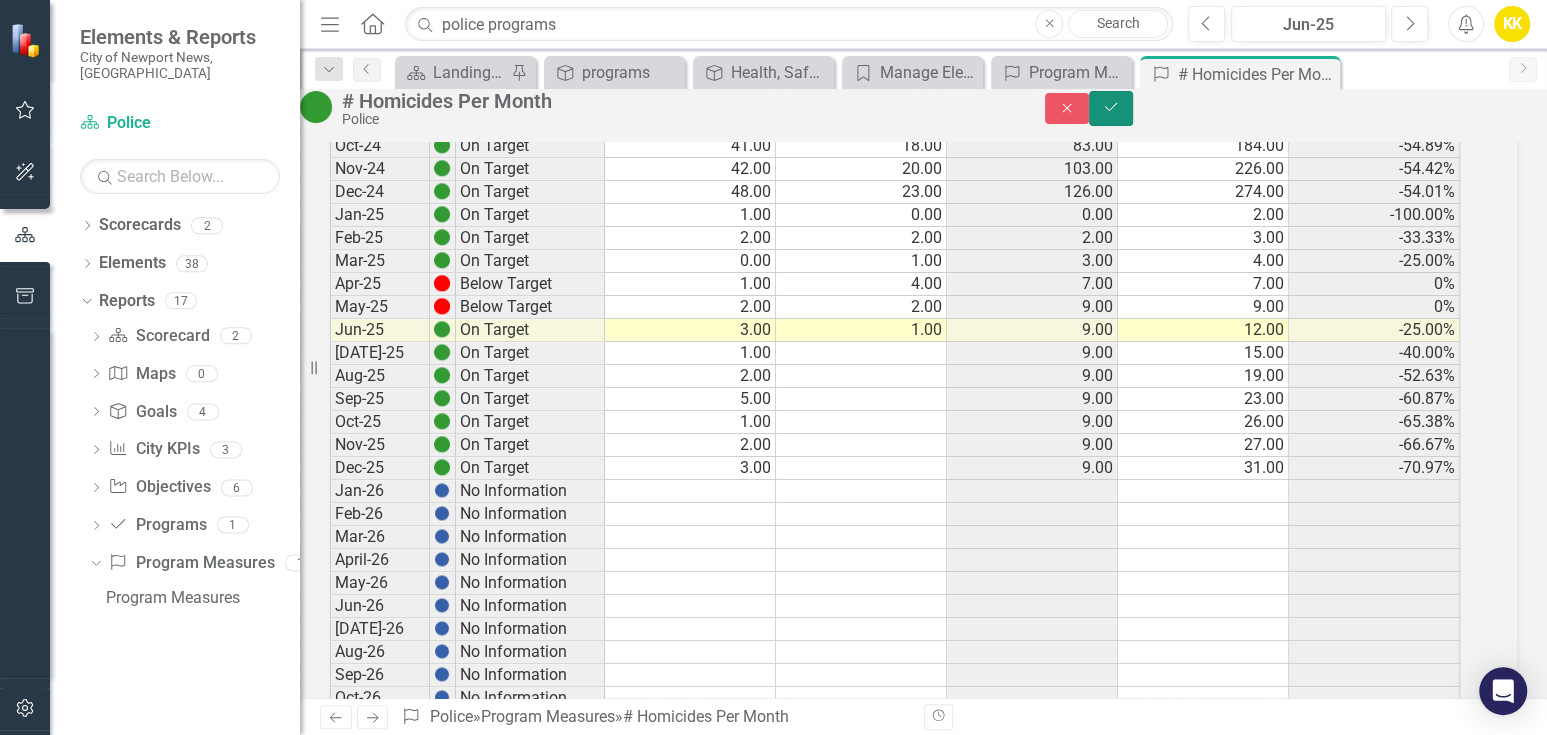 click on "Save" 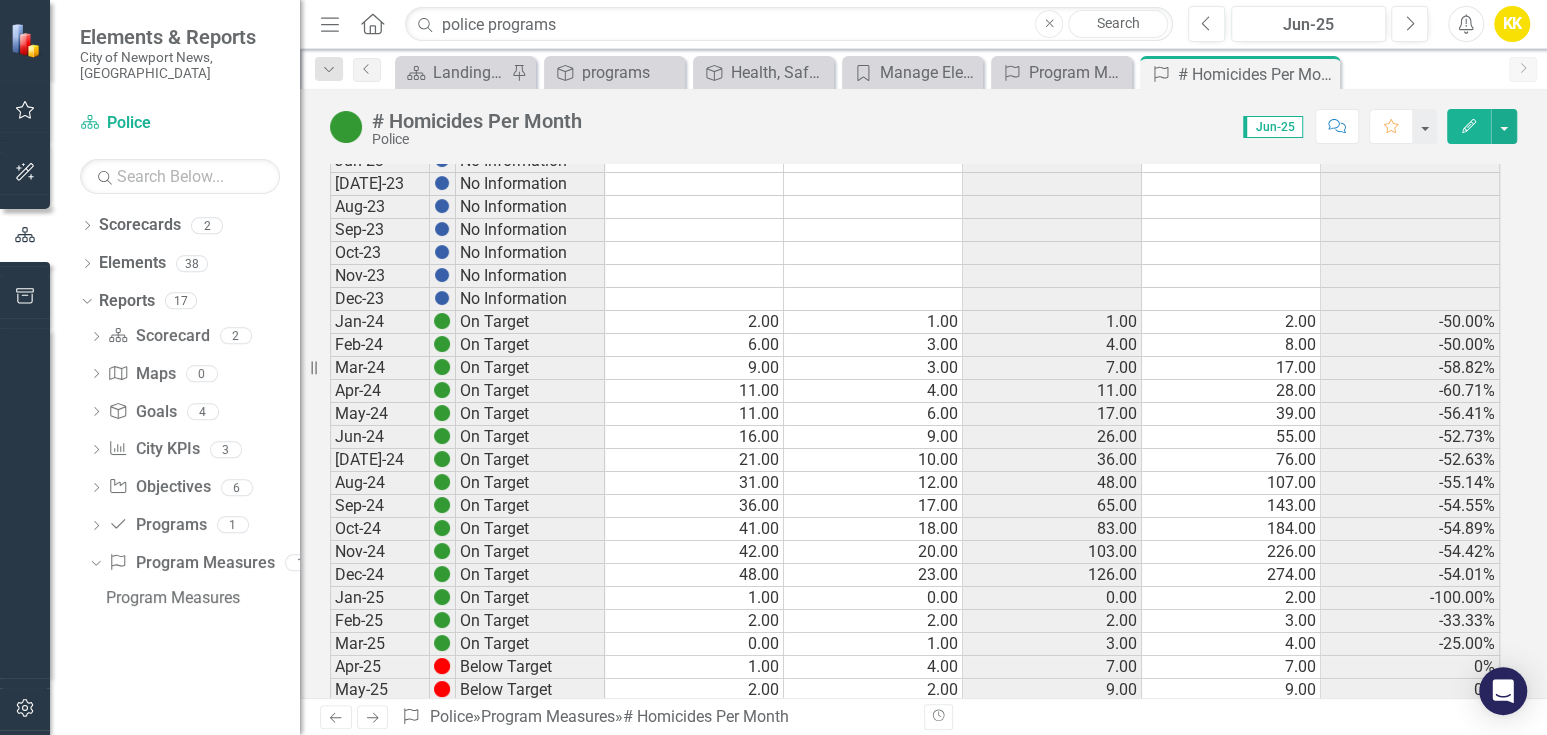 scroll, scrollTop: 1444, scrollLeft: 0, axis: vertical 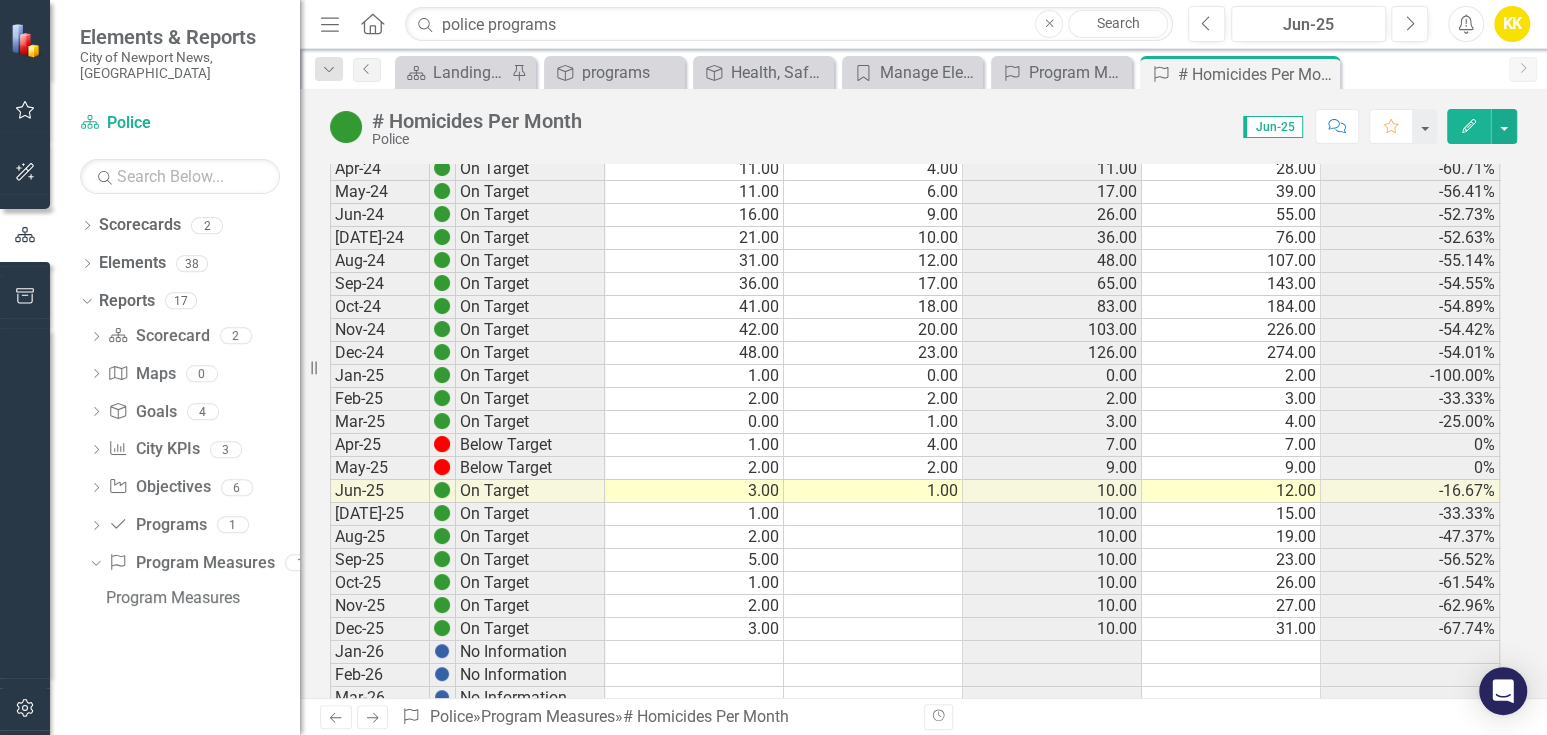 drag, startPoint x: 840, startPoint y: 654, endPoint x: 880, endPoint y: 664, distance: 41.231056 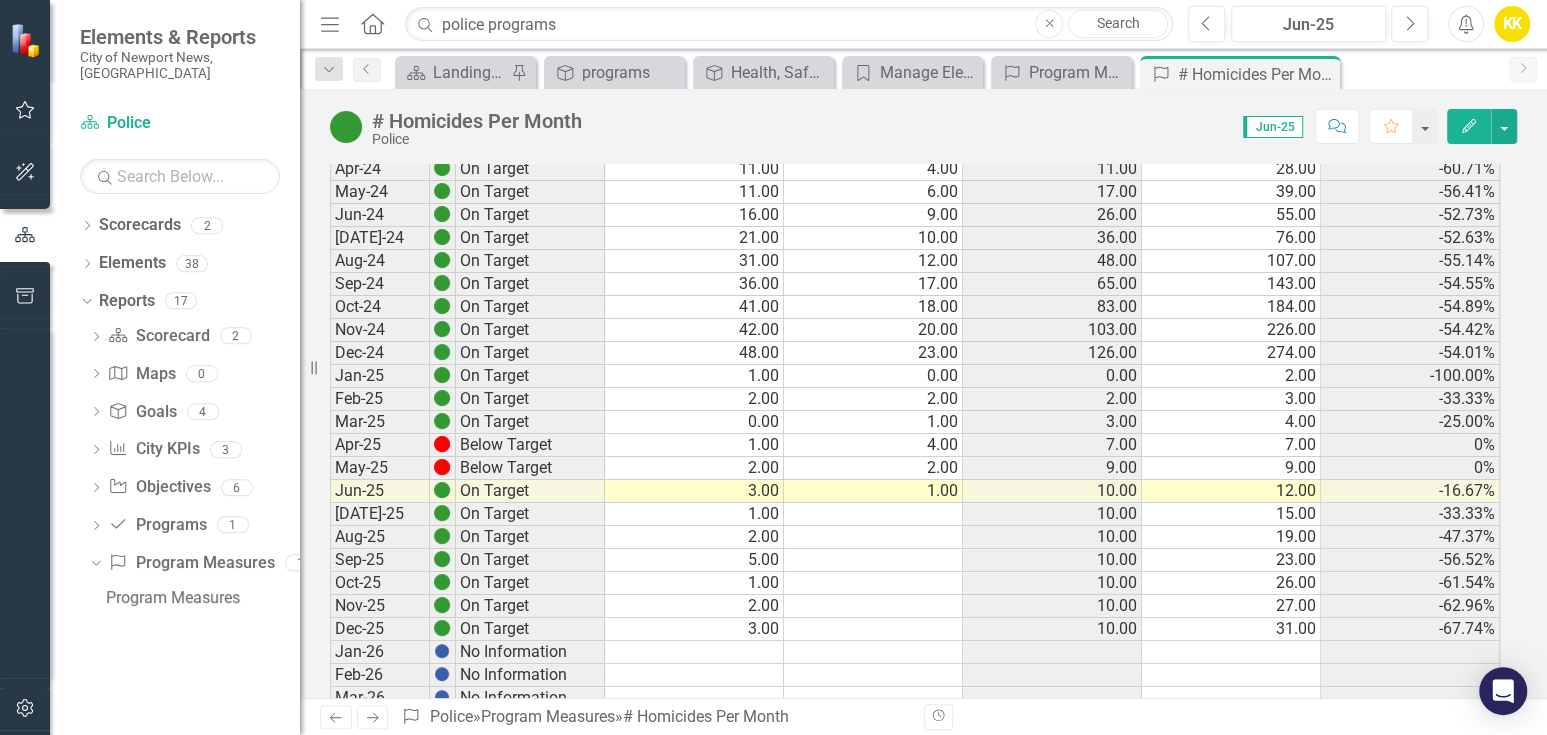 click at bounding box center [873, 675] 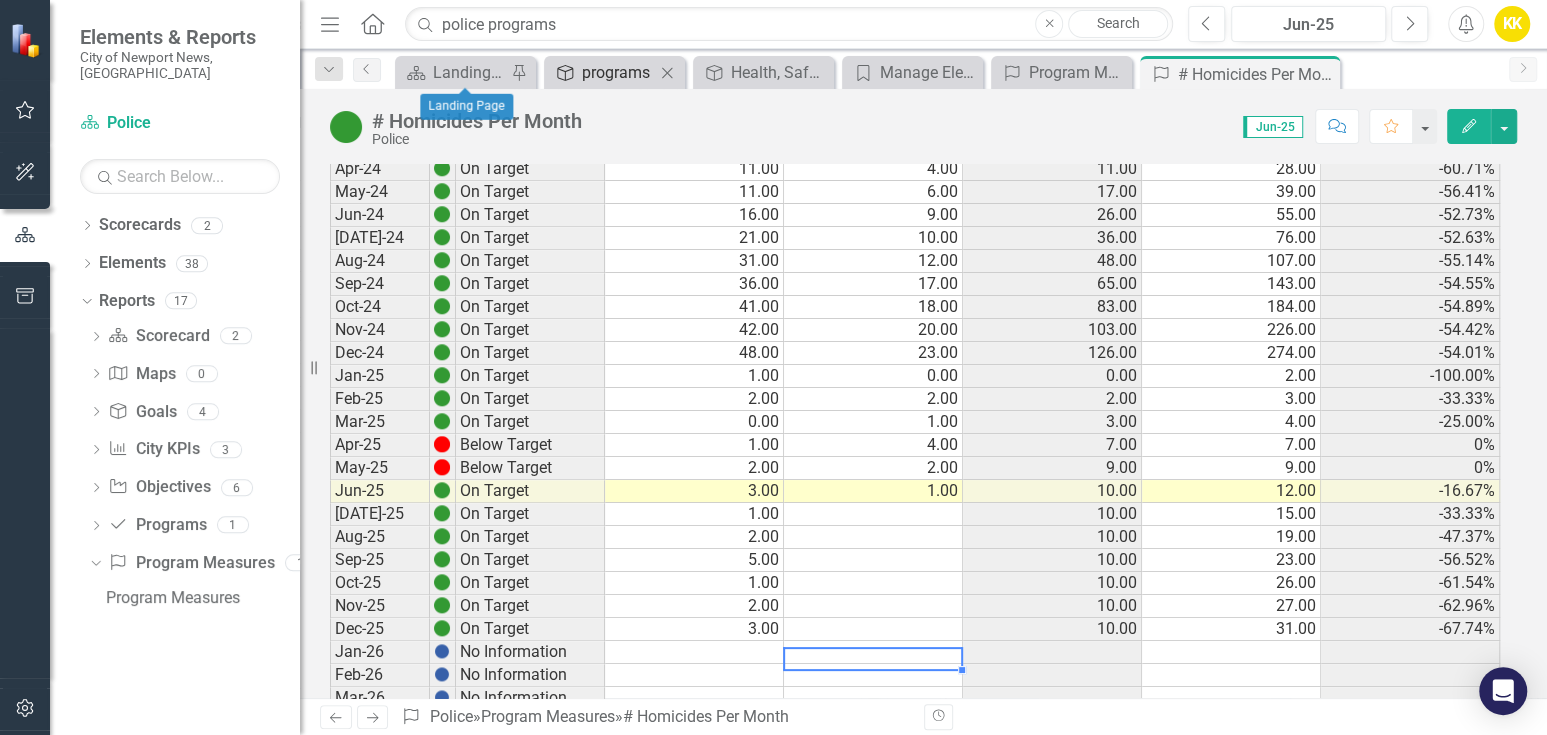 click on "programs" at bounding box center (618, 72) 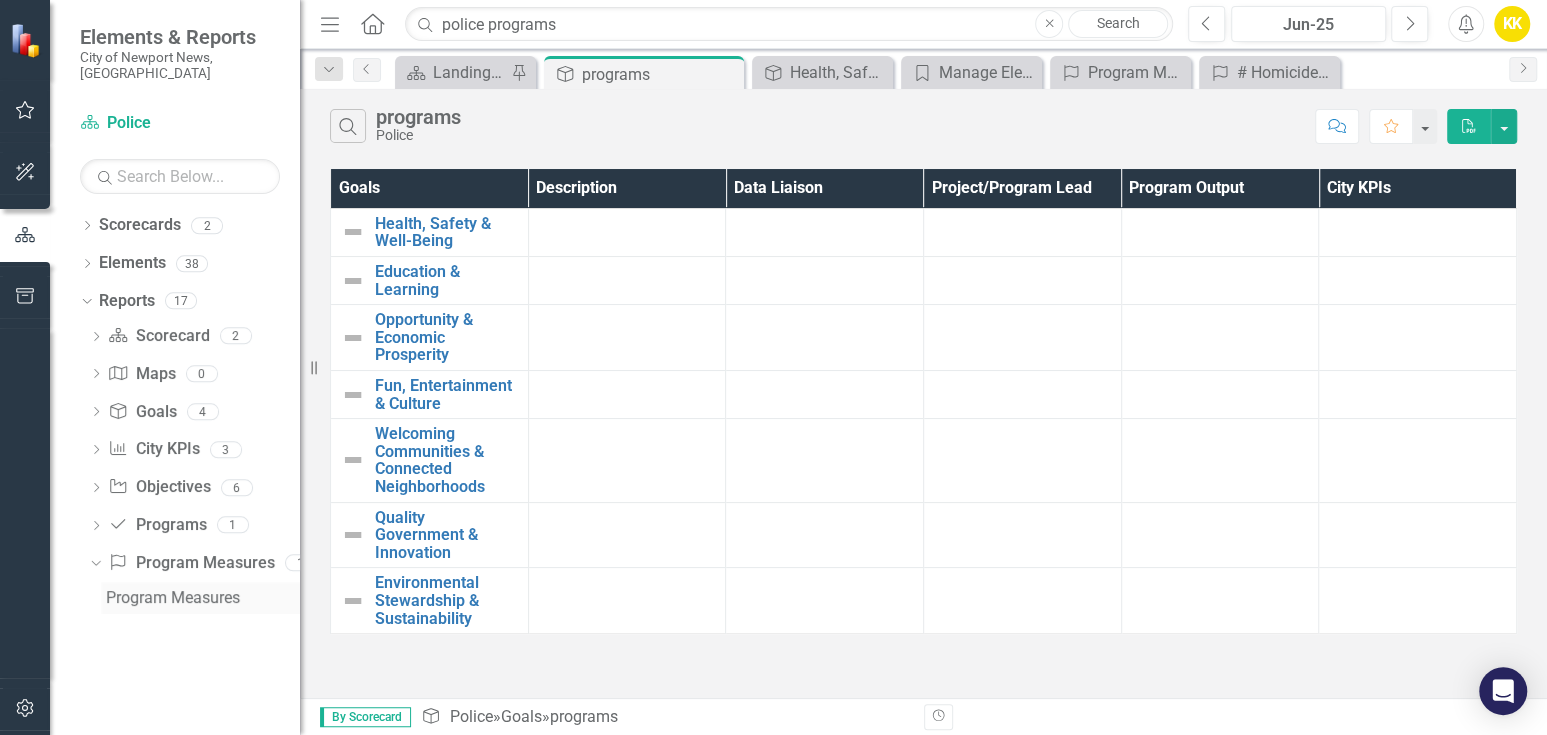 click on "Program Measures" at bounding box center [203, 598] 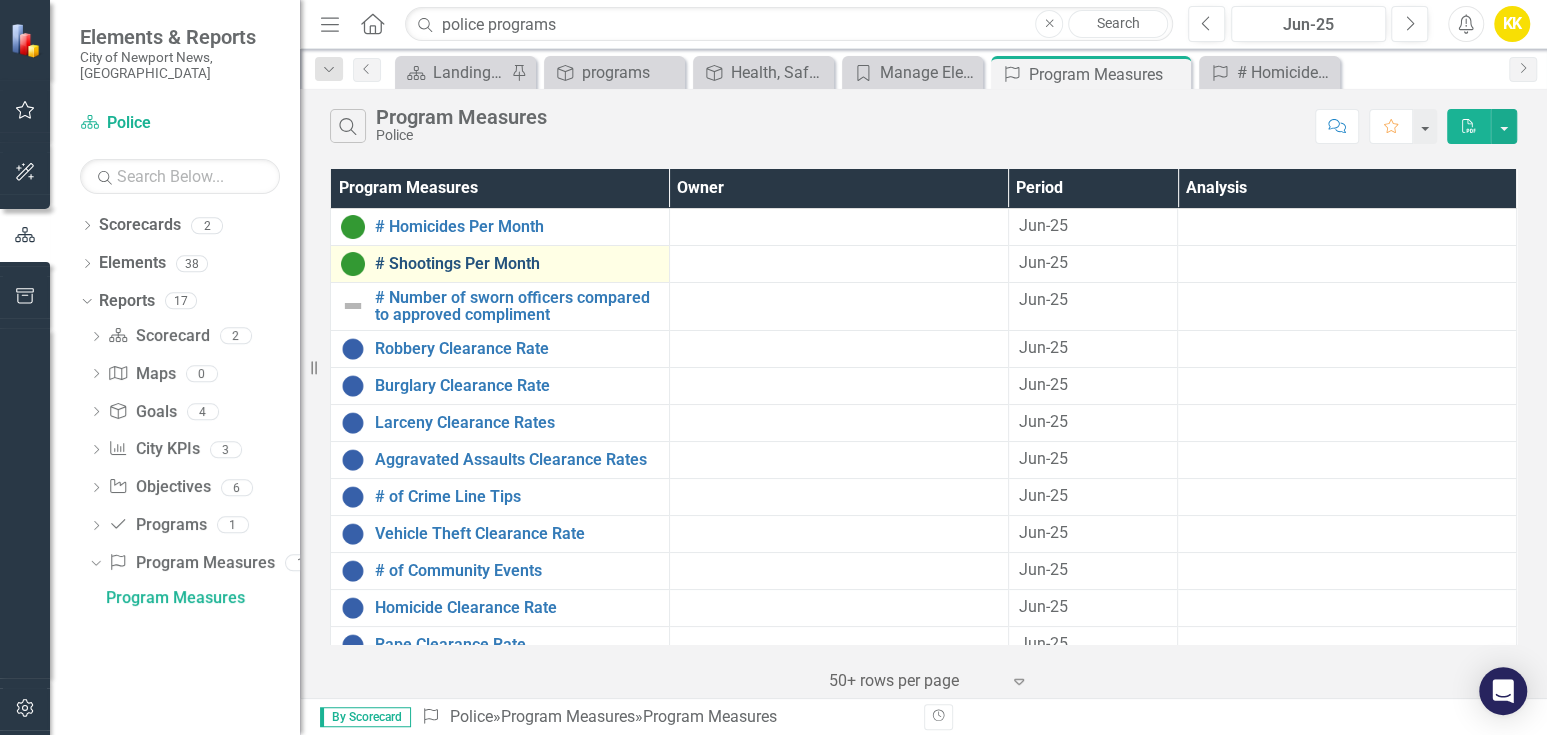click on "# Shootings Per Month" at bounding box center [517, 264] 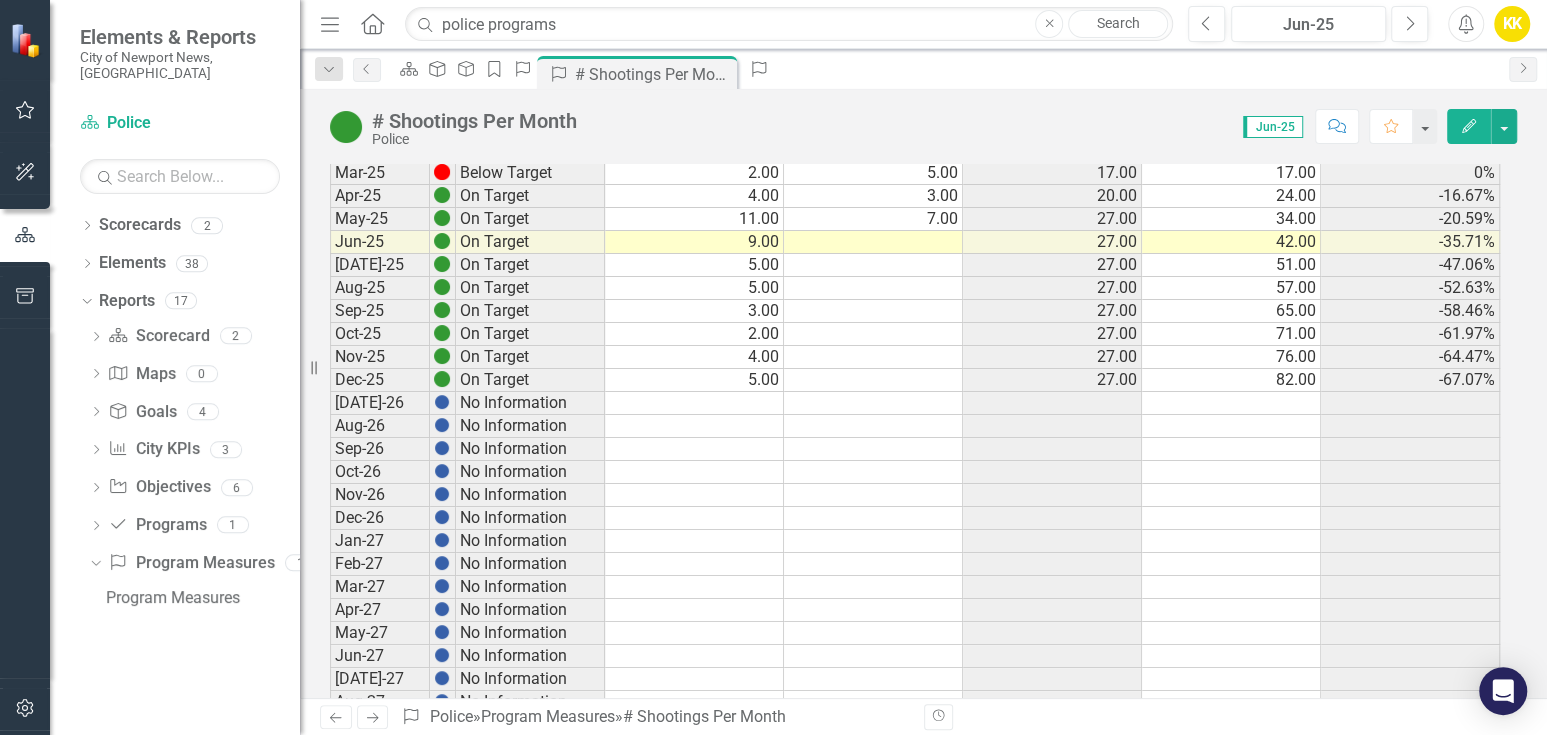 scroll, scrollTop: 111, scrollLeft: 0, axis: vertical 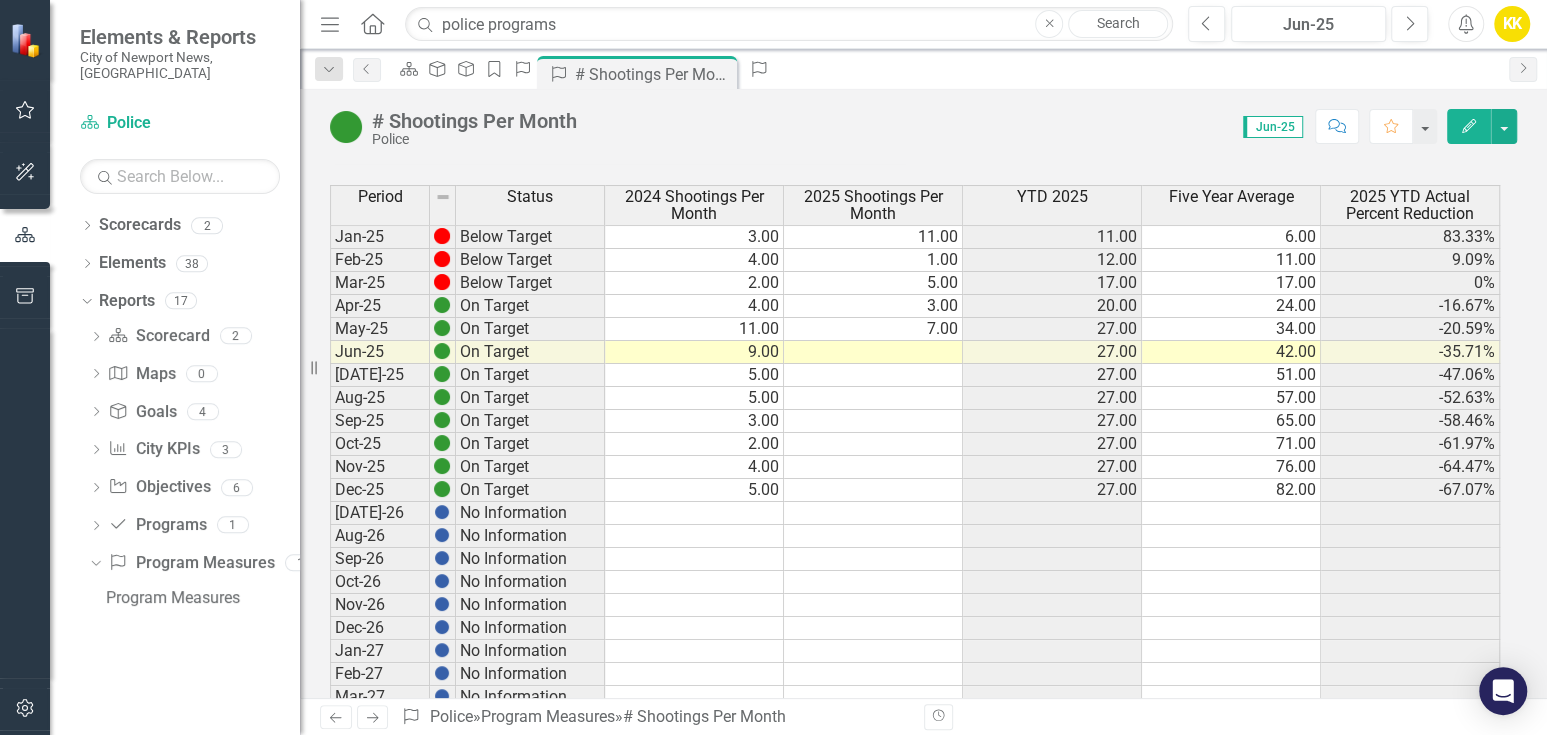 click at bounding box center [873, 352] 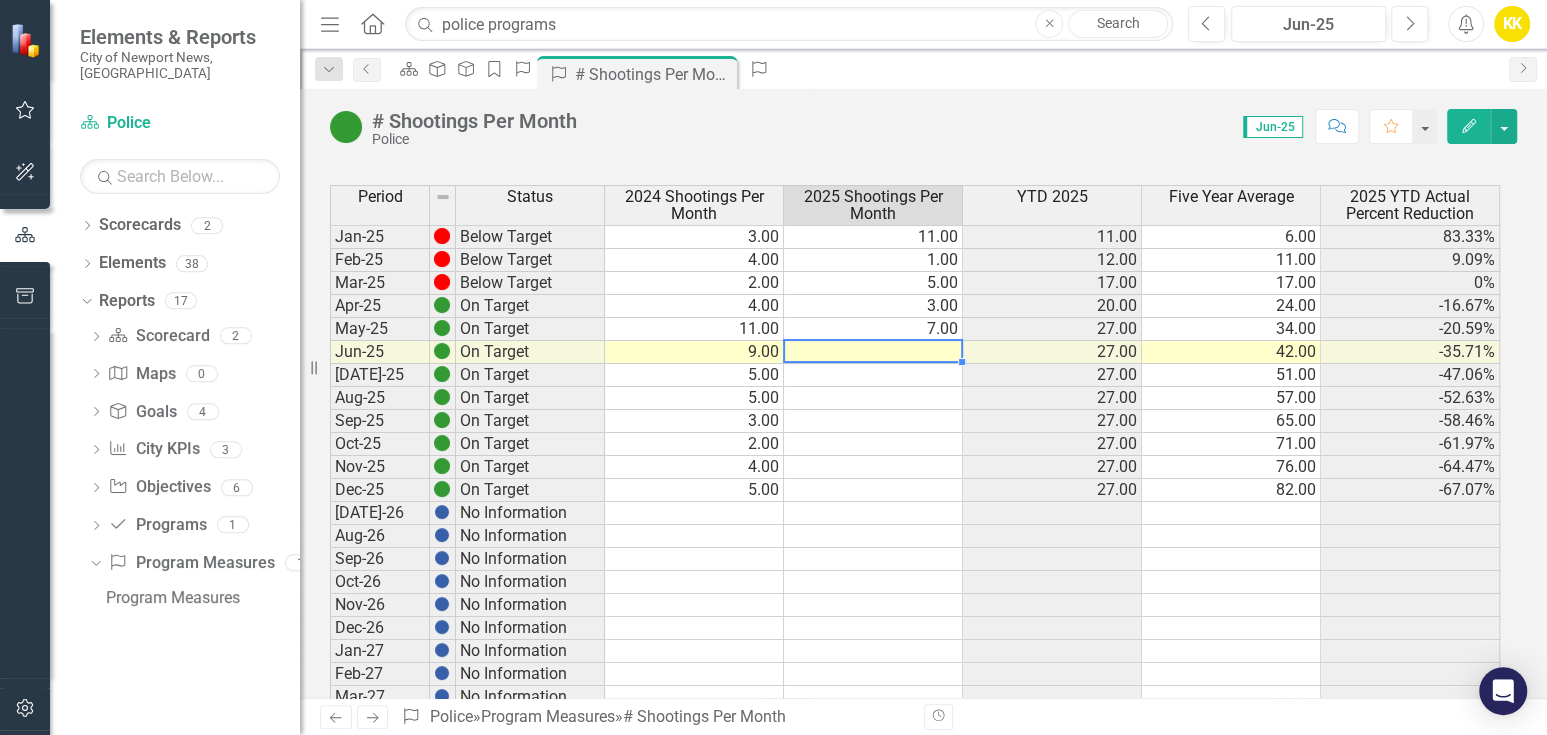 type on "6" 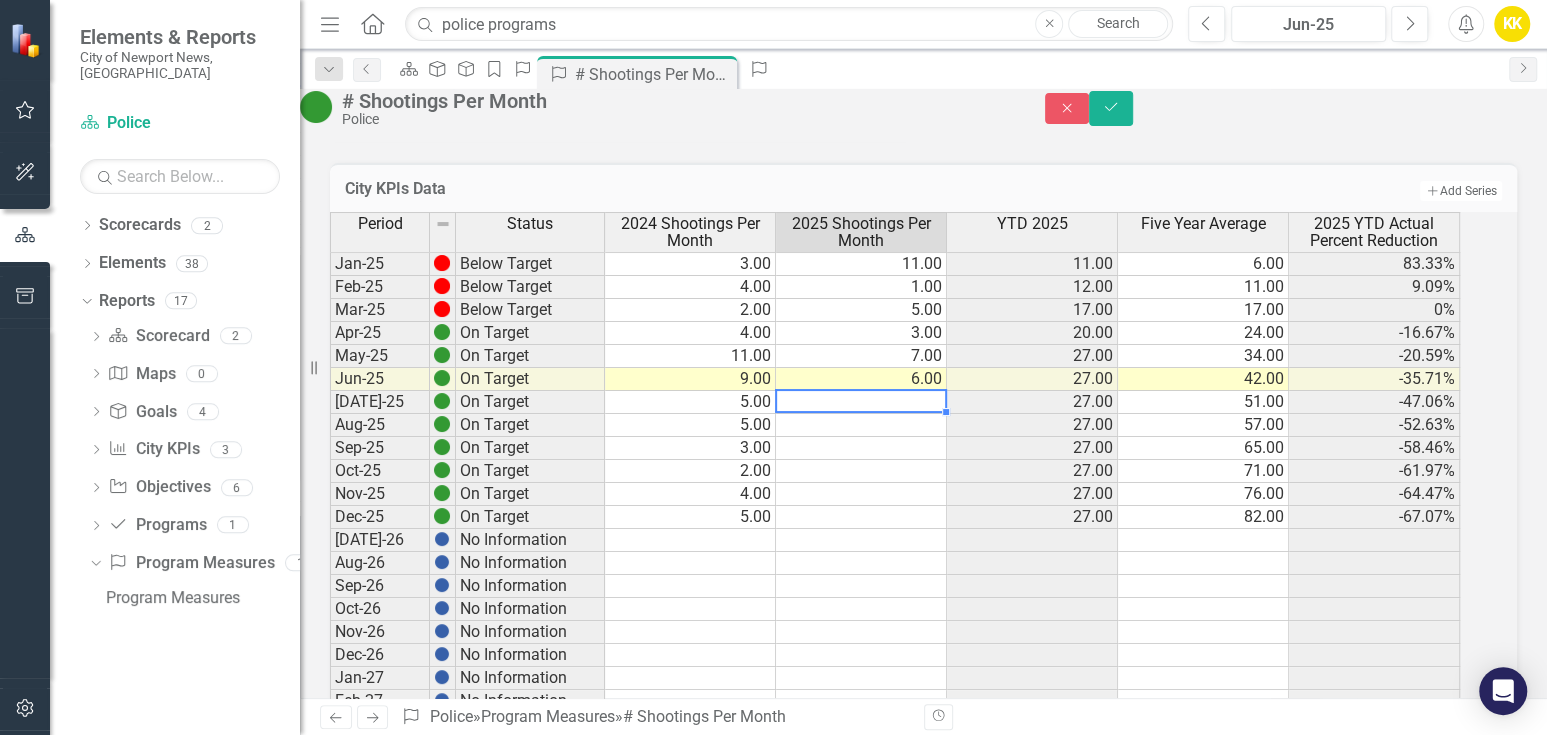 type 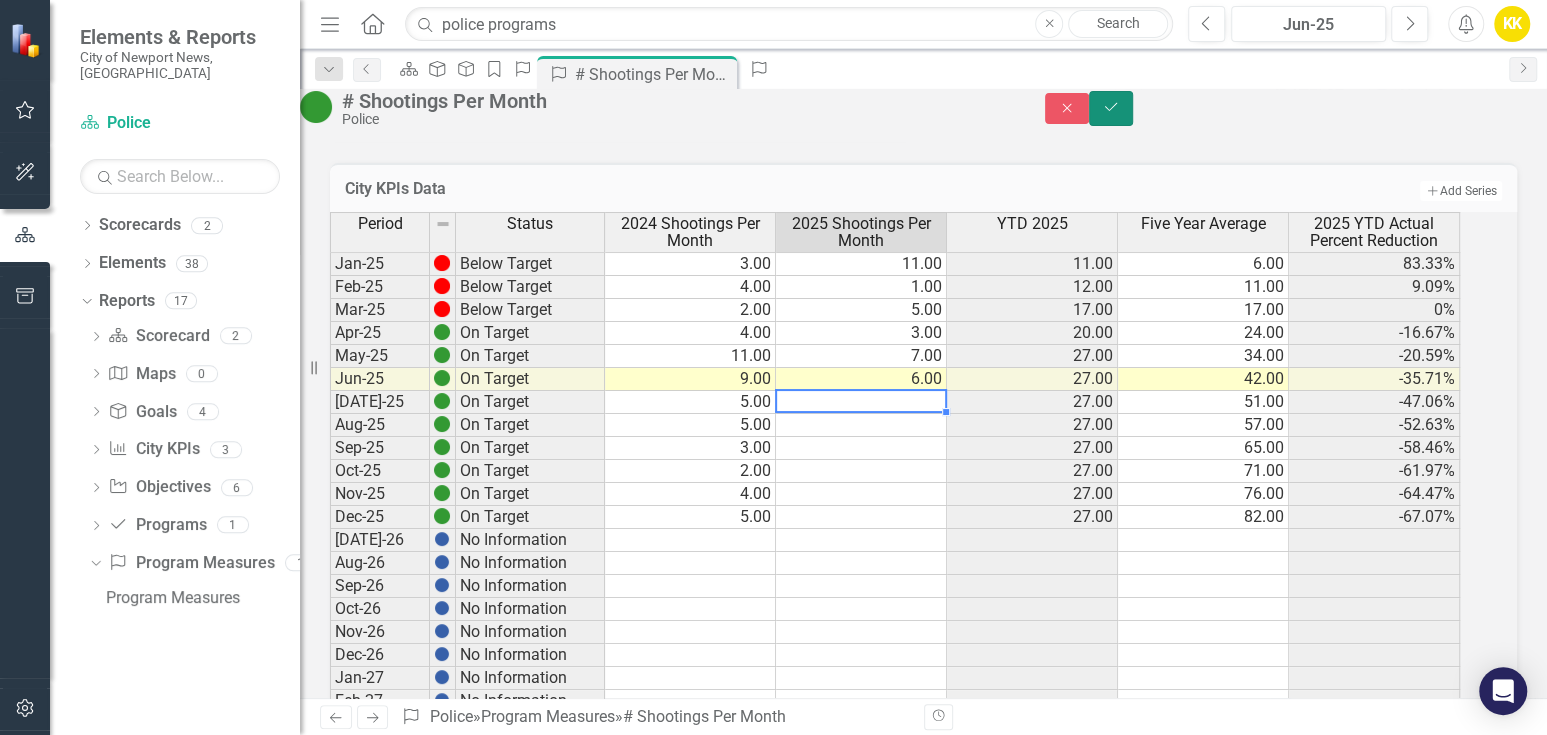 click on "Save" 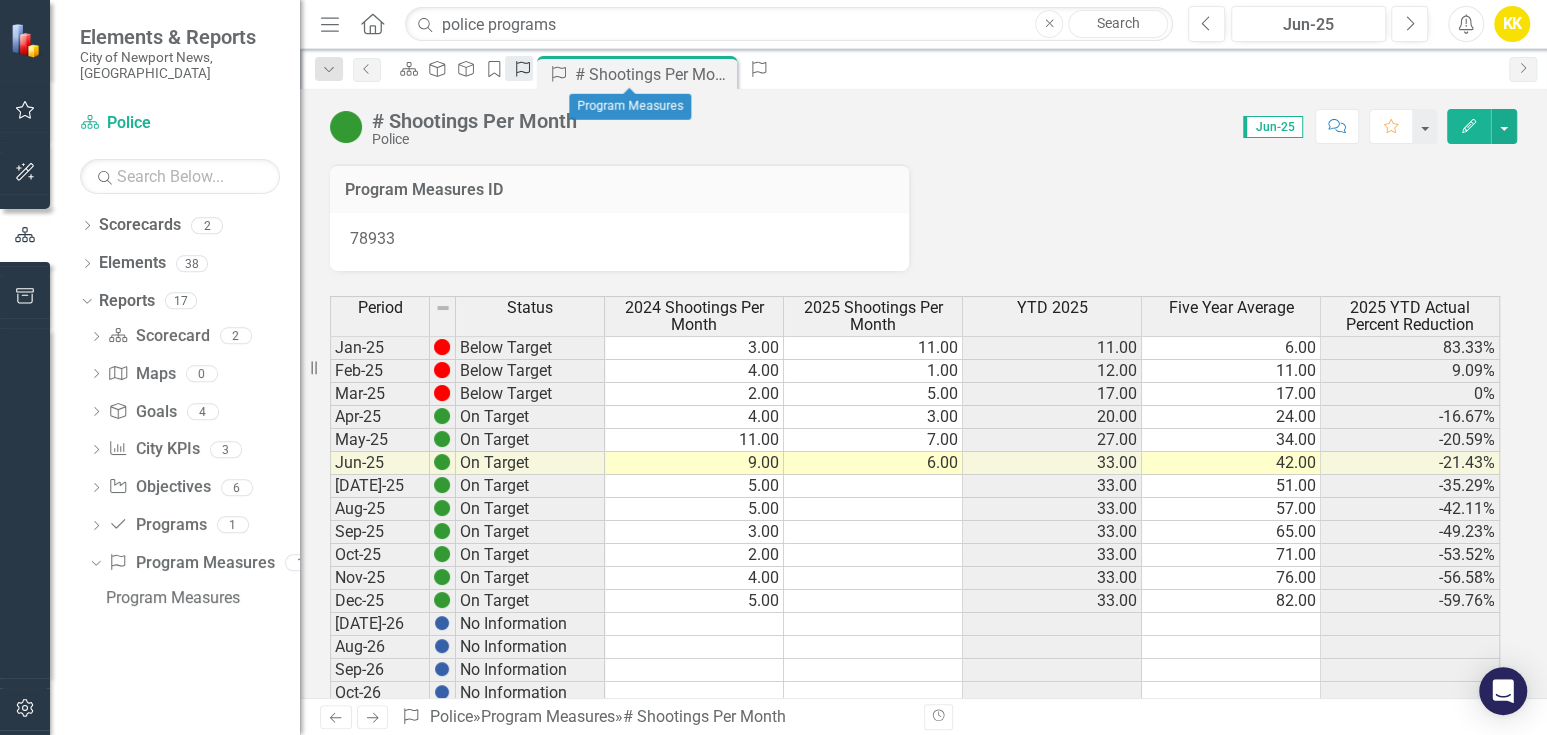click on "Program Measures" 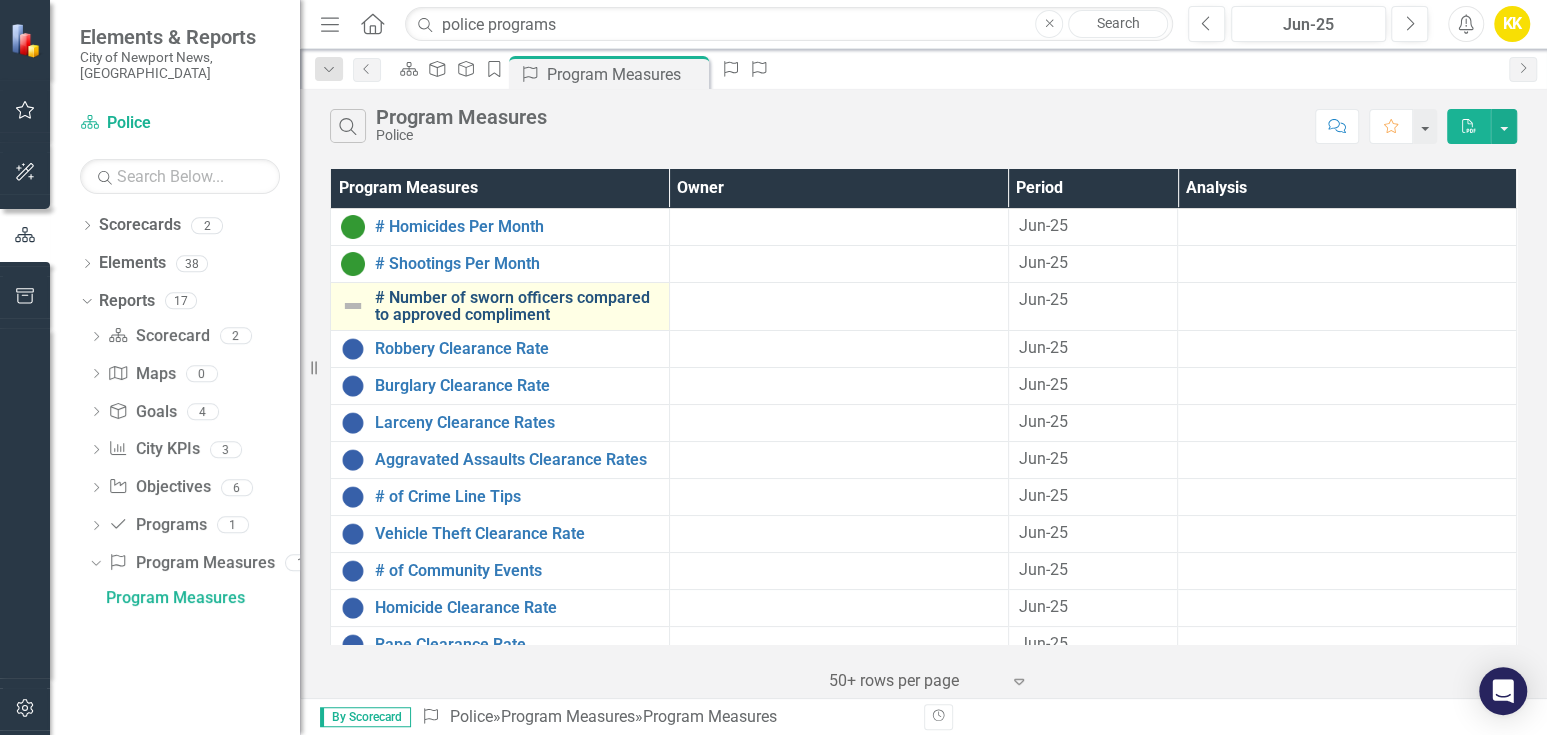 click on "# Number of sworn officers compared to approved compliment" at bounding box center [517, 306] 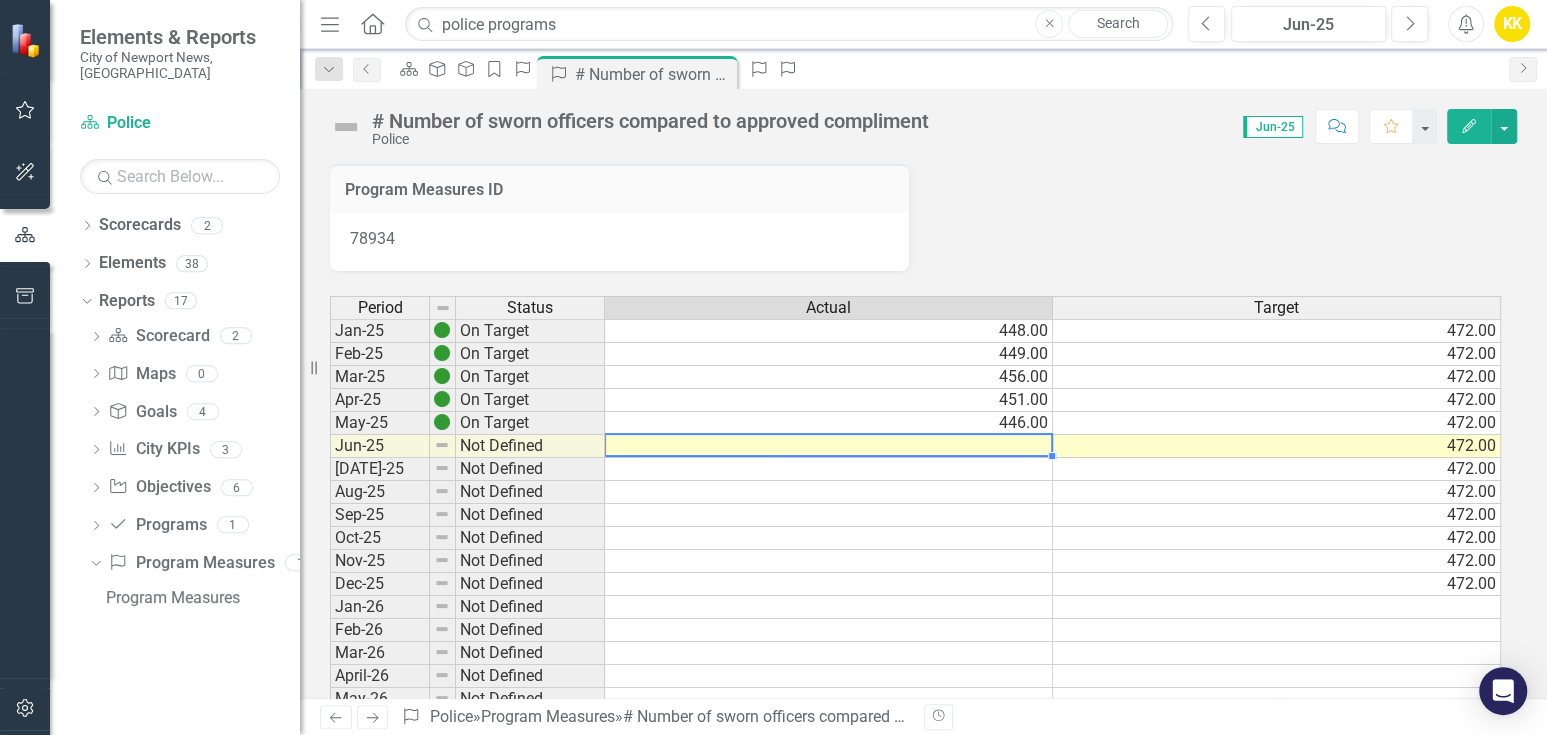 click at bounding box center [829, 446] 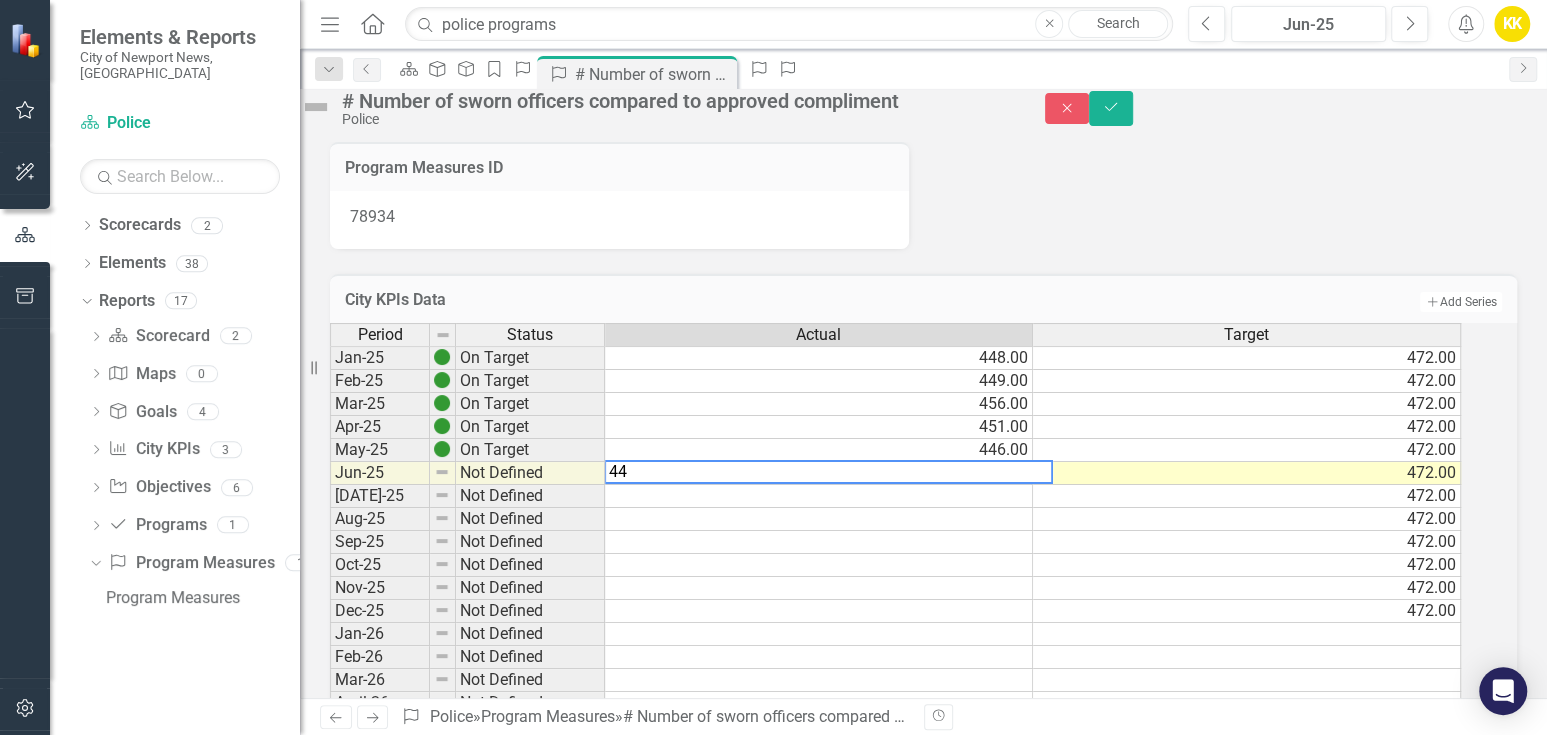 type on "445" 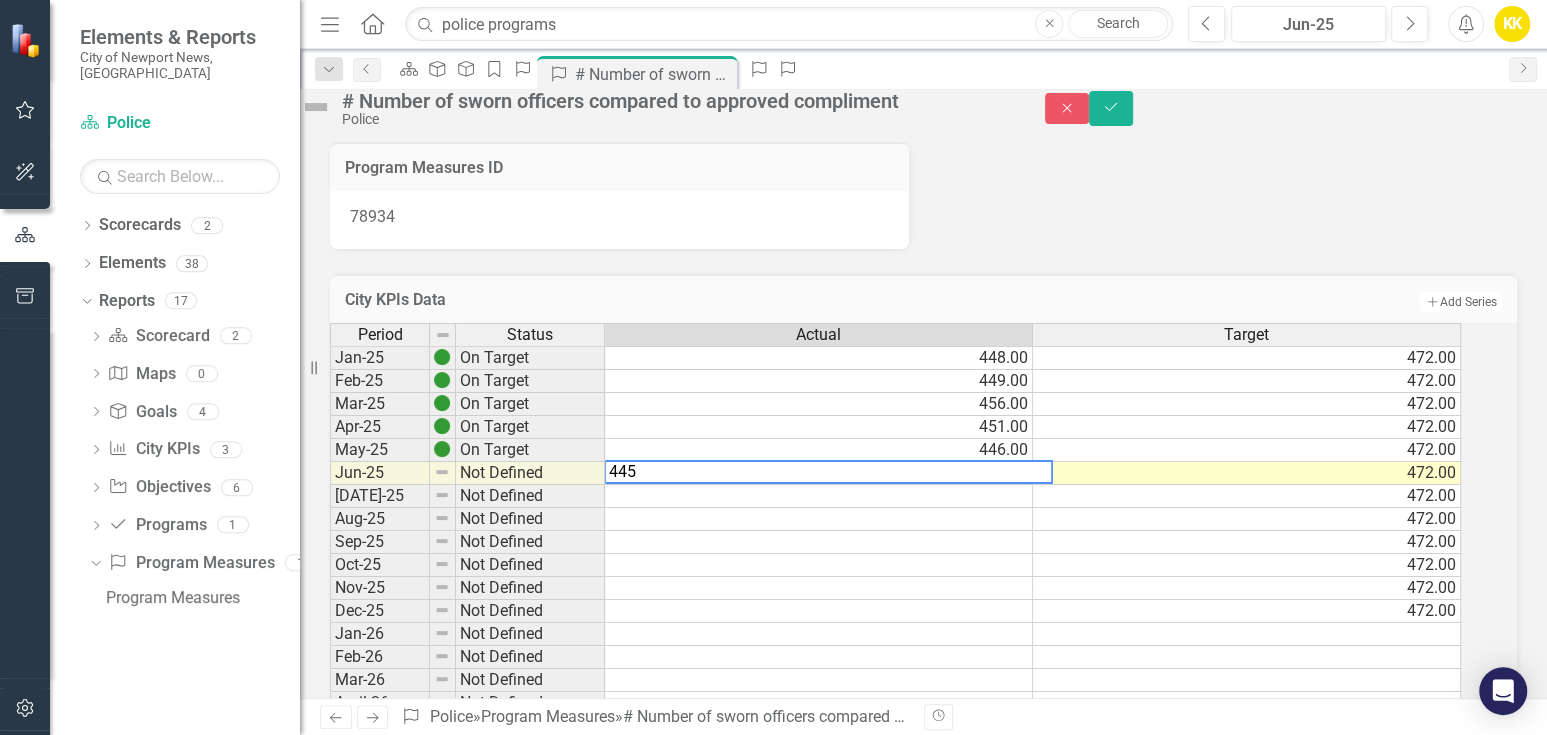 type 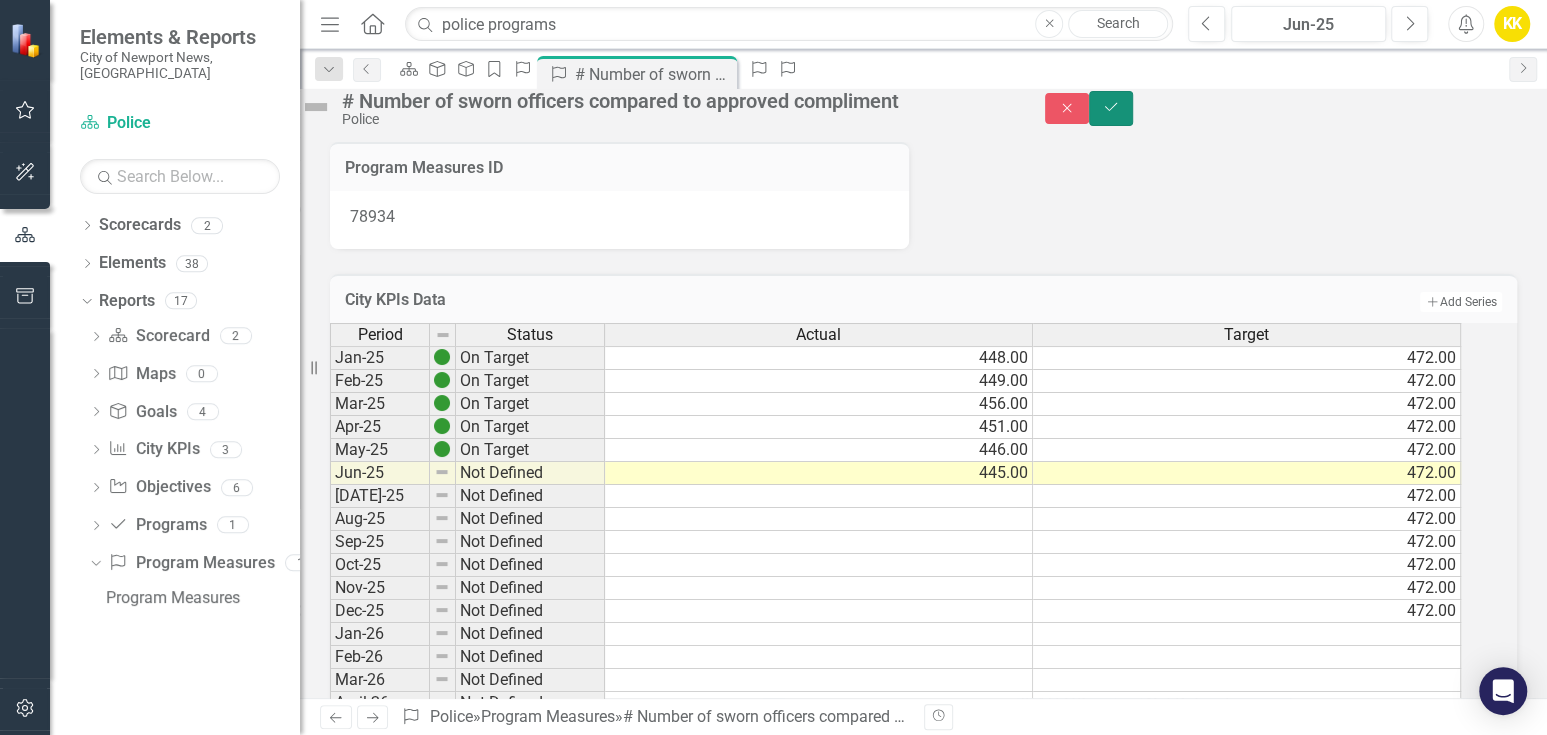 click on "Save" 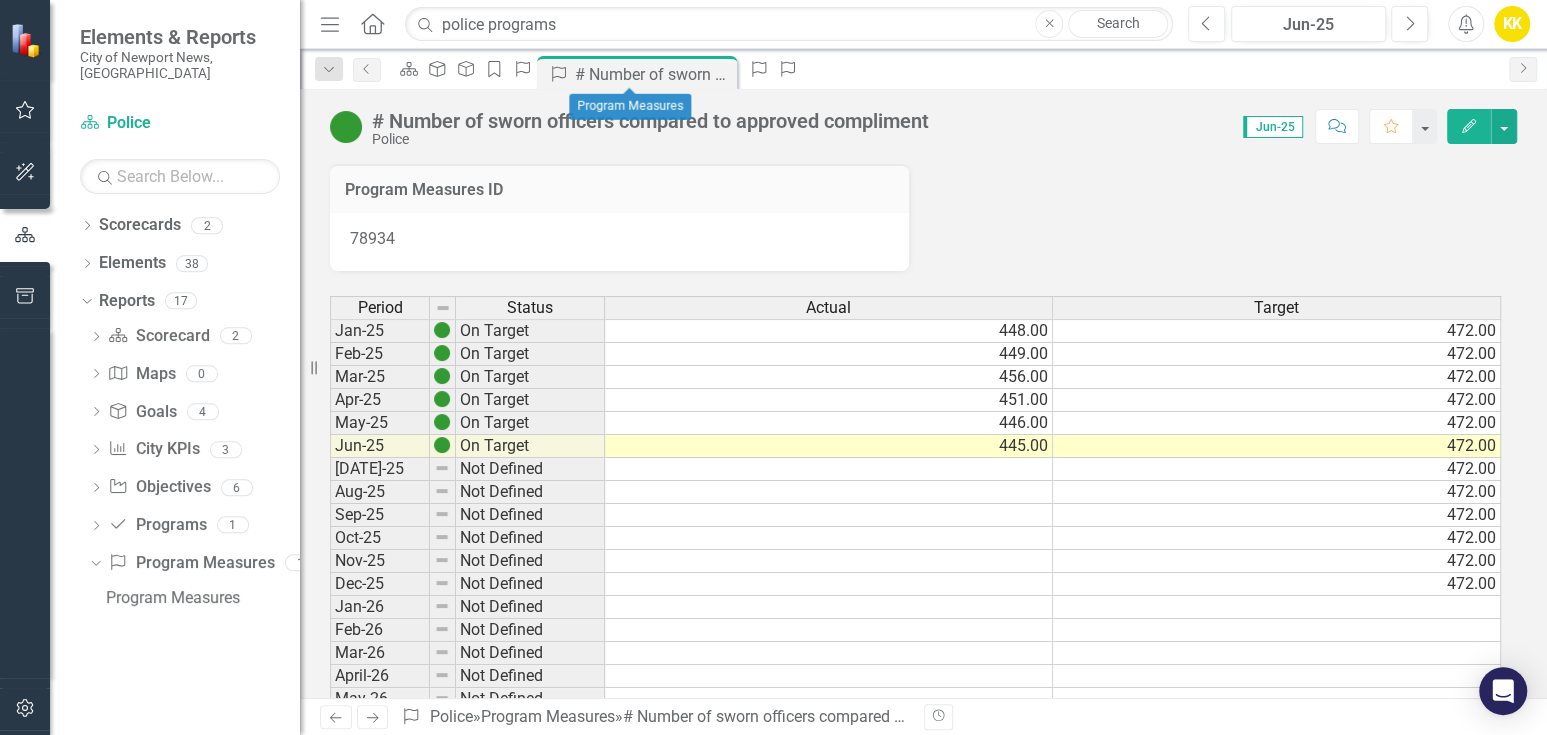 click on "# Number of sworn officers compared to approved compliment" at bounding box center [650, 121] 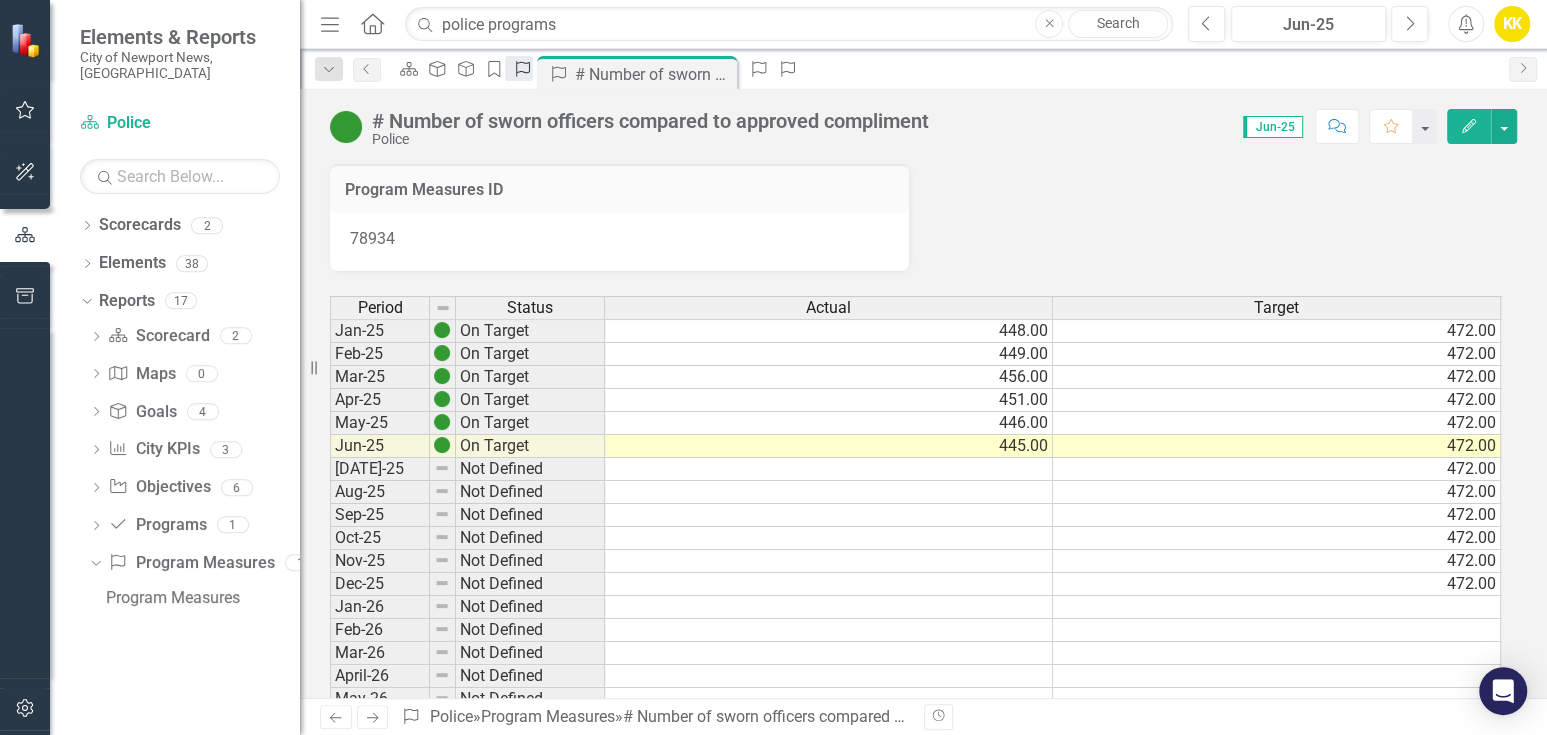 click on "Program Measures" 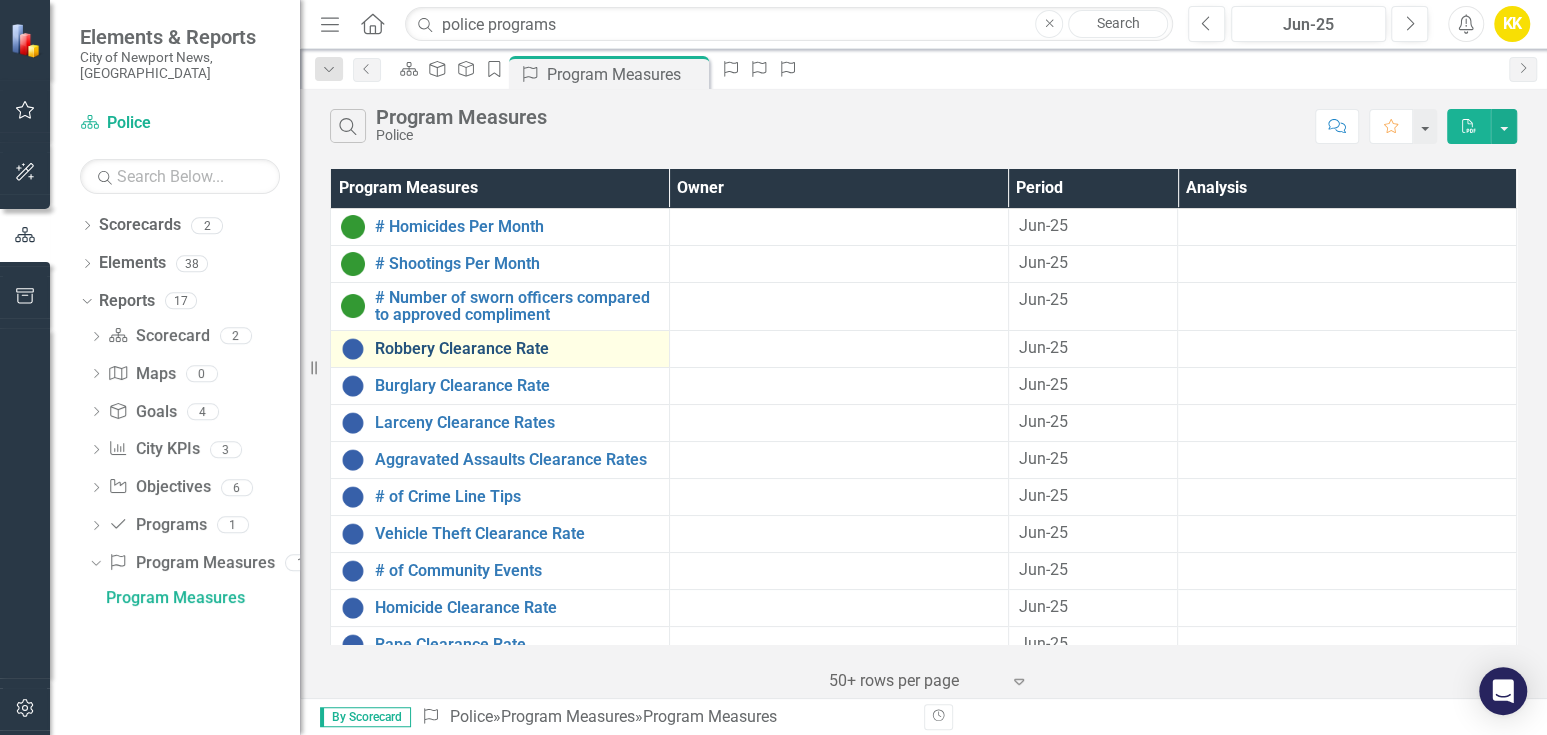 click on "Robbery Clearance Rate" at bounding box center [517, 349] 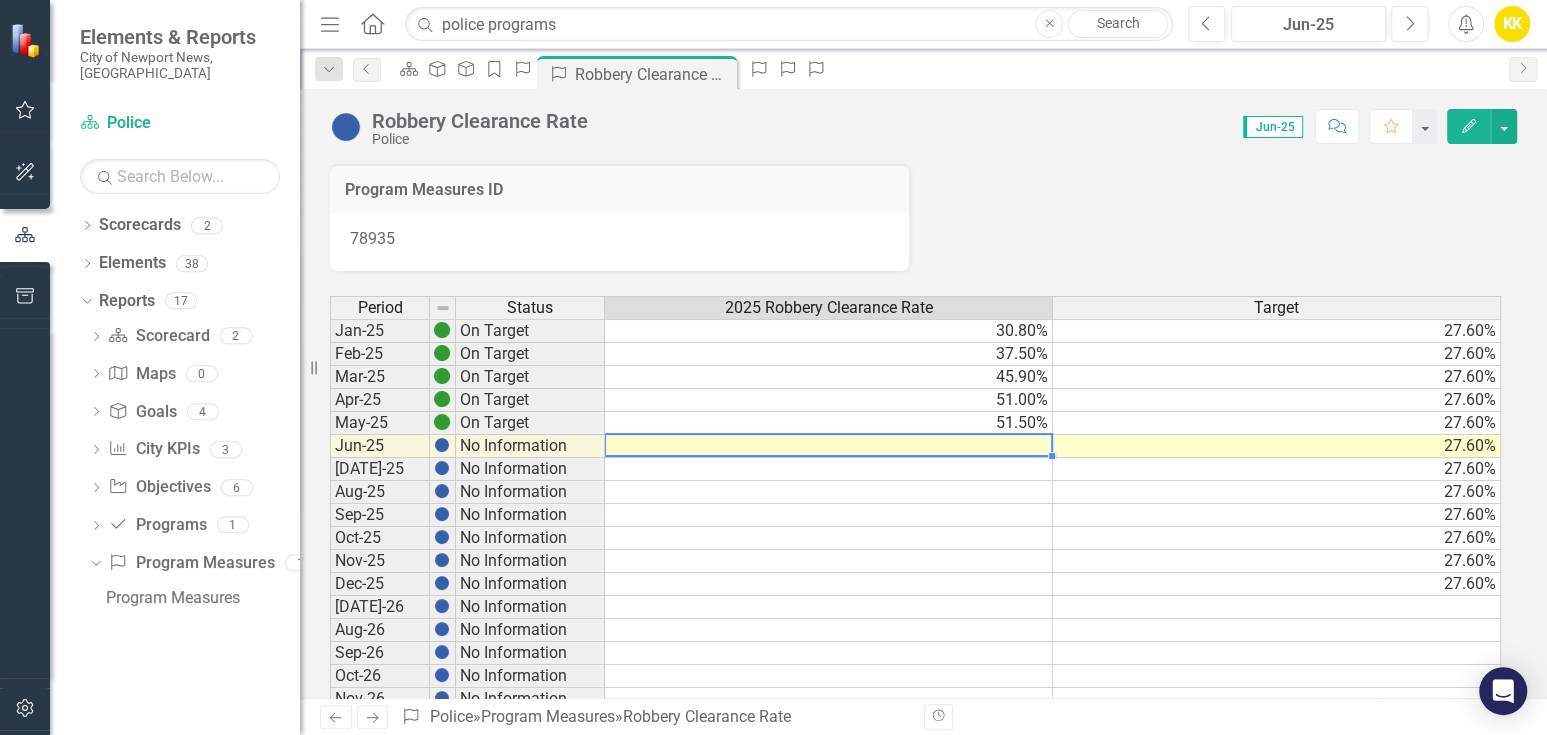 click at bounding box center (829, 446) 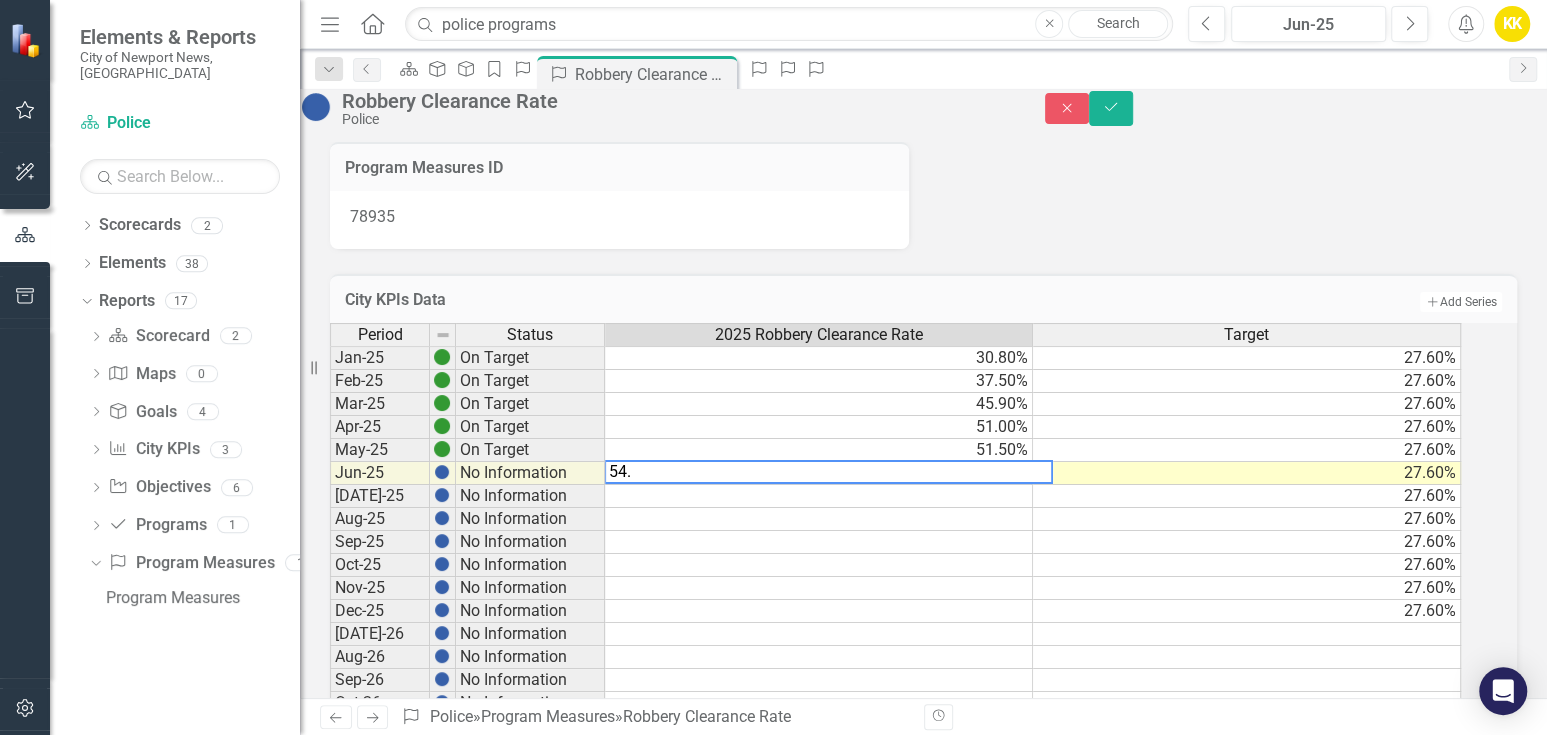type on "54.8" 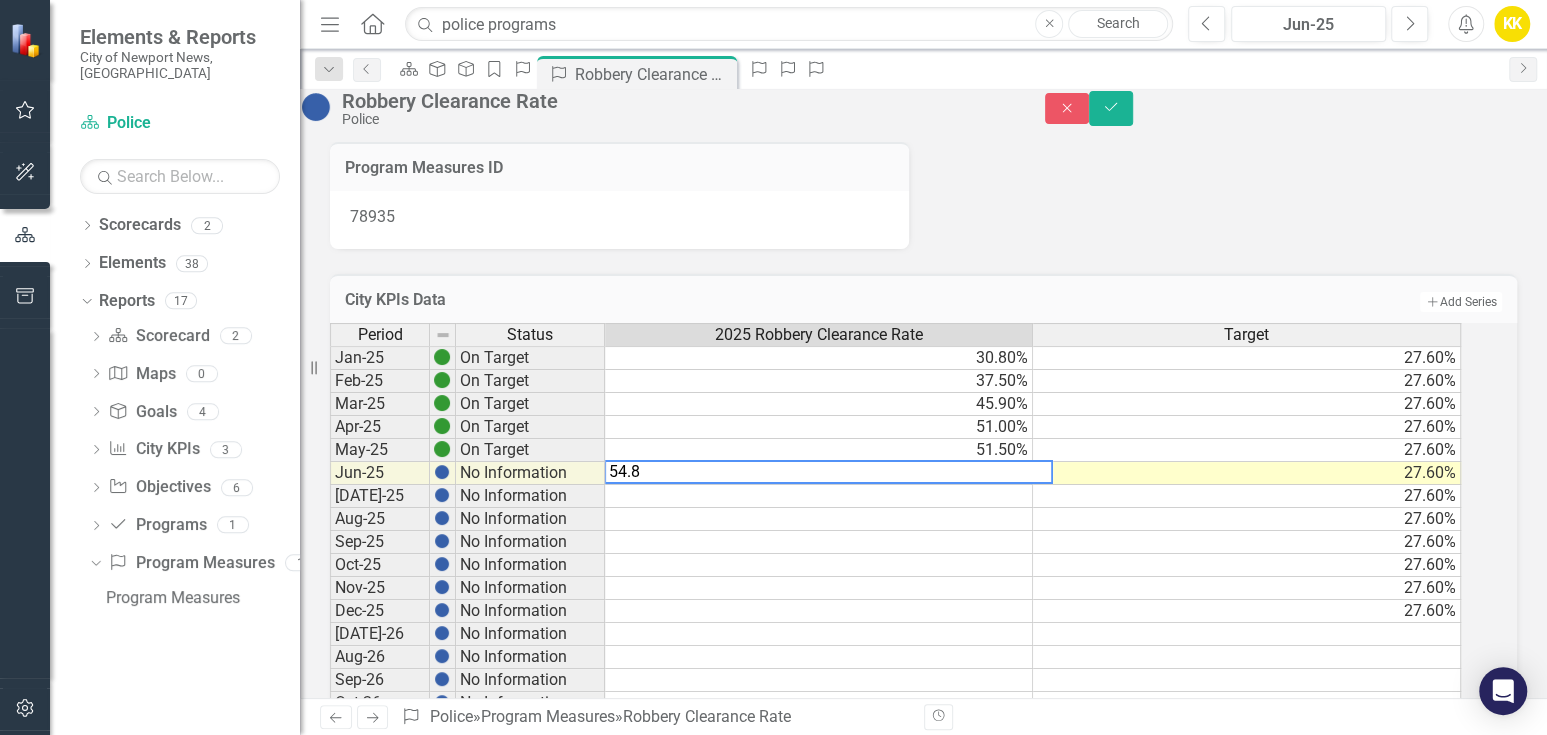 type 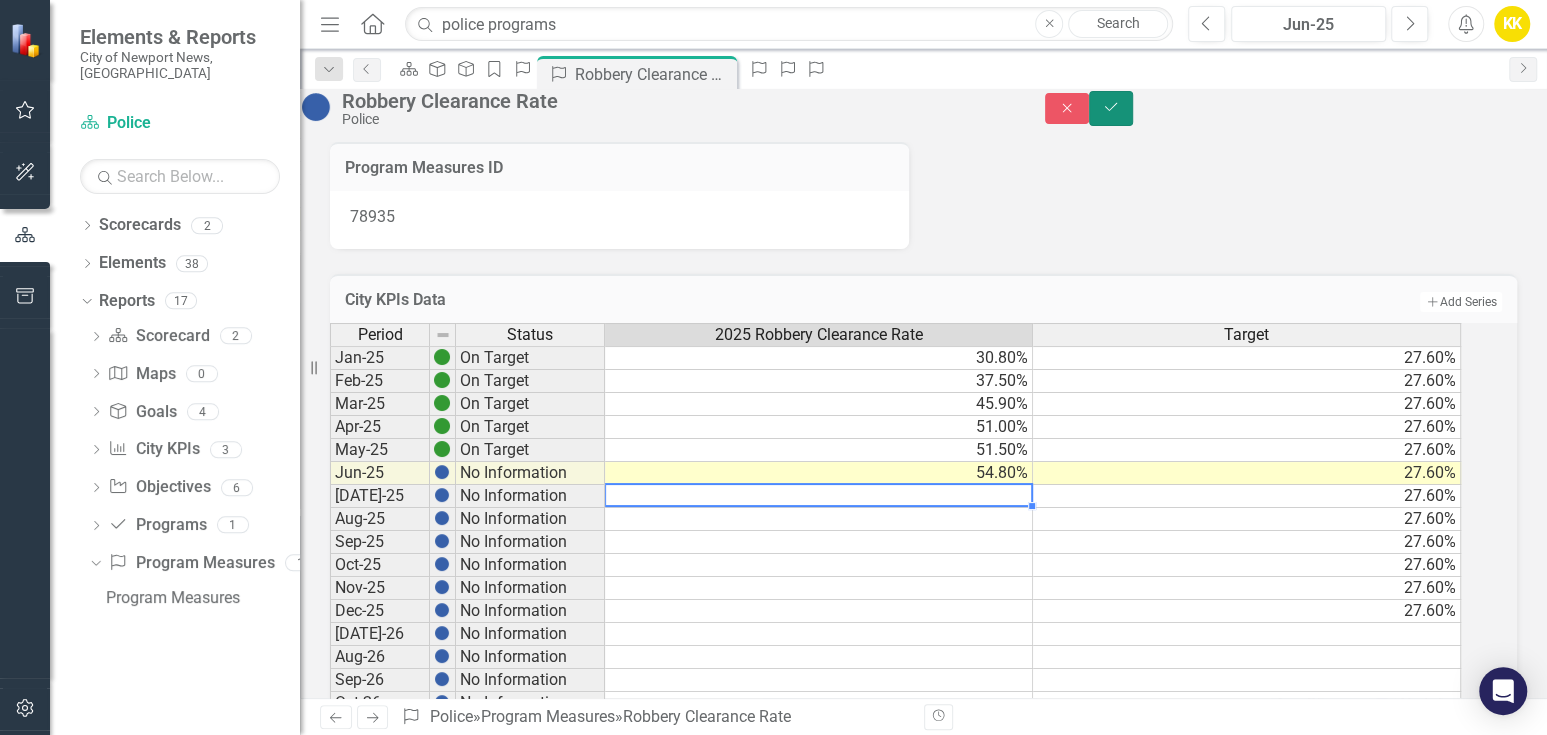 click on "Save" 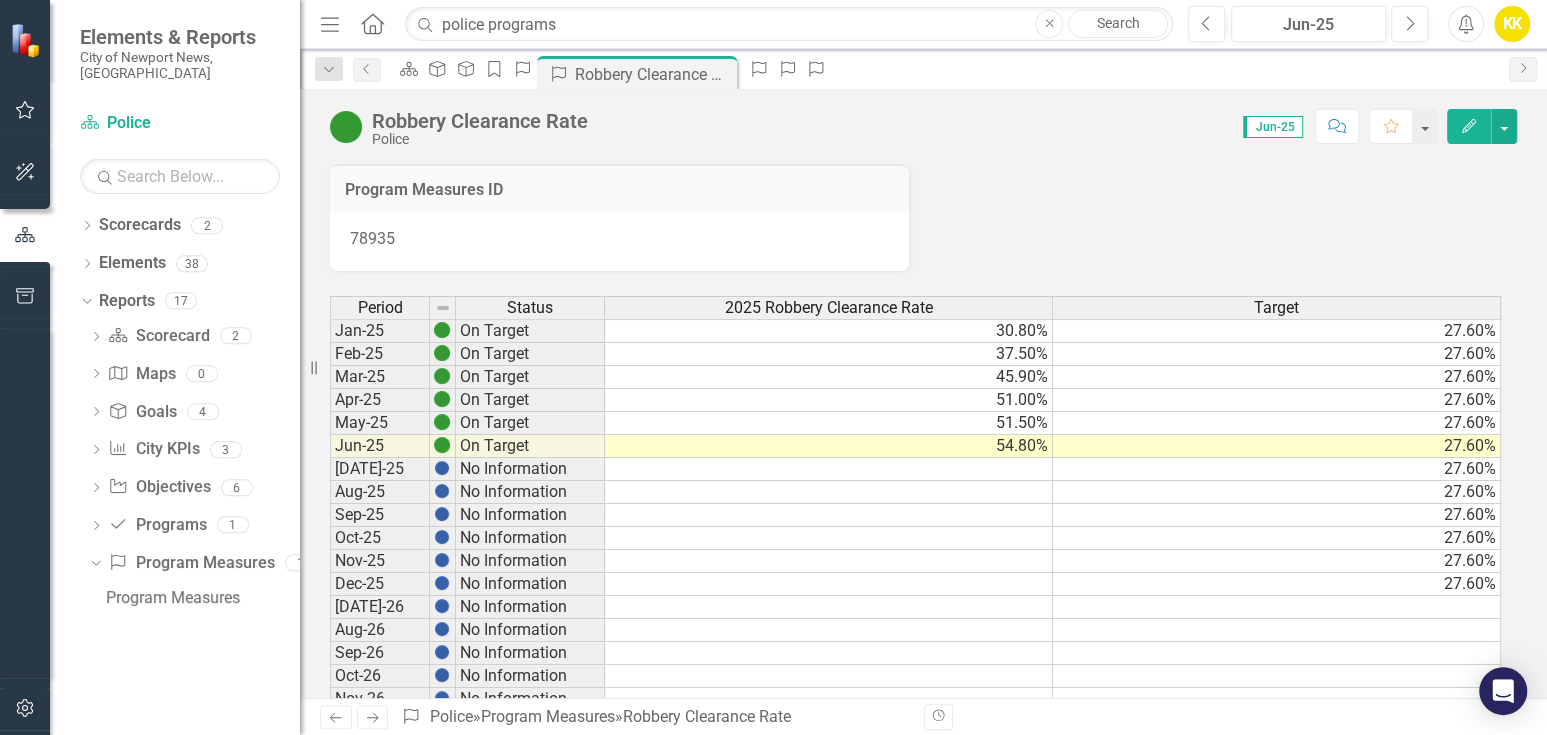 click on "Robbery Clearance Rate Police Score: 0.00 Jun-25 Completed  Comment Favorite Edit" at bounding box center [923, 119] 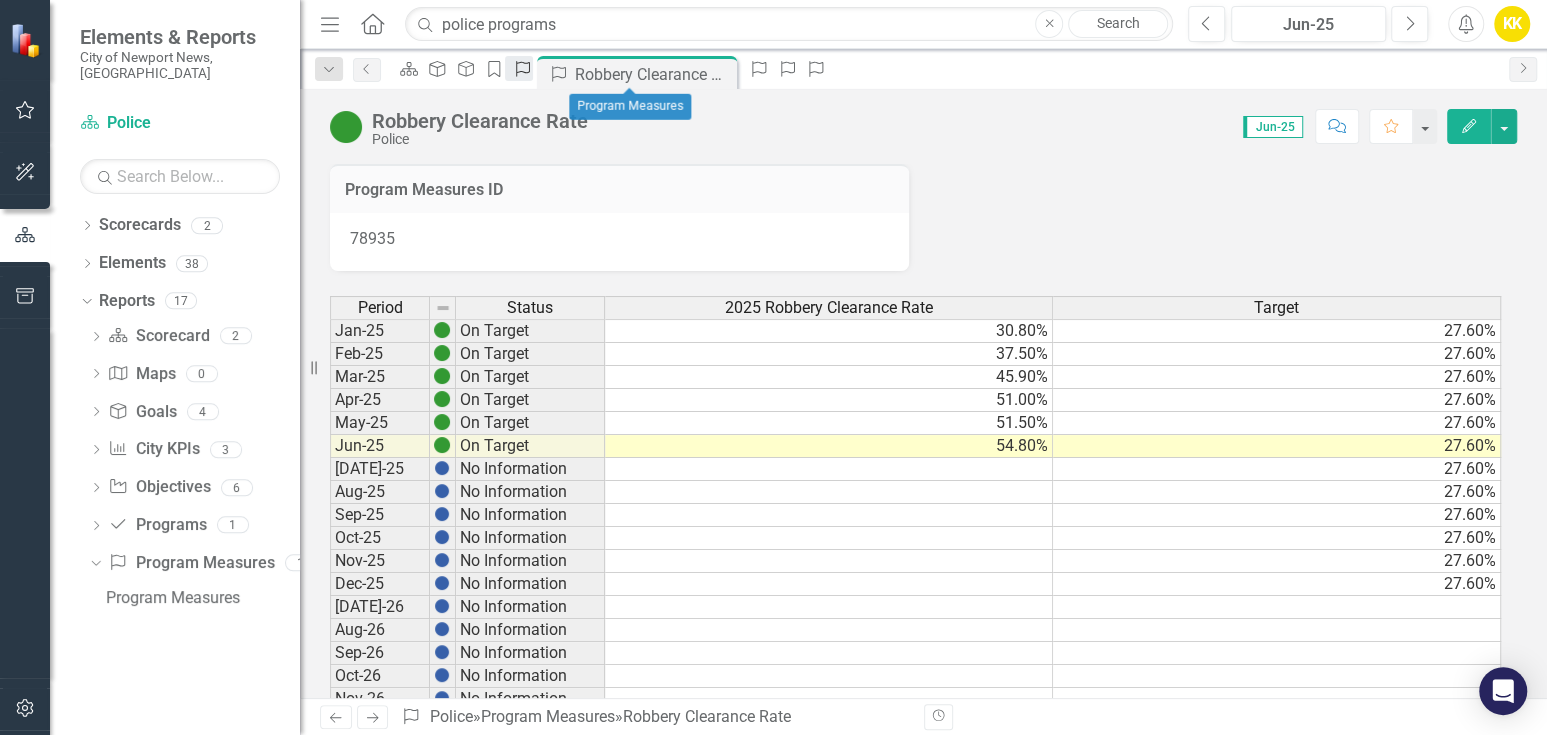 click on "Program Measures" 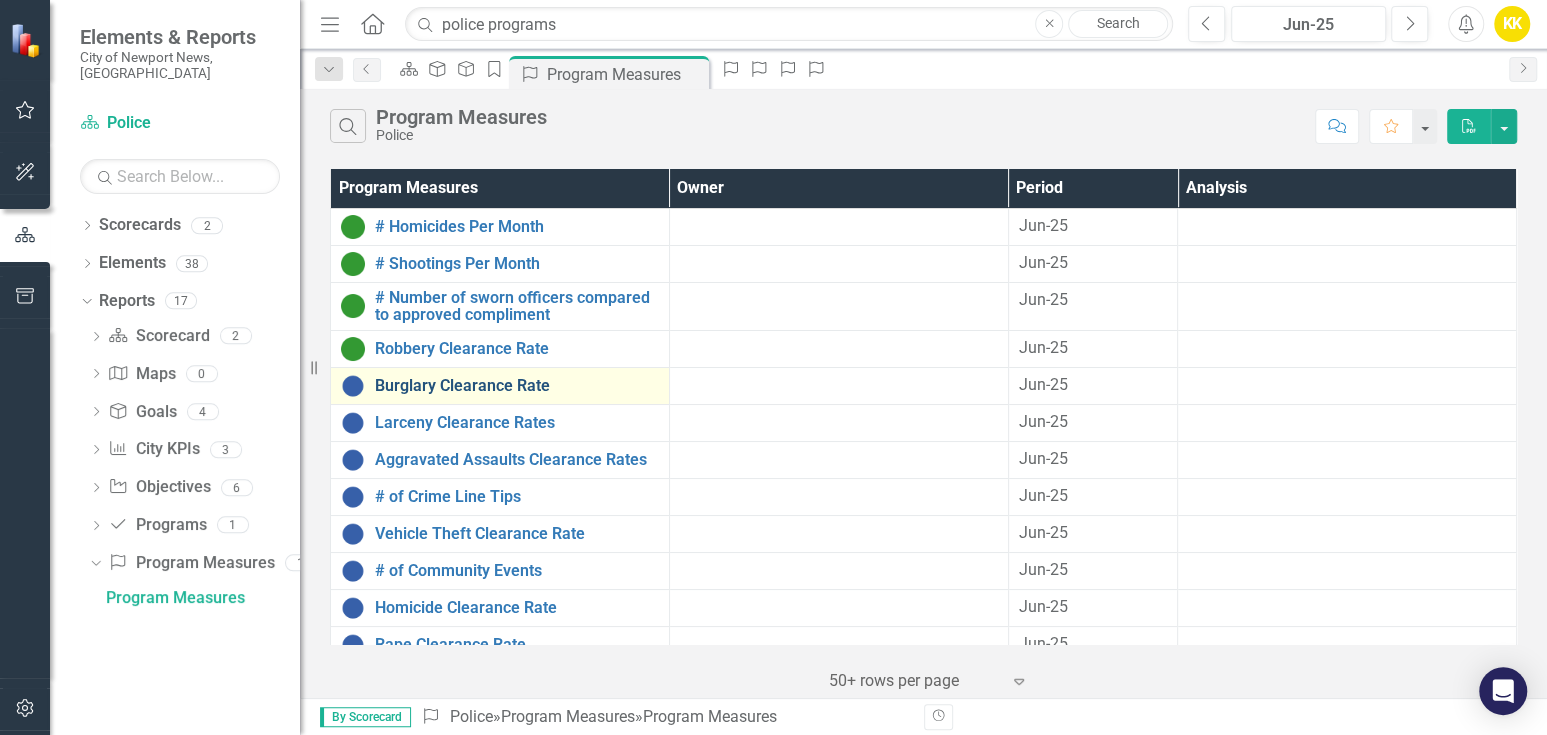 click on "Burglary Clearance Rate" at bounding box center [517, 386] 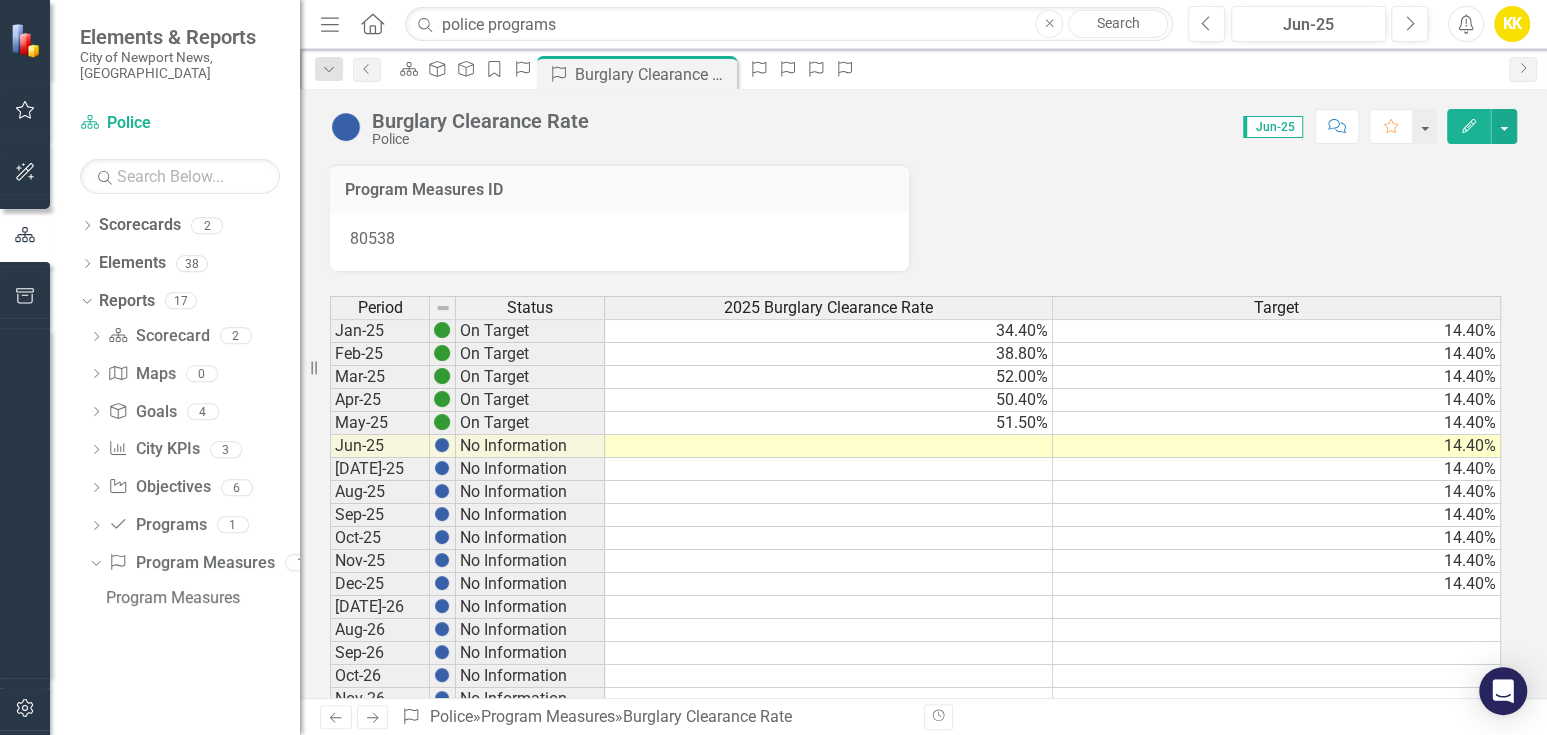 click at bounding box center [829, 446] 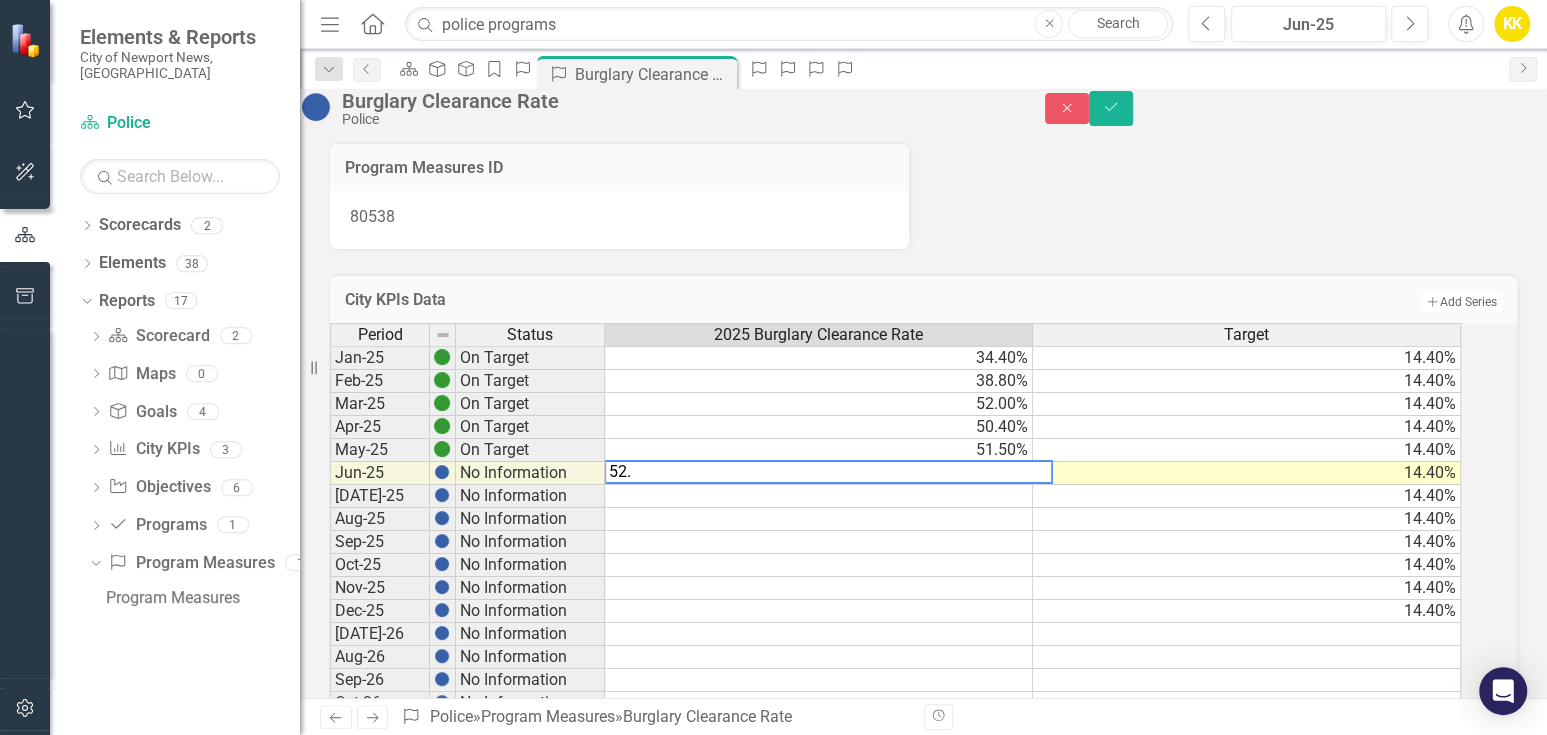 type on "52.3" 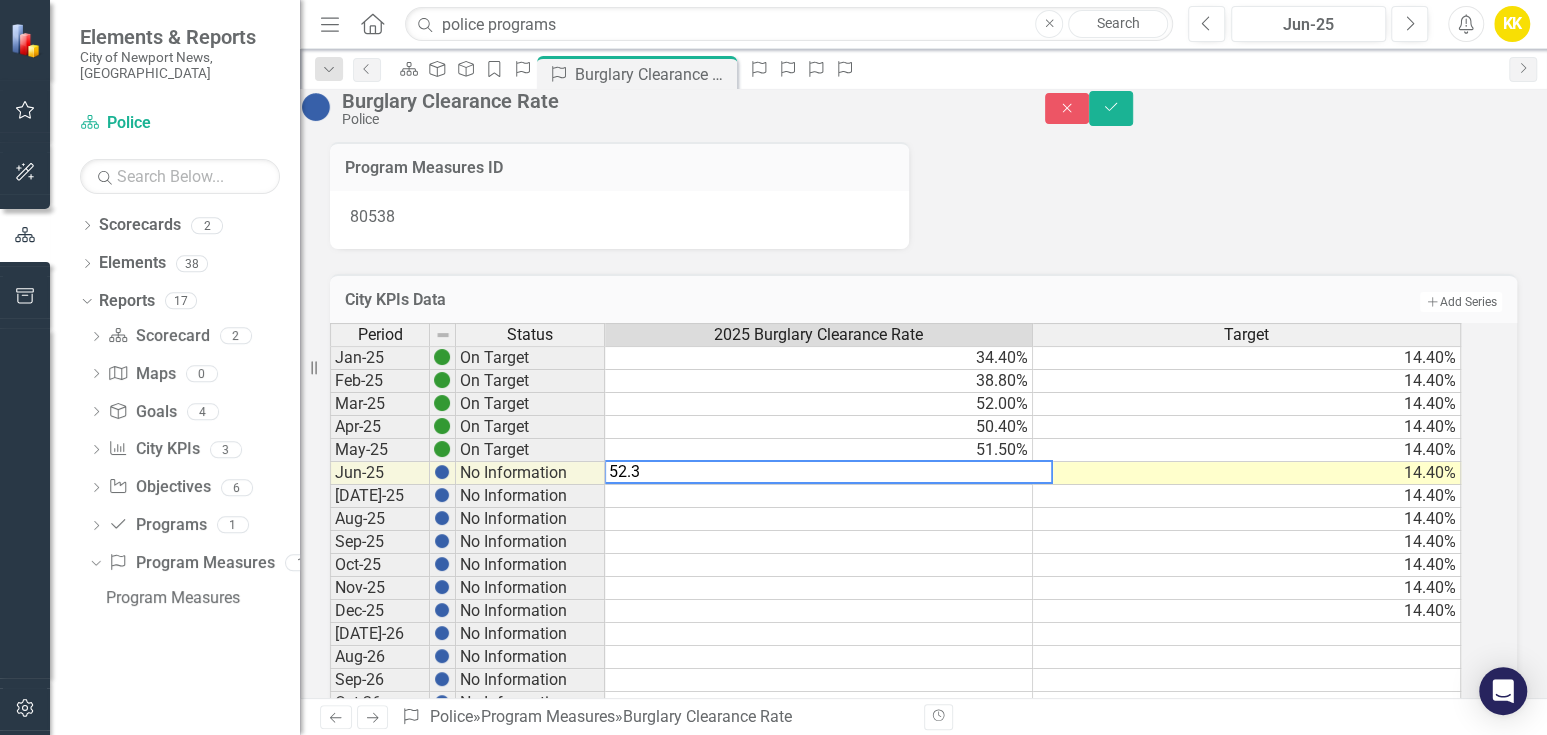 type 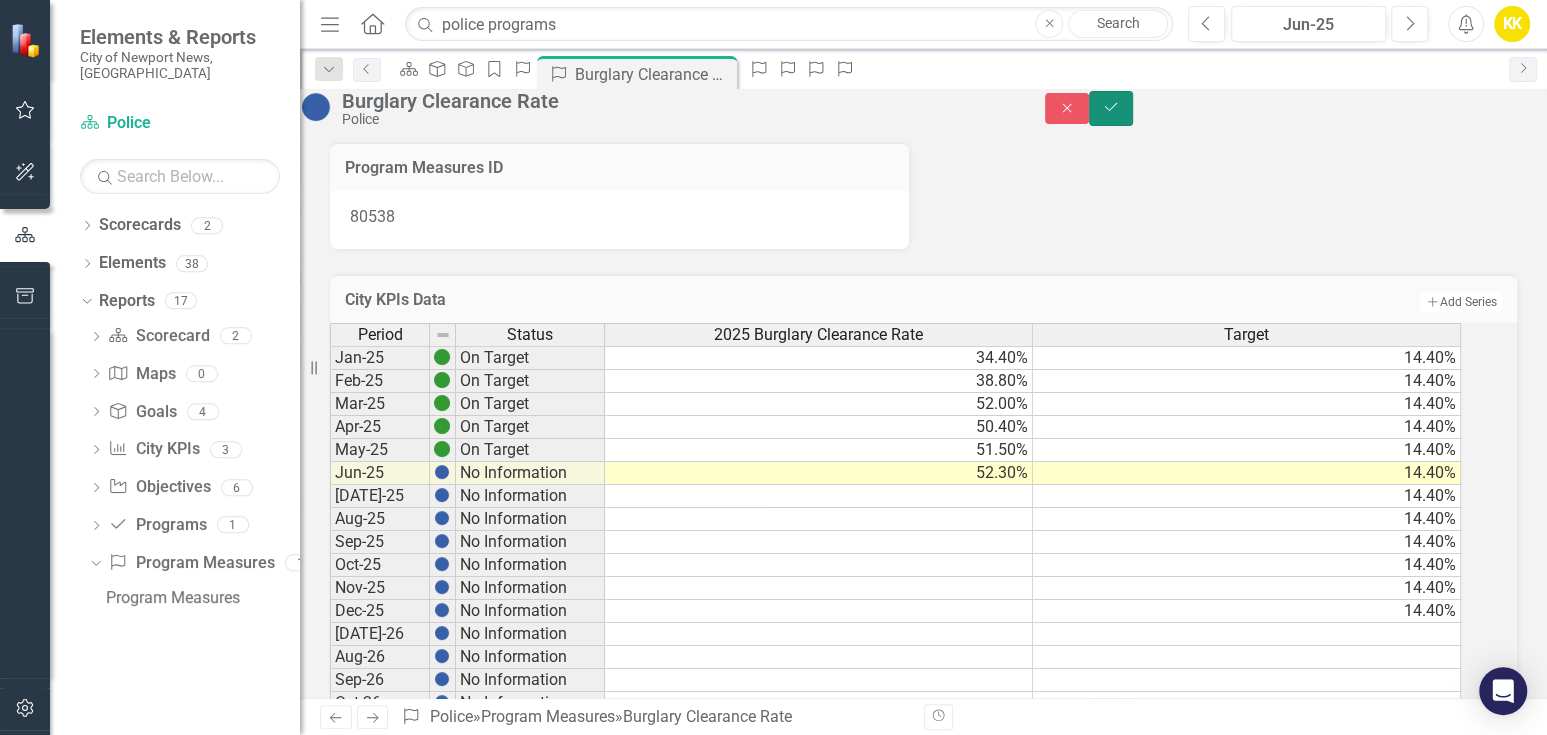 click on "Save" 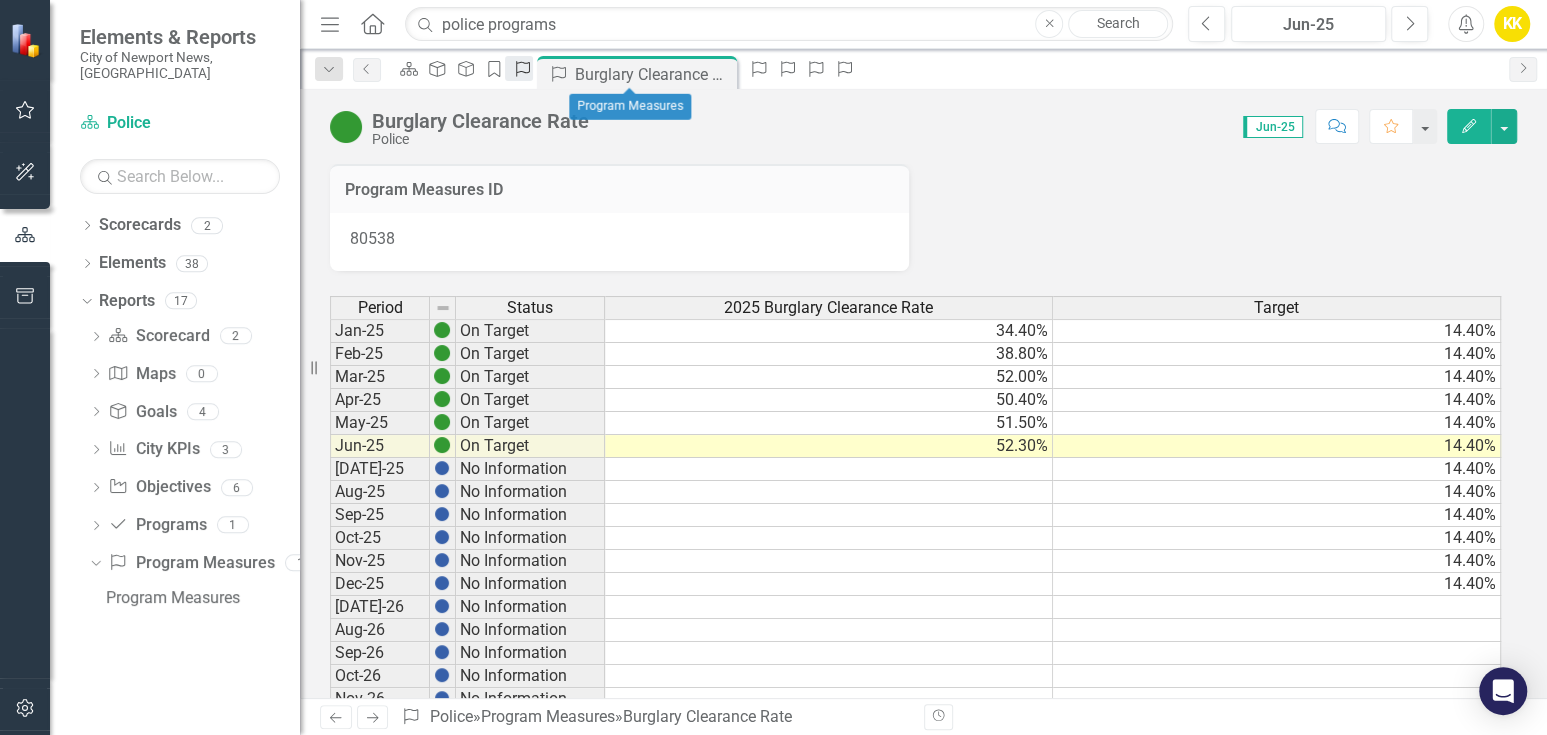 click on "Program Measures" 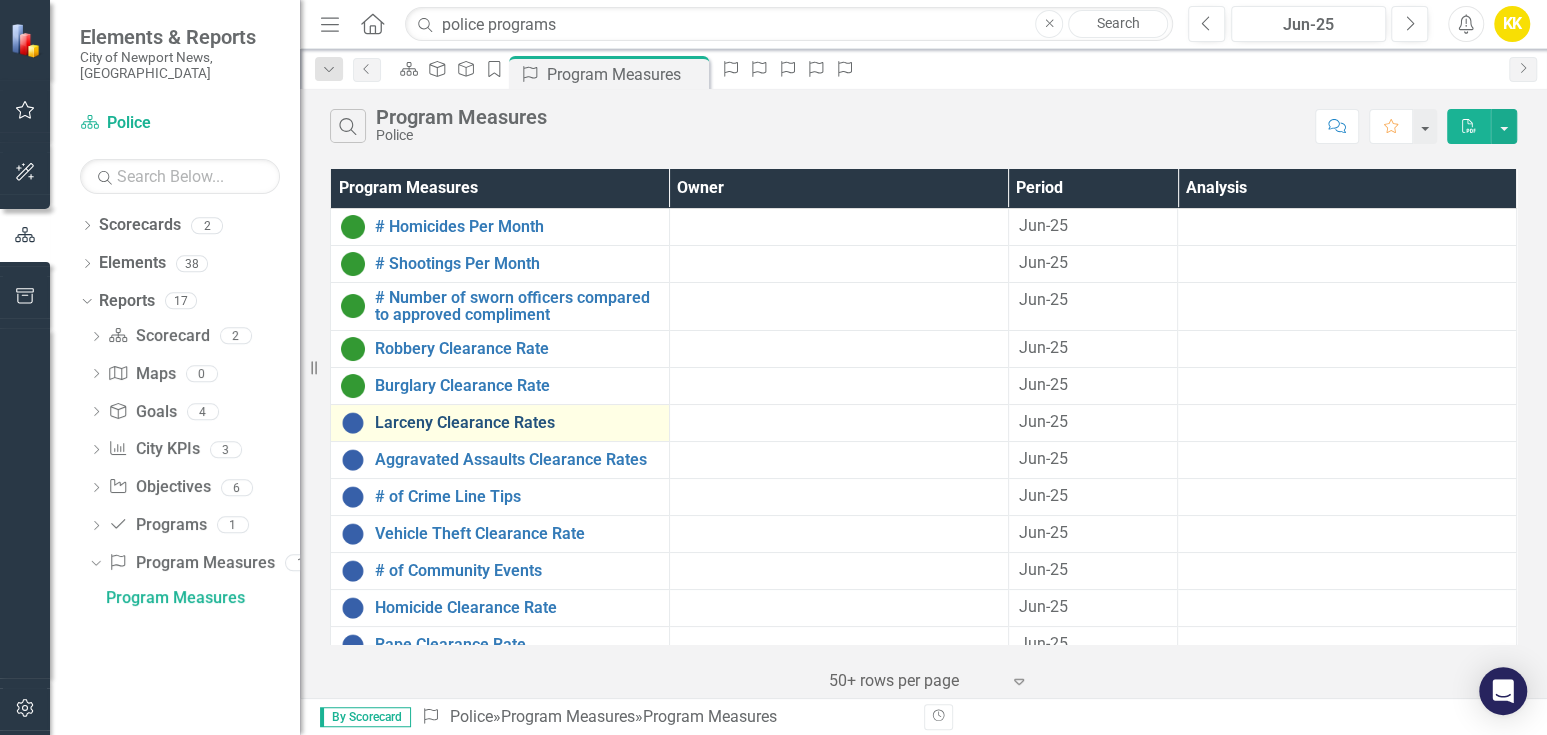 click on "Larceny Clearance Rates" at bounding box center (517, 423) 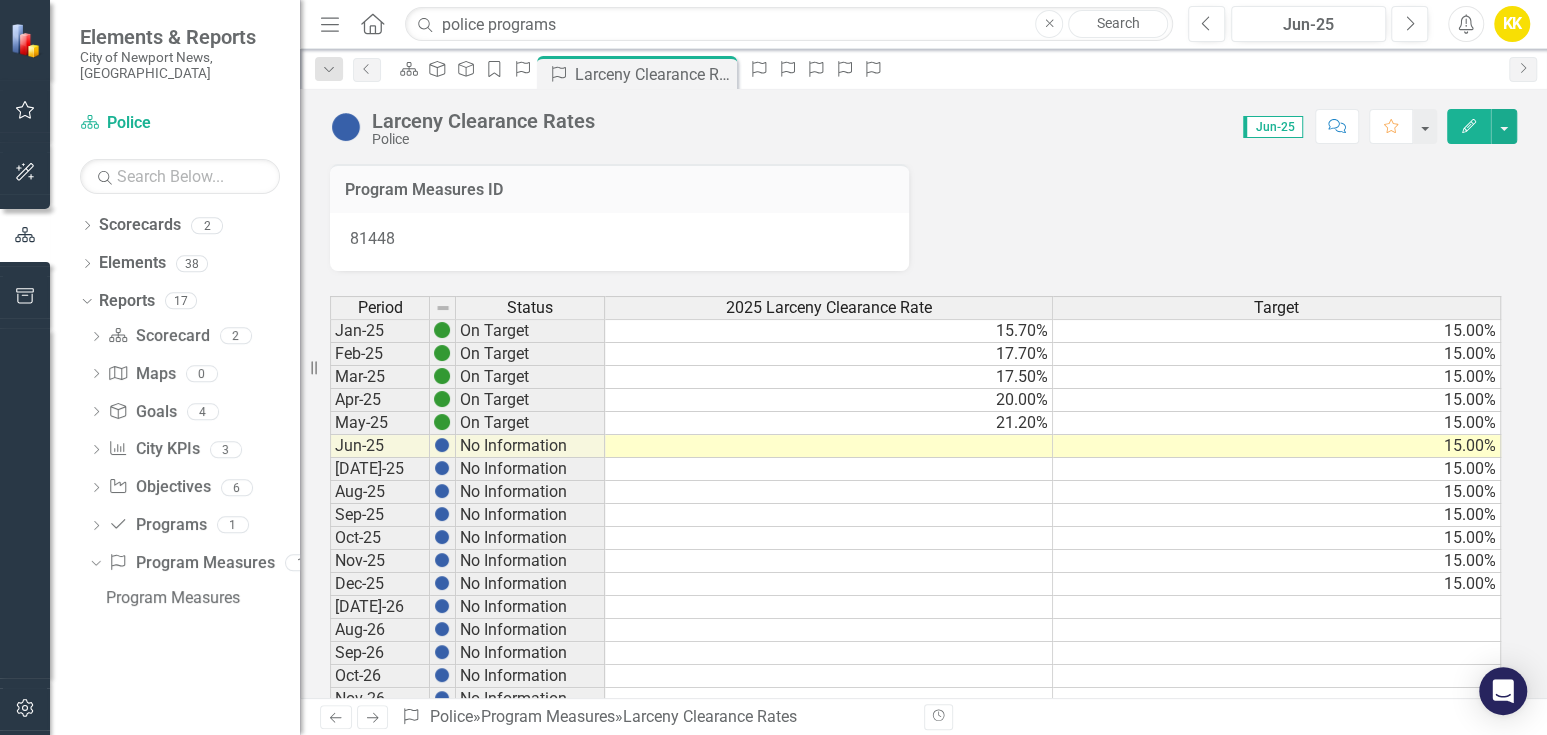 click at bounding box center [829, 446] 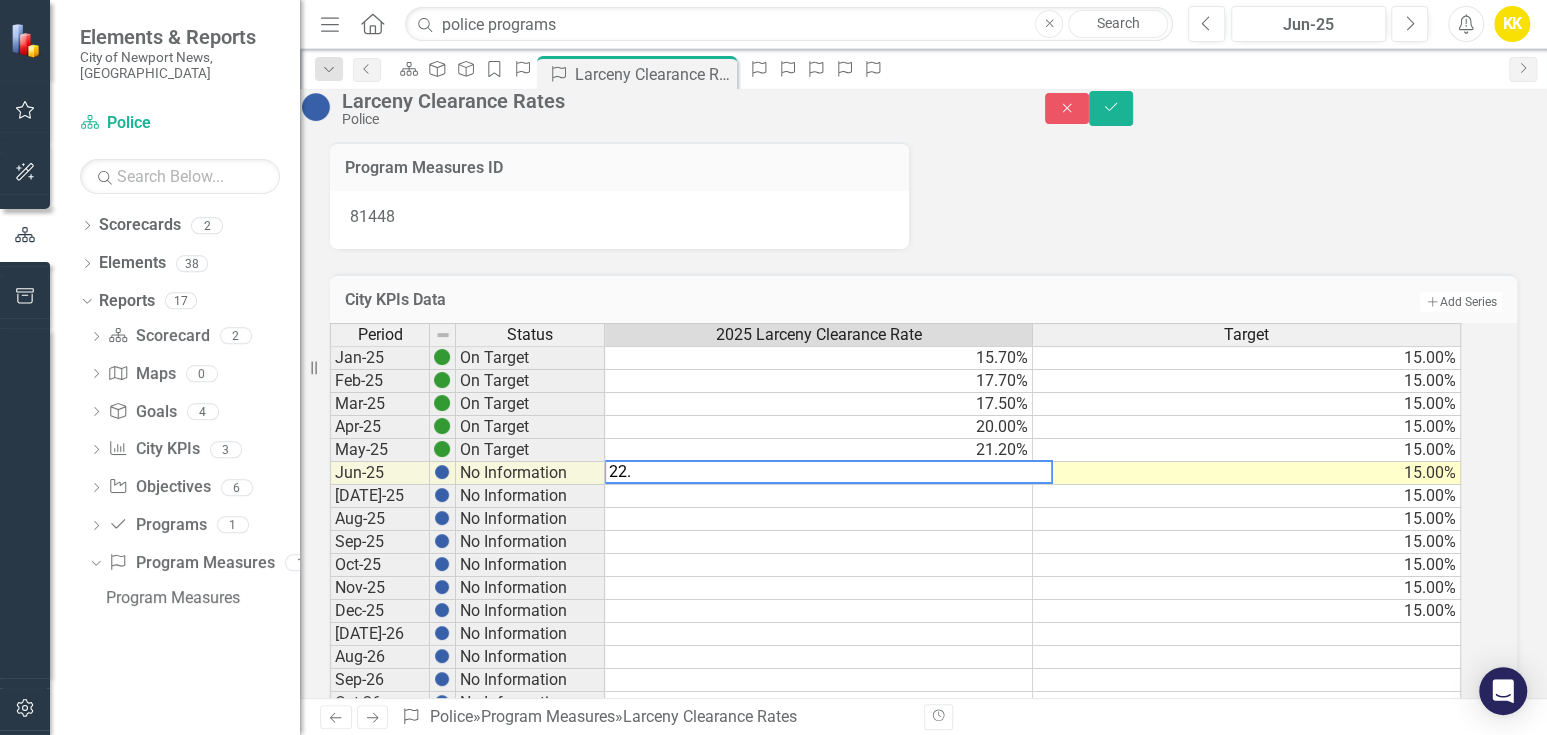 type on "22.4" 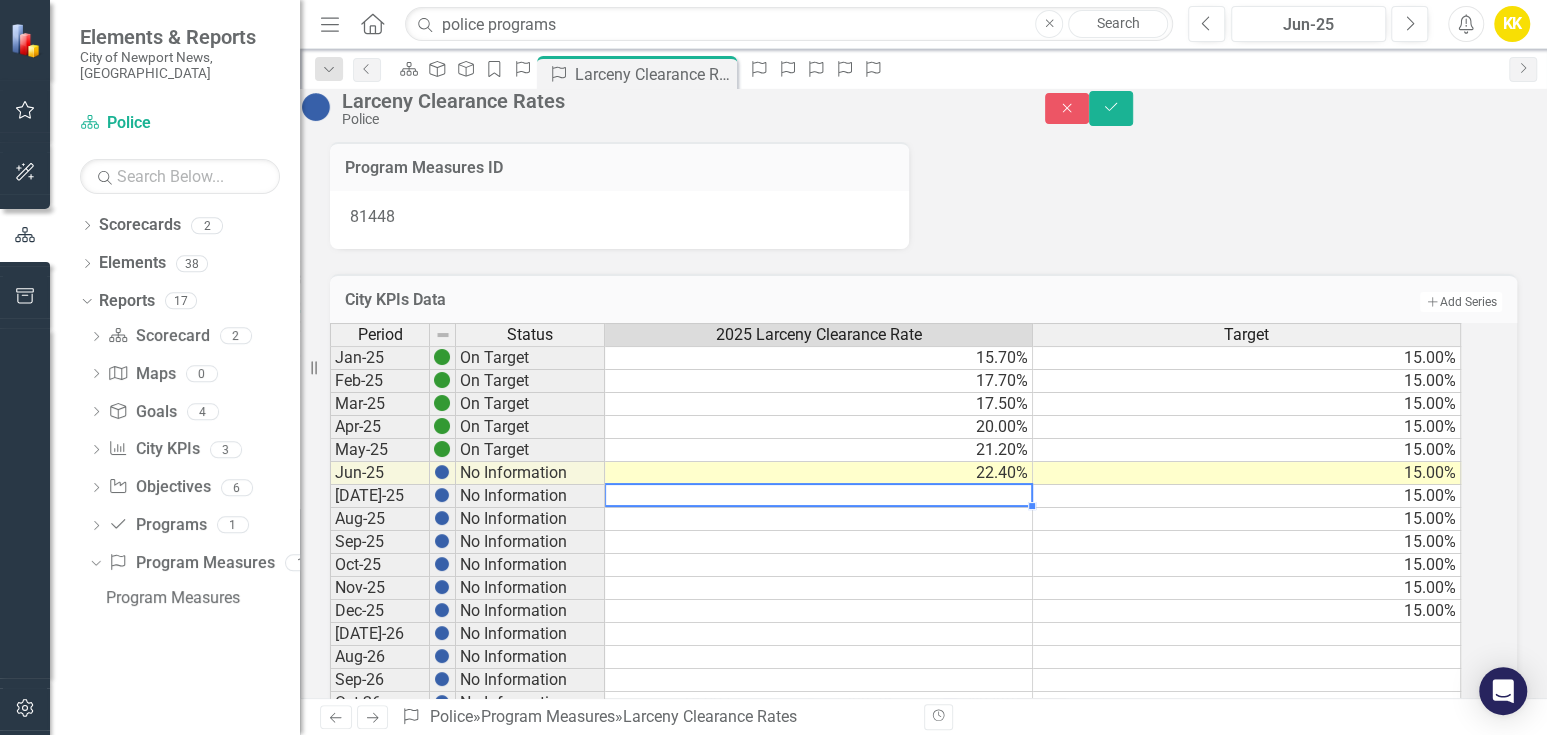 type 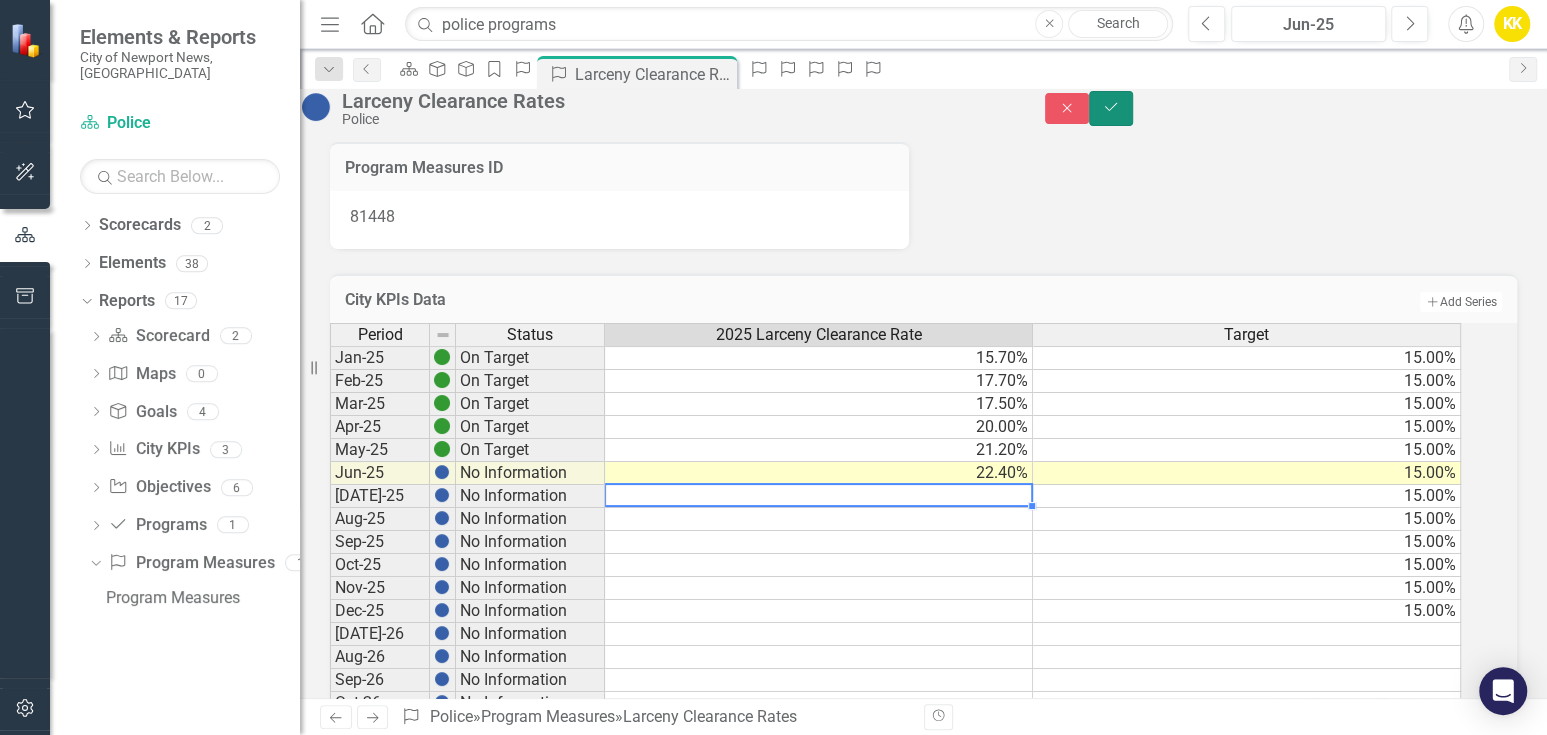 click on "Save" 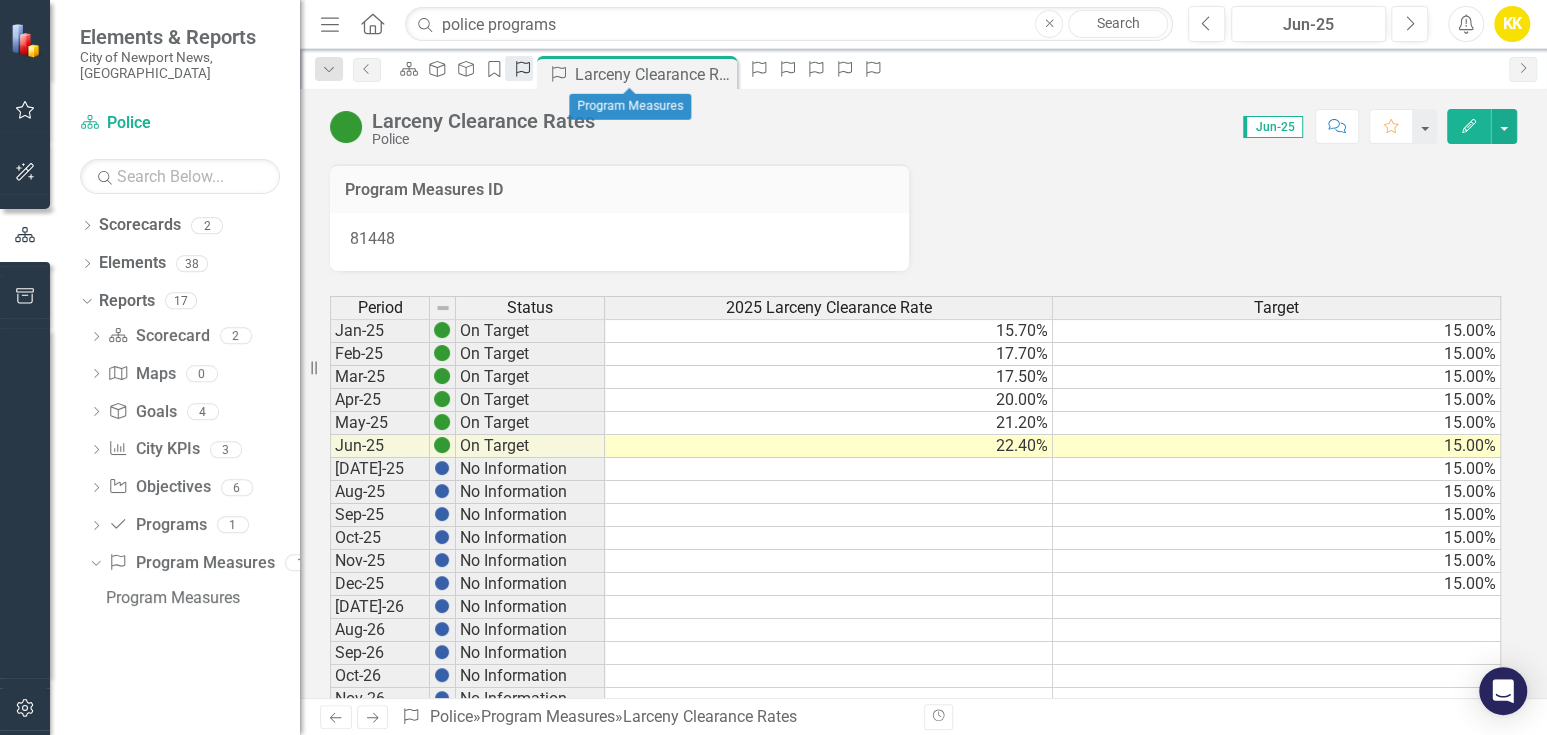click on "Program Measures" at bounding box center [519, 68] 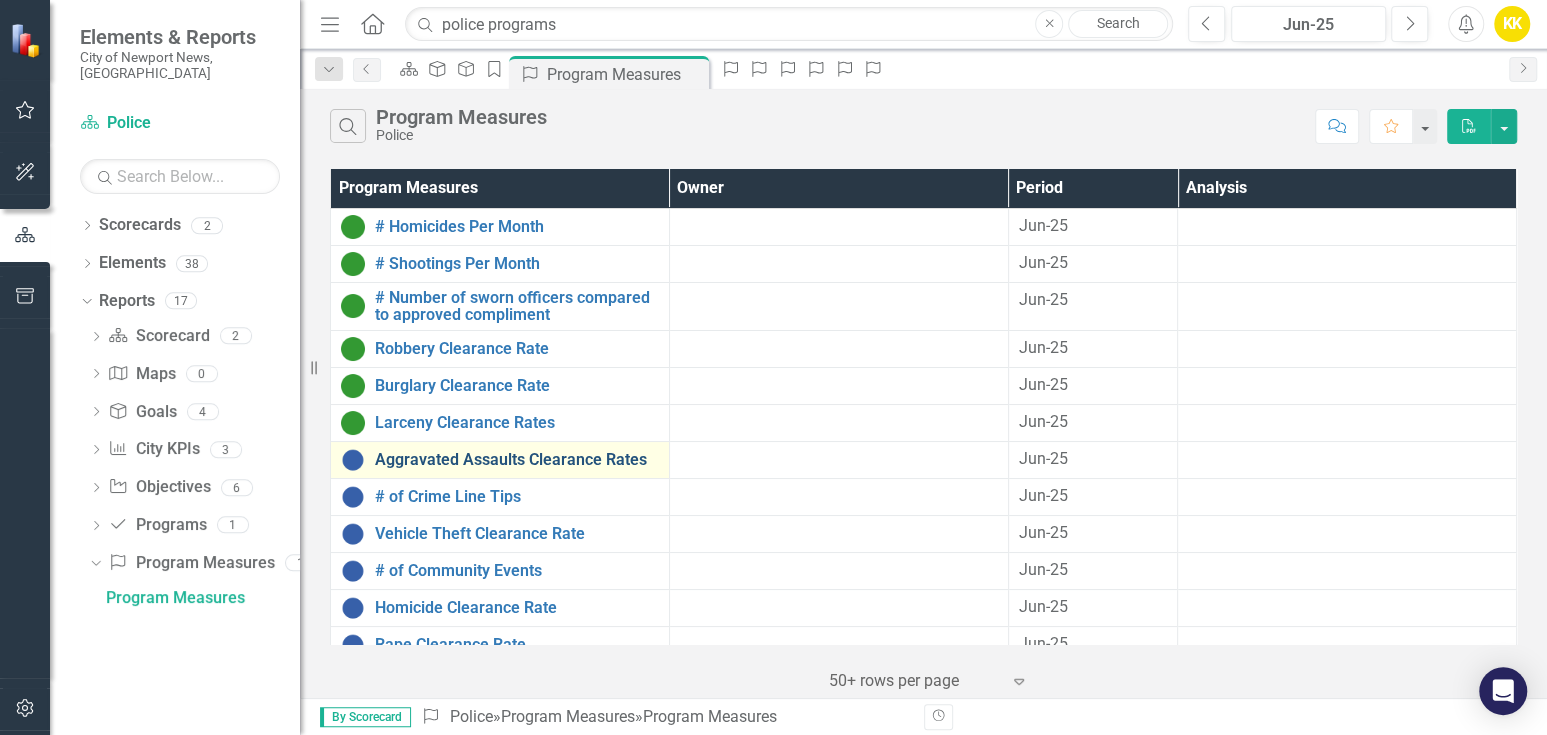 click on "Aggravated Assaults Clearance Rates" at bounding box center [517, 460] 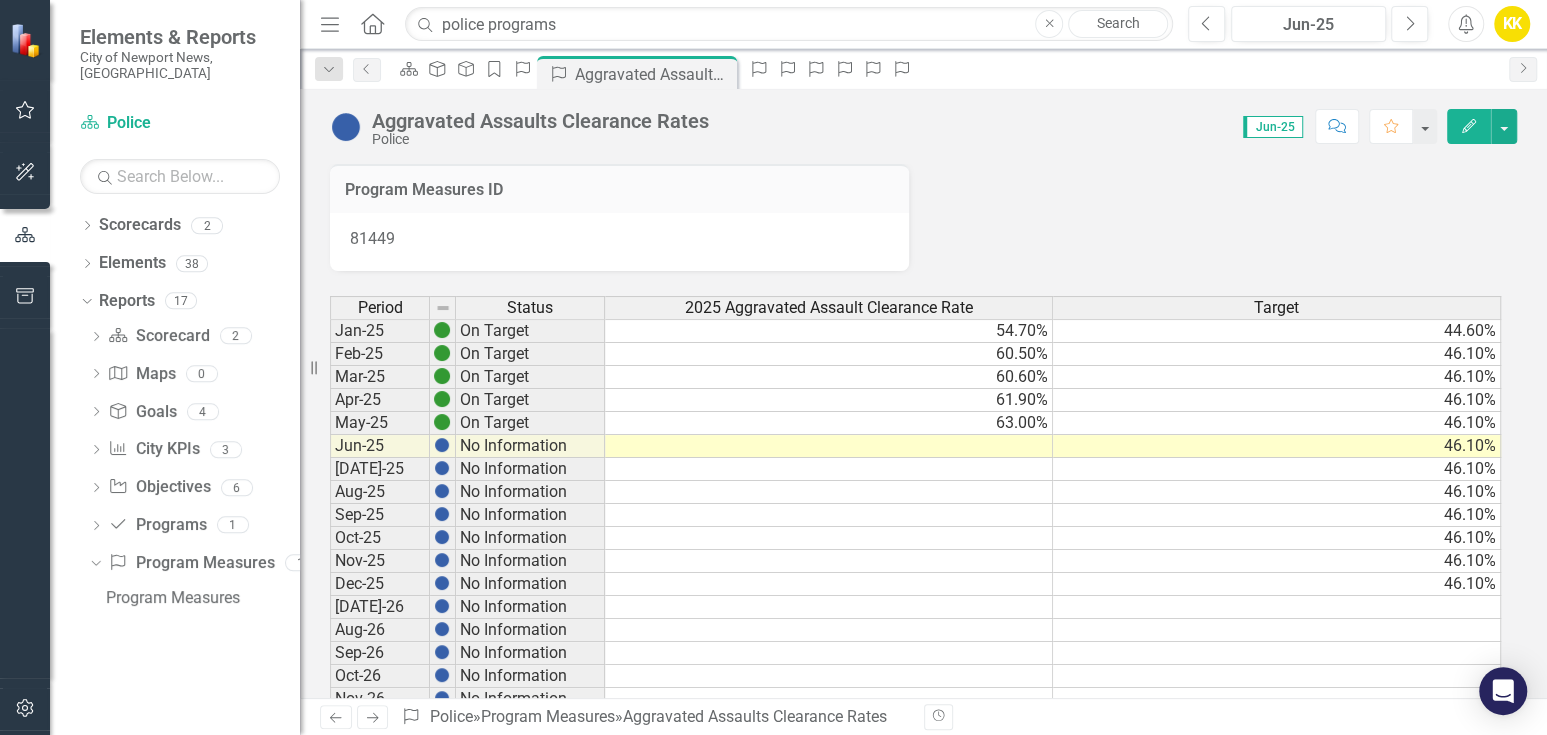 click at bounding box center [829, 446] 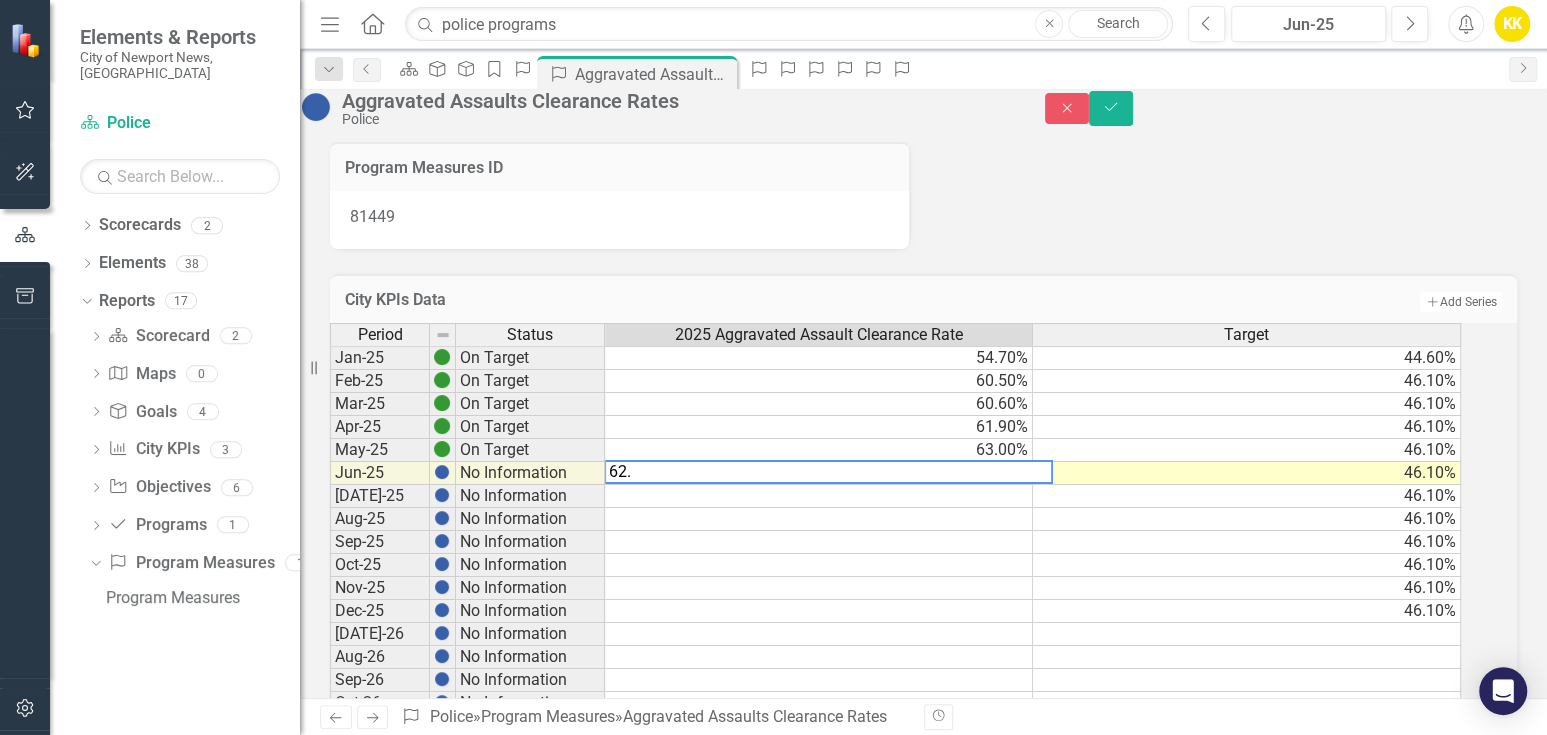 type on "62.7" 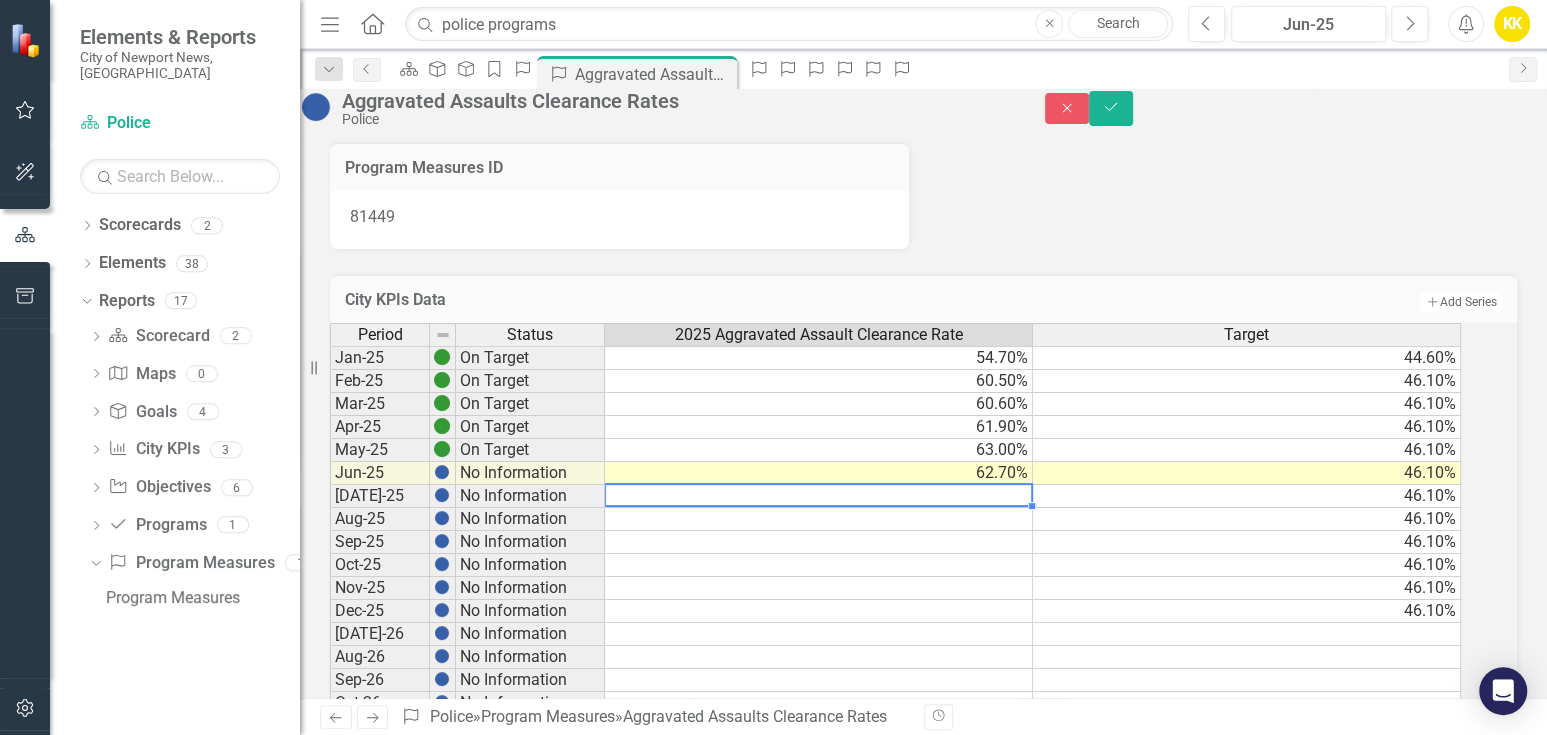 type 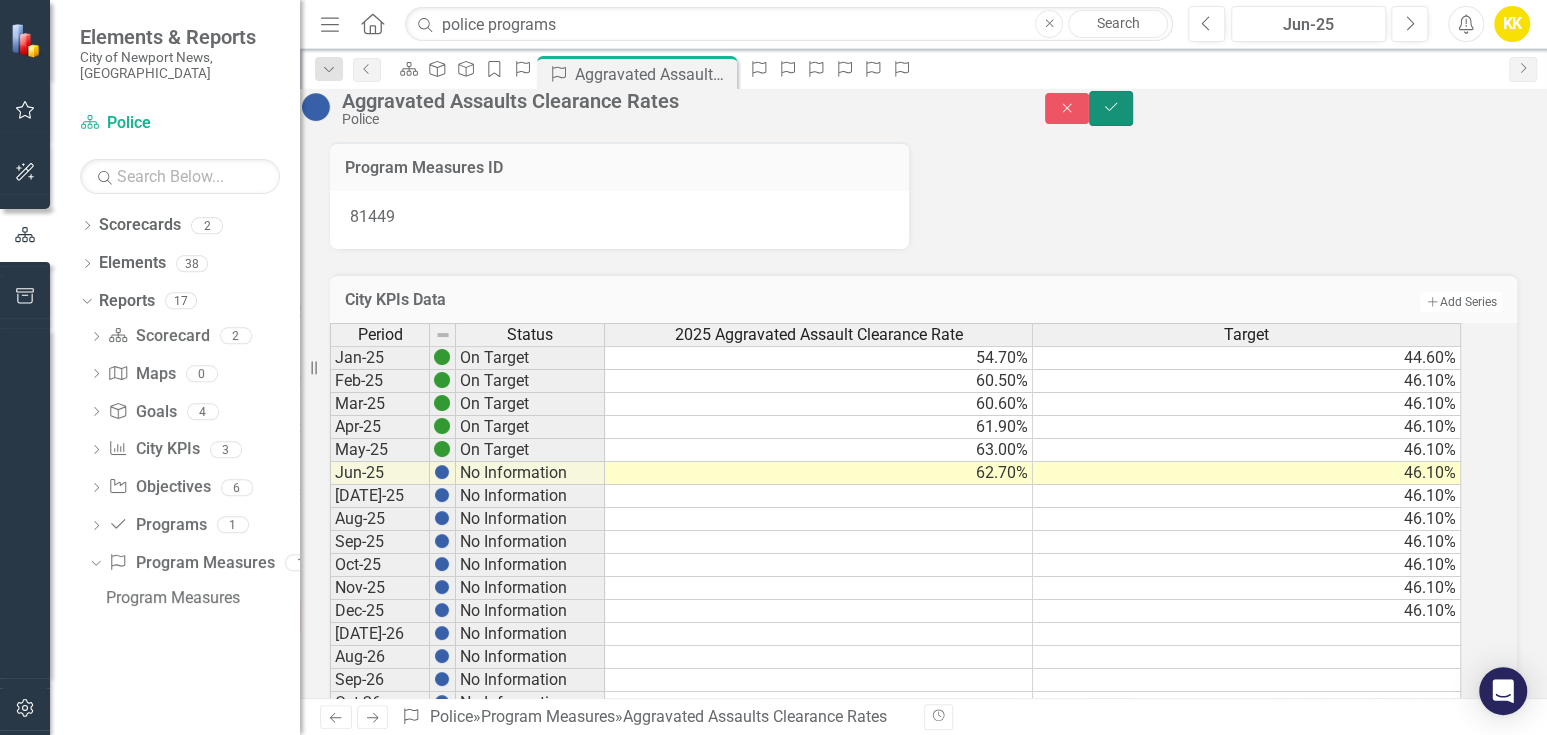 click on "Save" 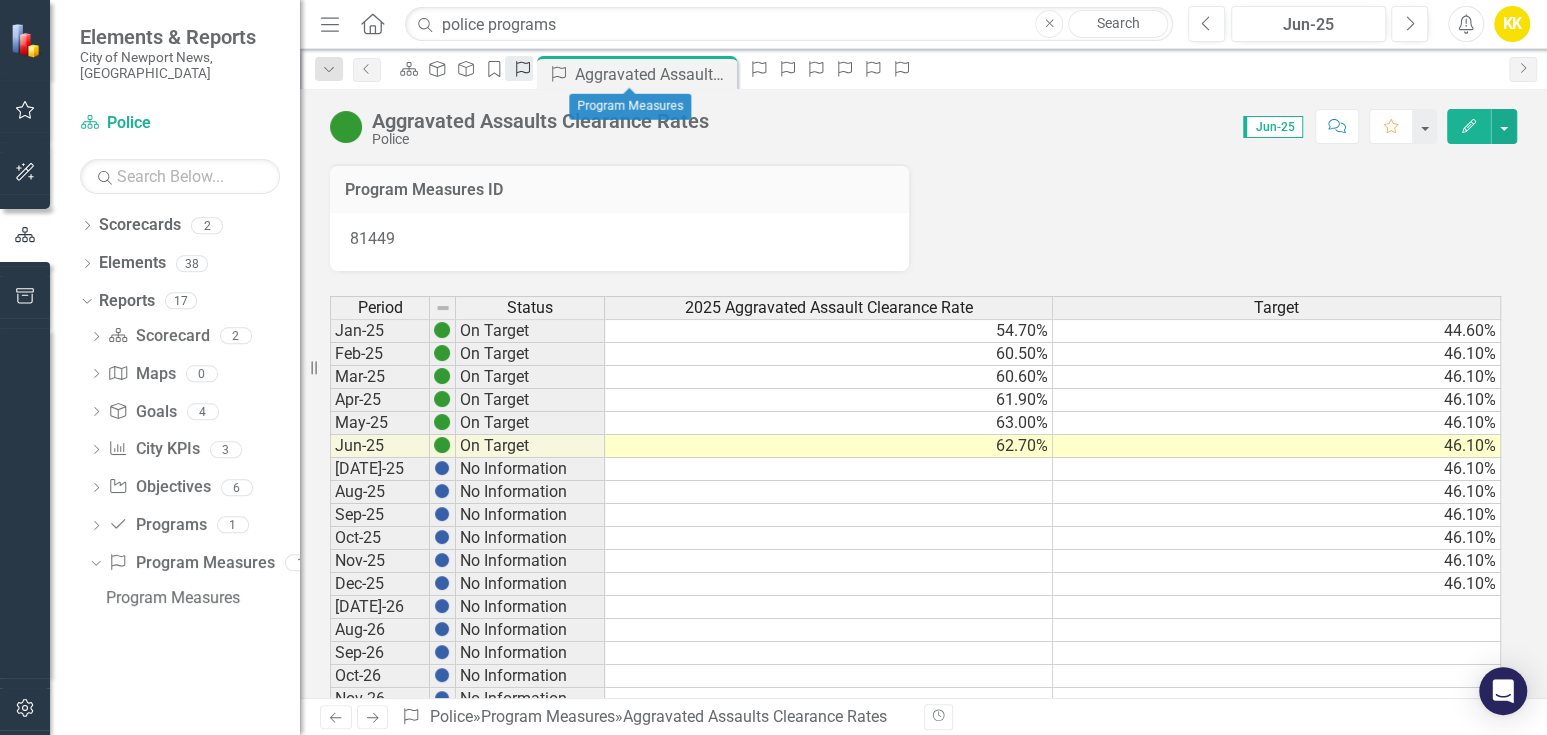 click on "Program Measures" 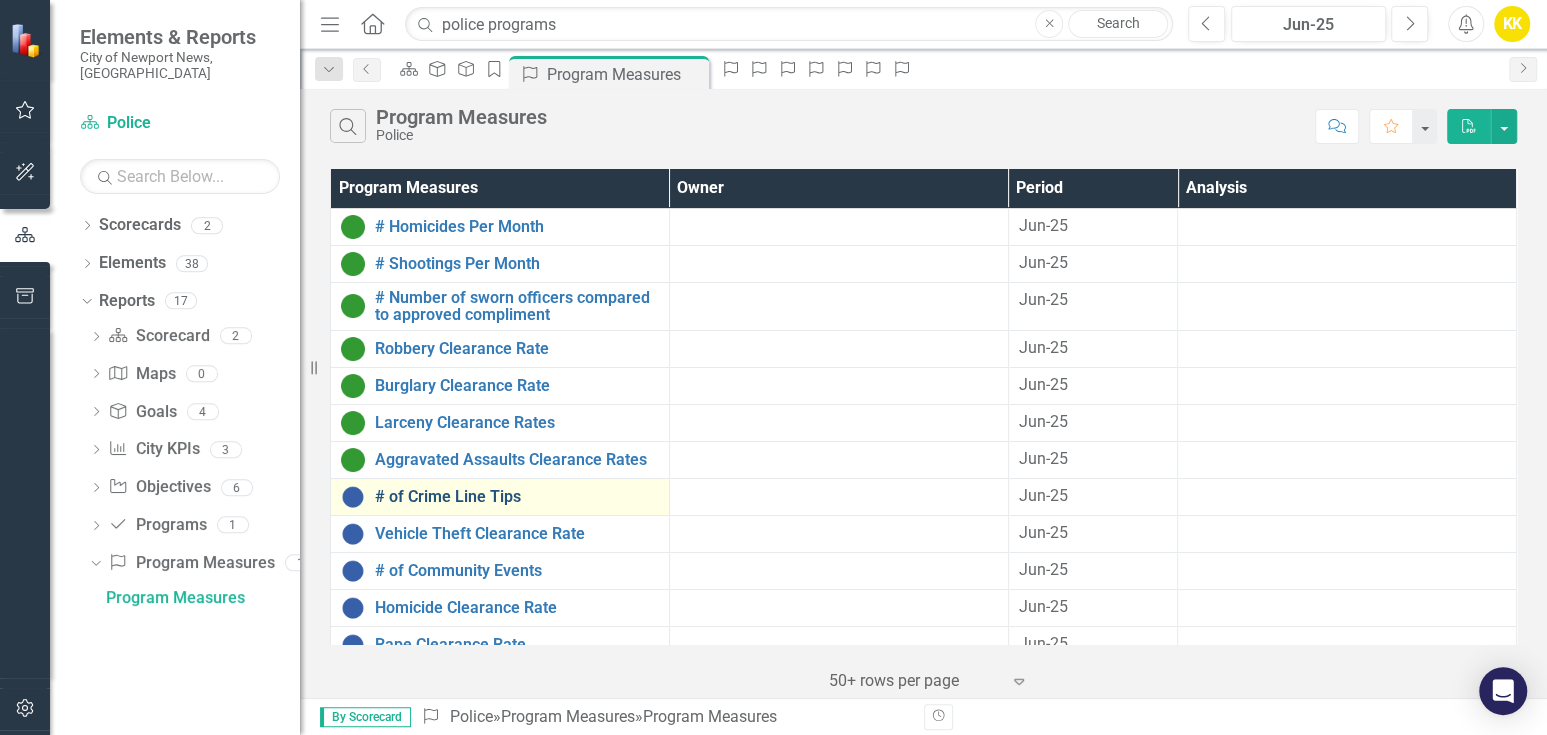 click on "# of Crime Line Tips" at bounding box center [517, 497] 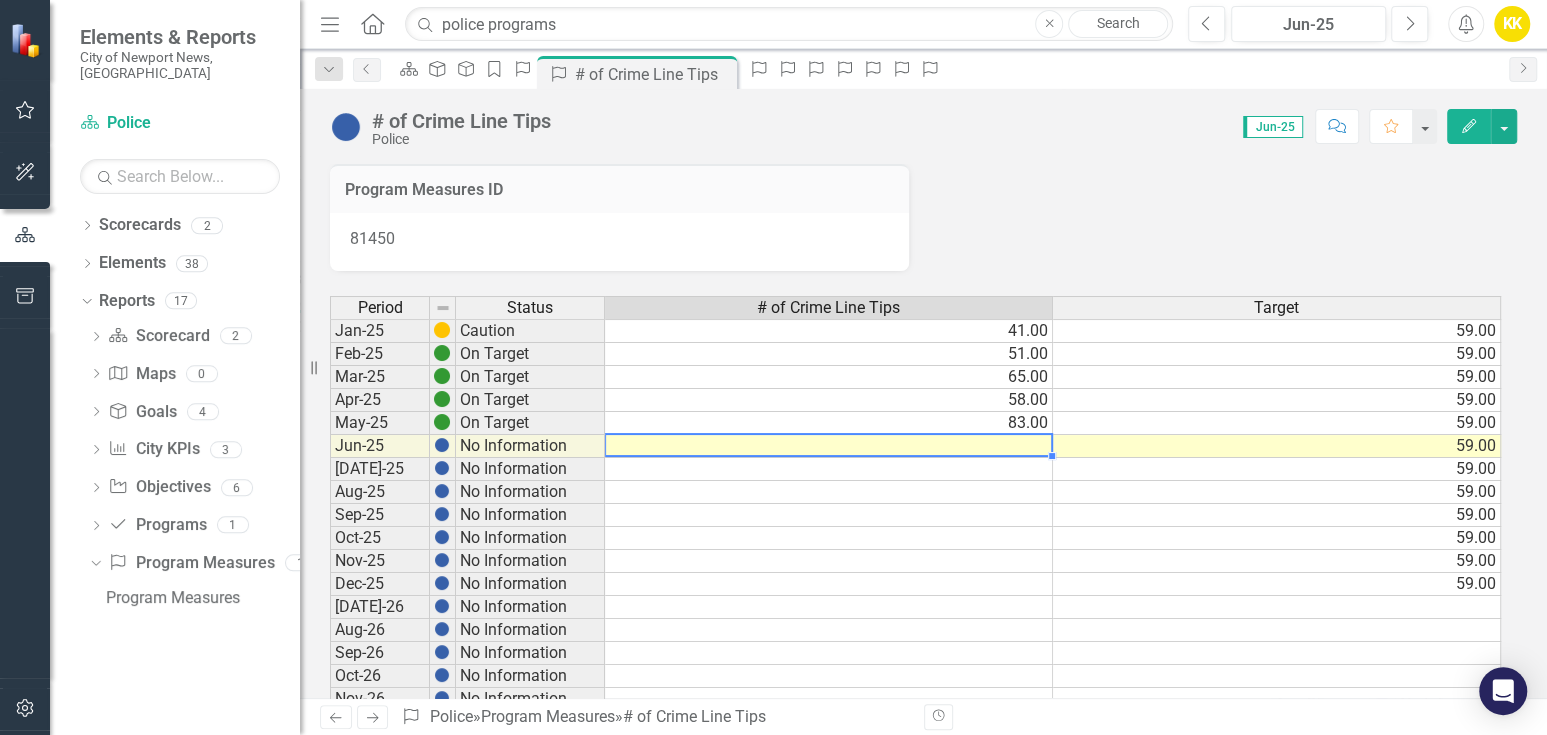 click at bounding box center [829, 446] 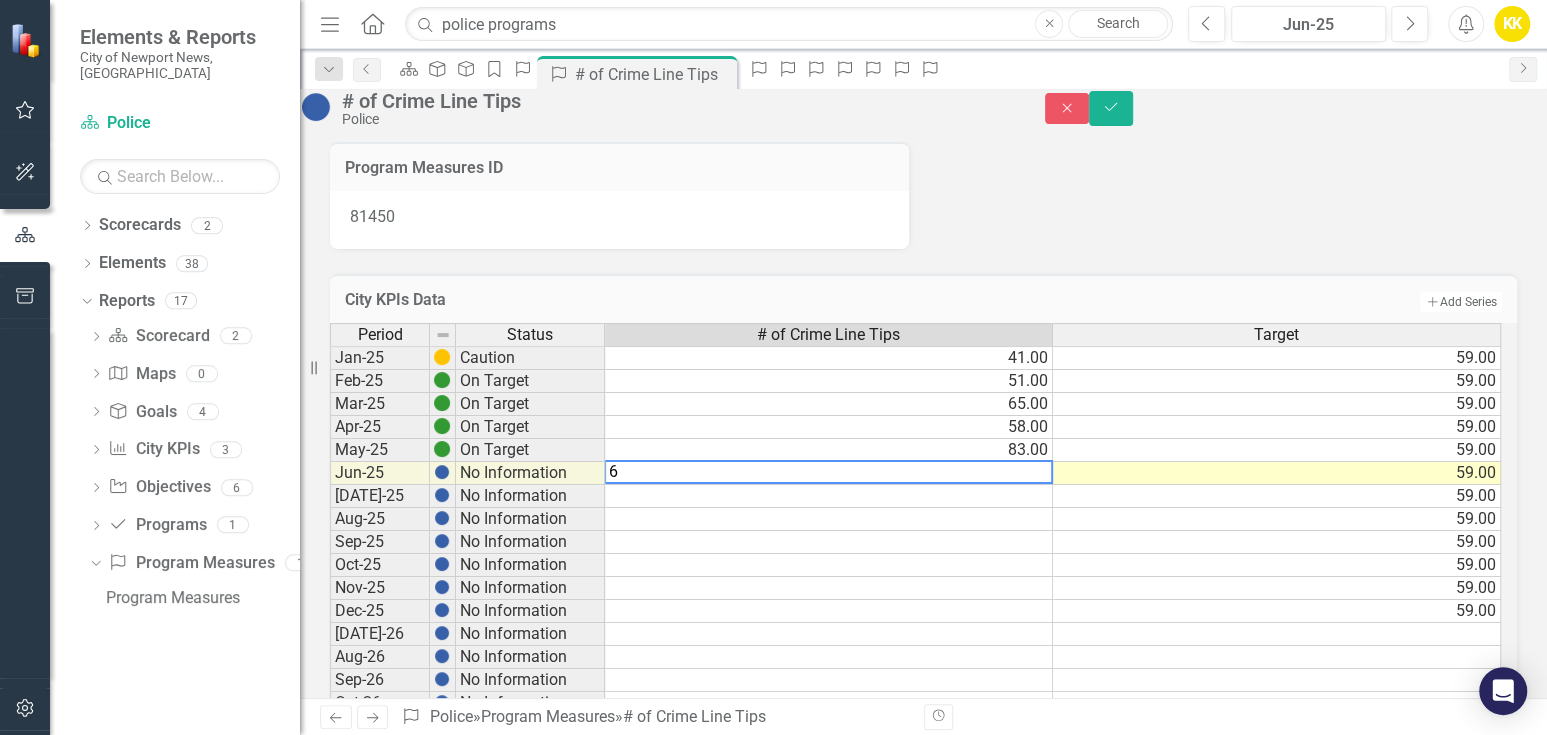type on "64" 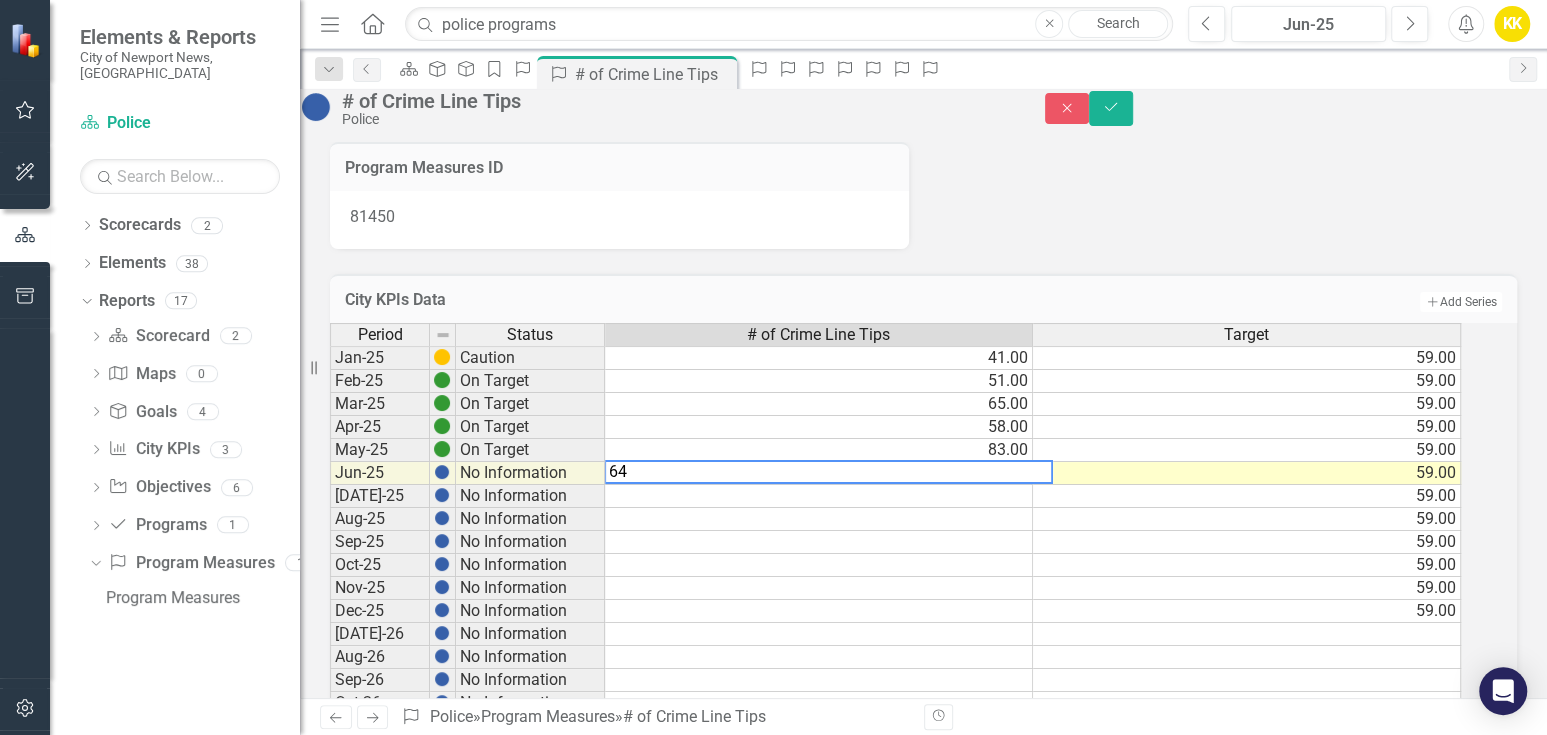 type 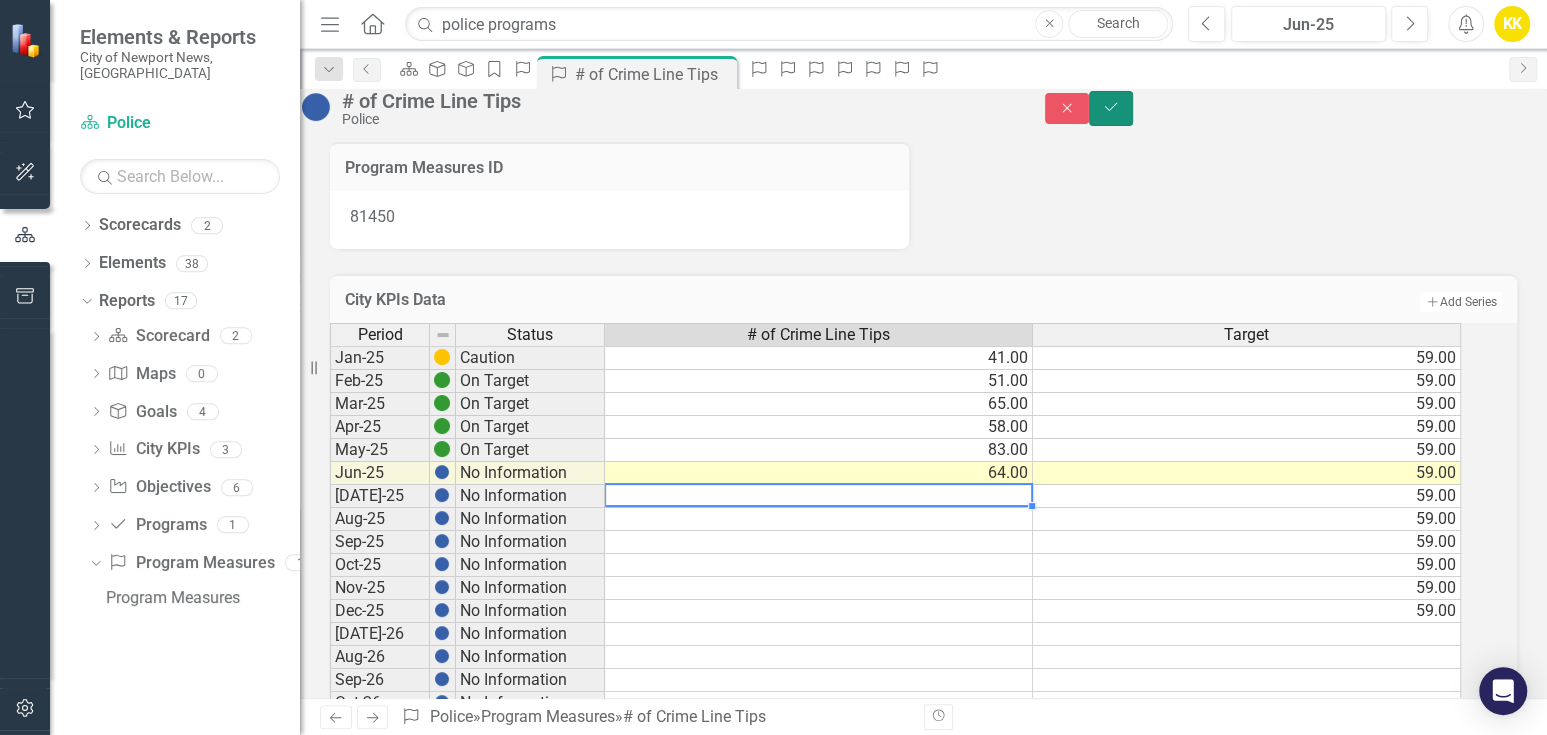 click on "Save" 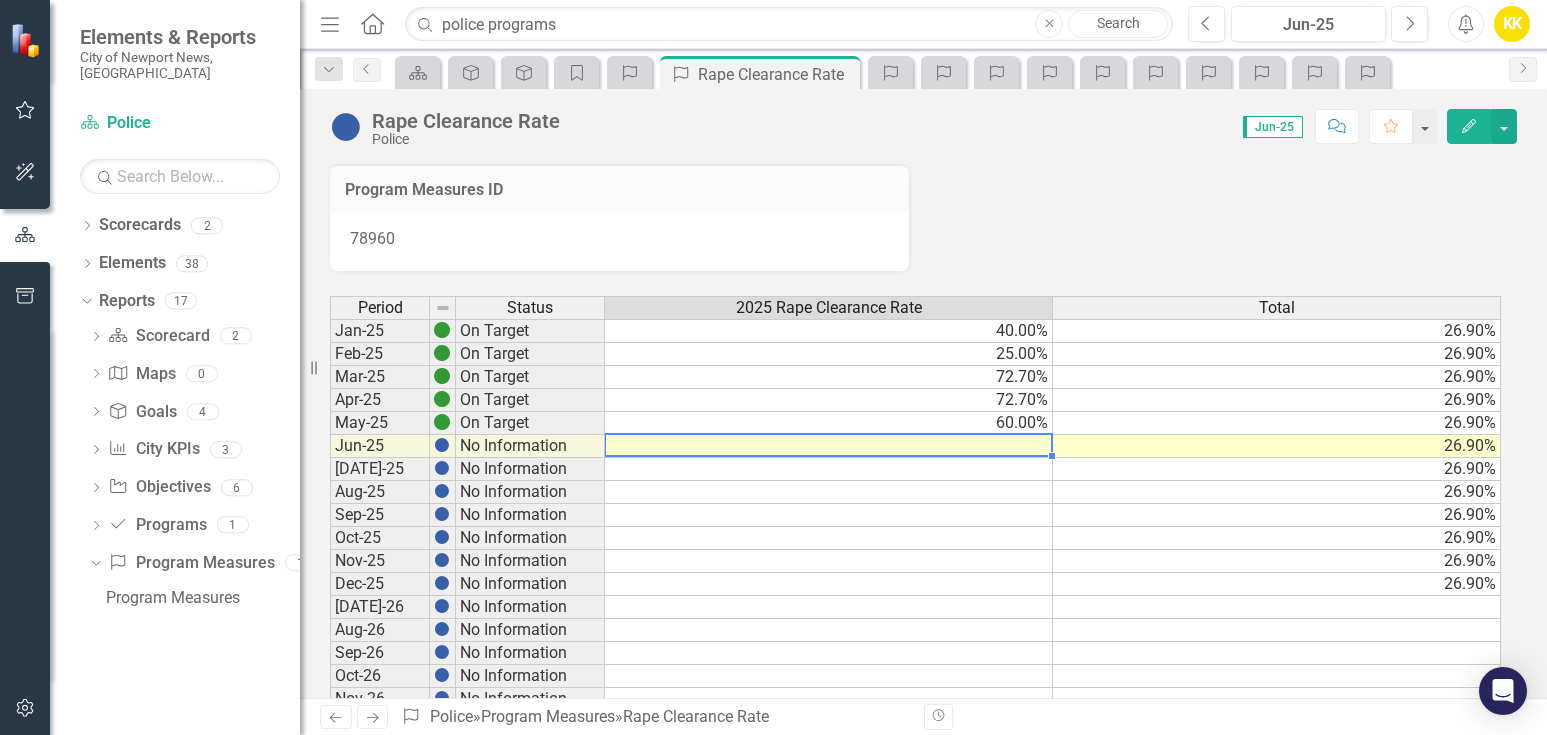 scroll, scrollTop: 0, scrollLeft: 0, axis: both 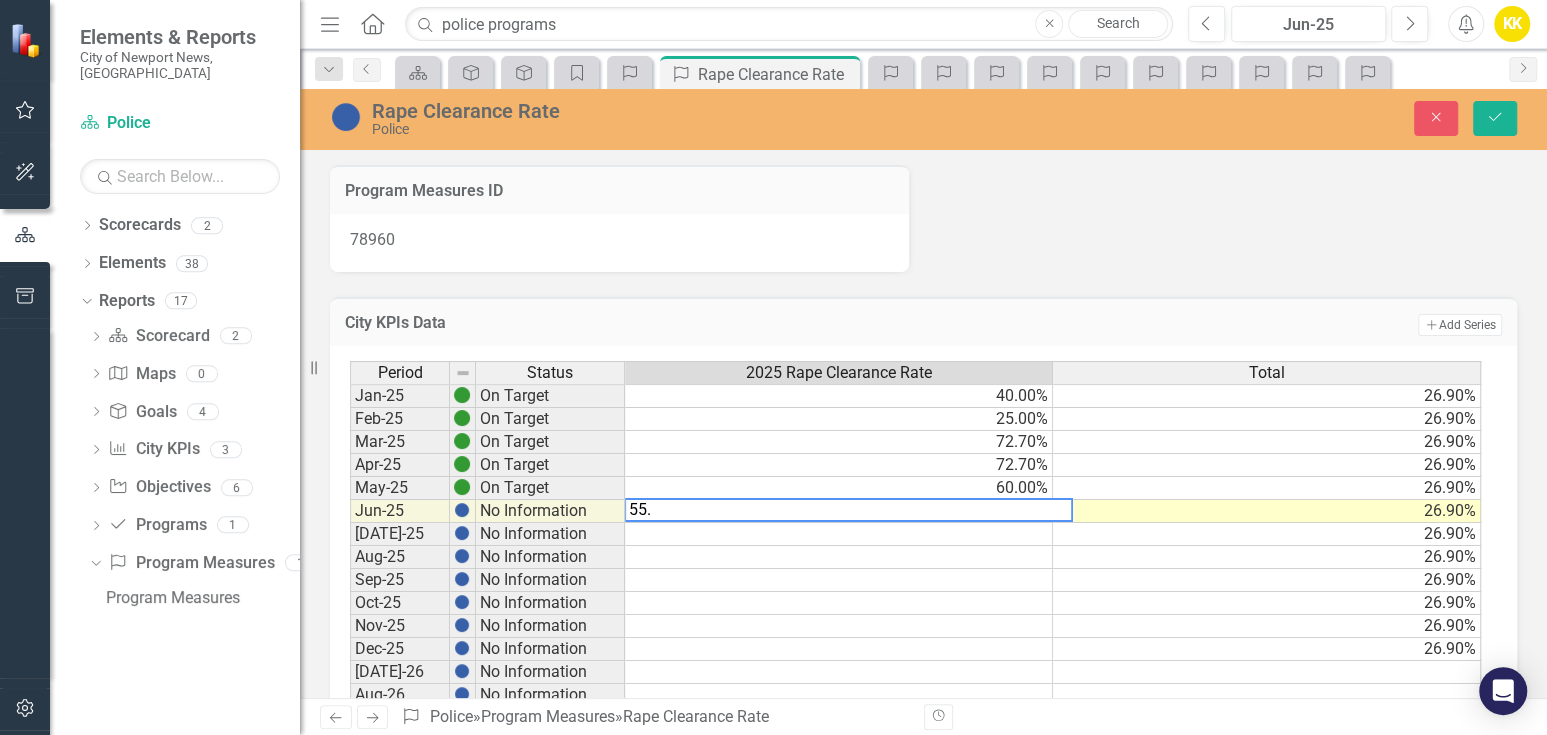 type on "55.6" 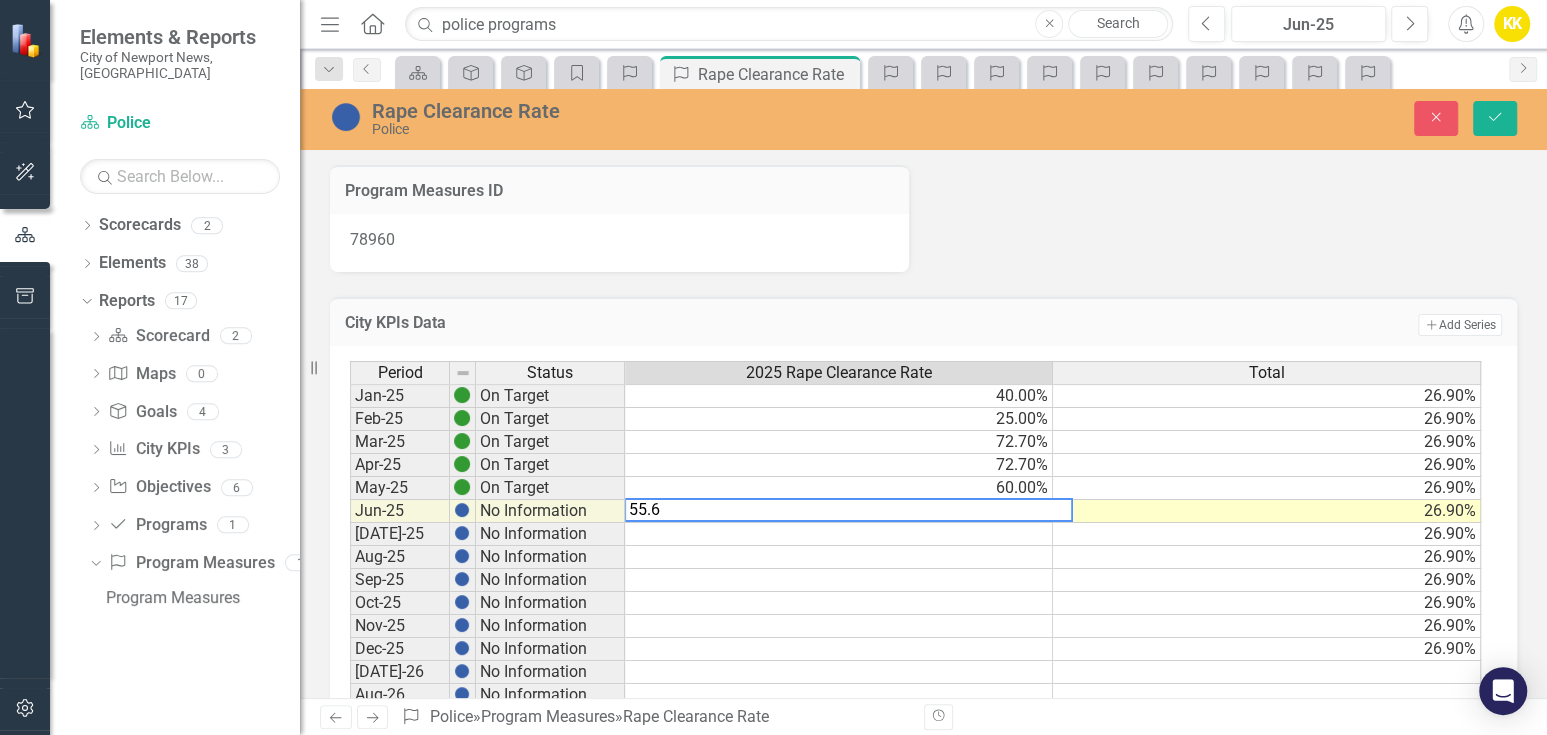 type 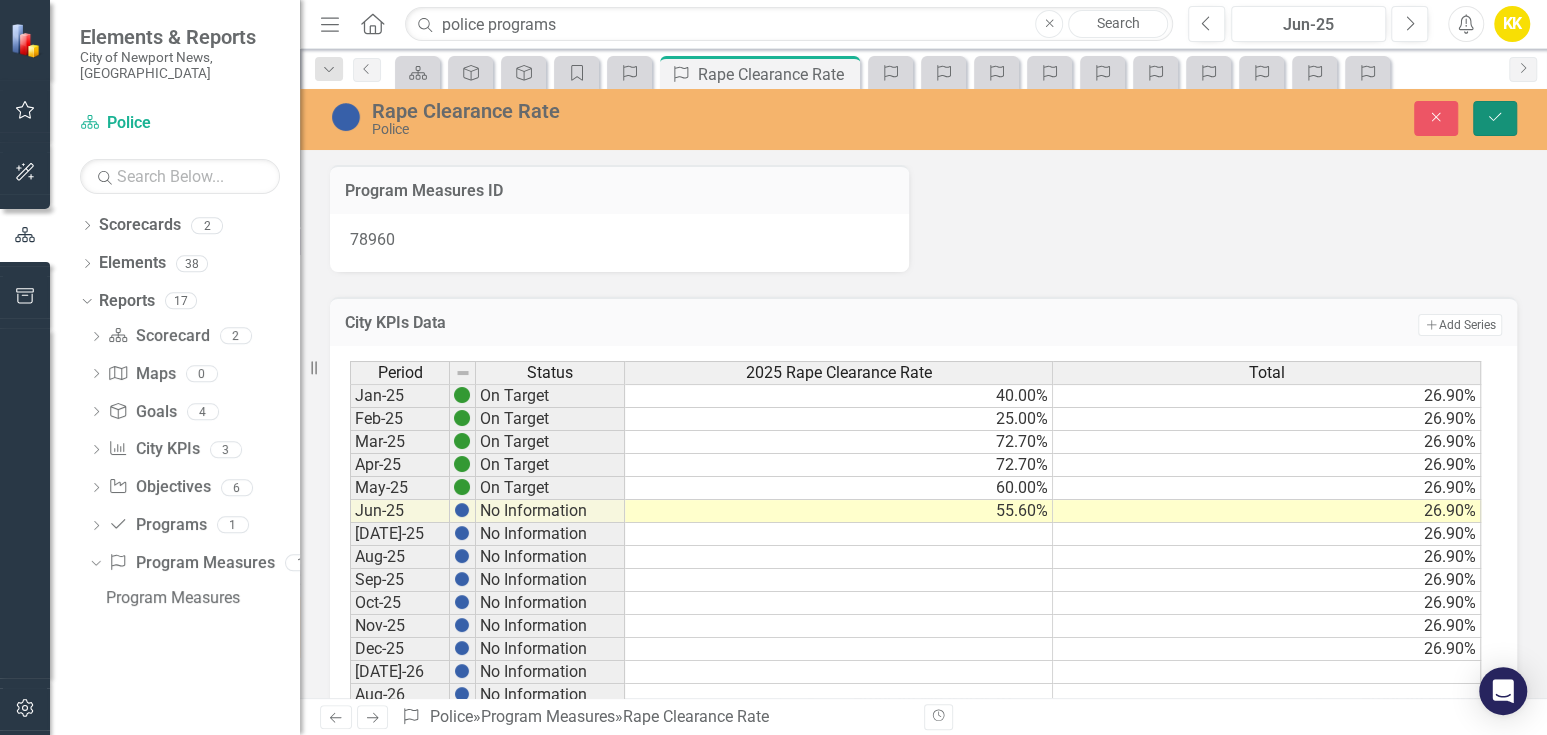 click on "Save" 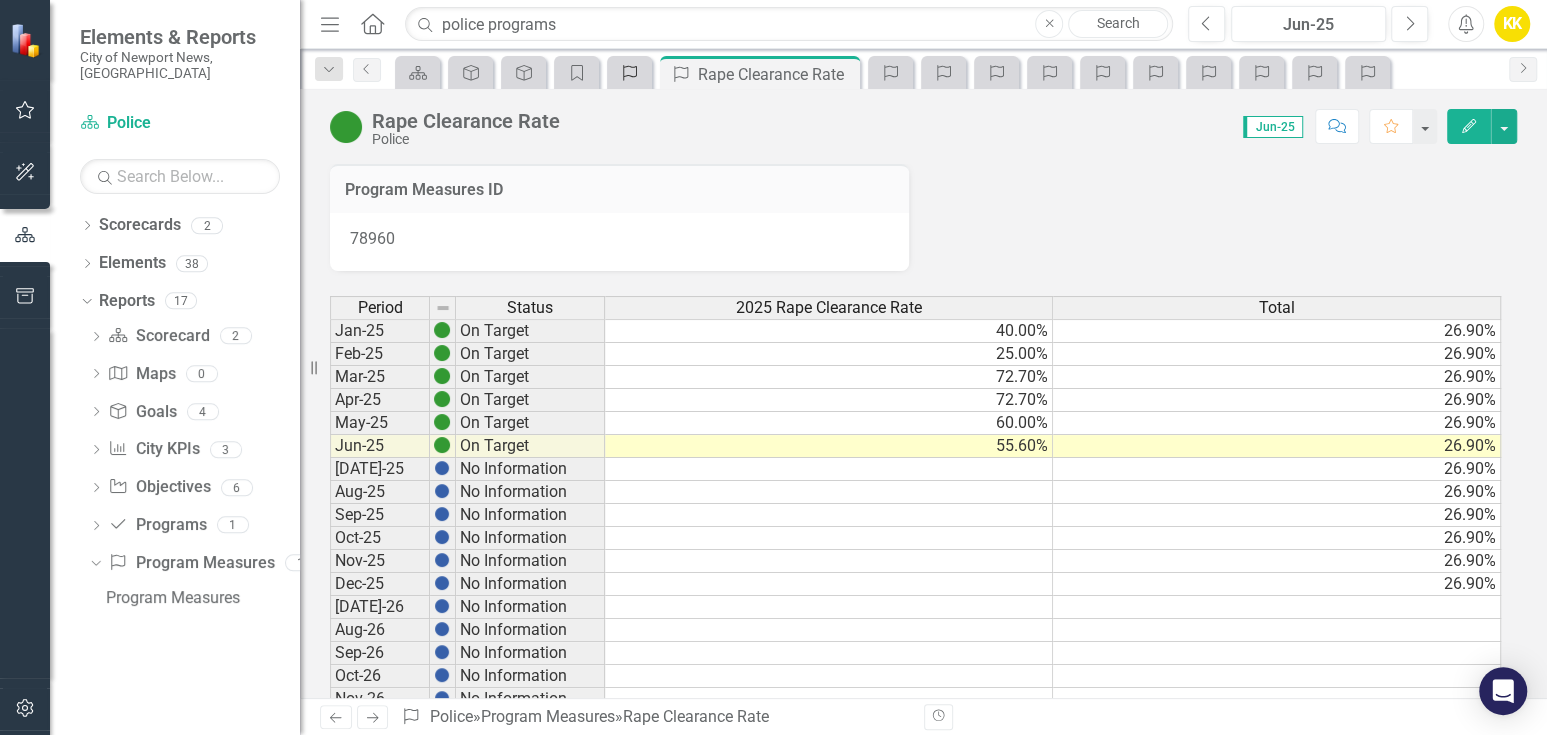 click on "Program Measures" 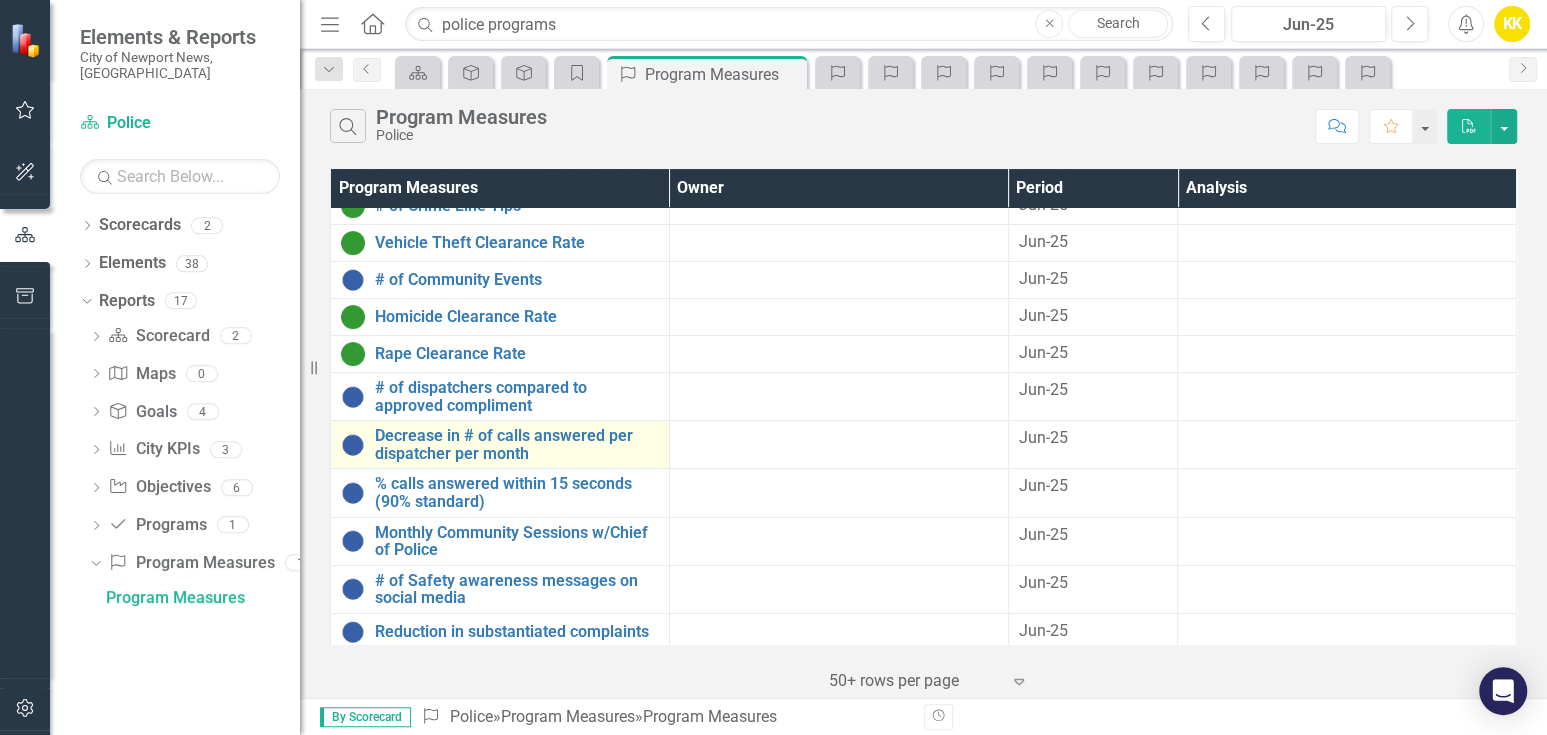 scroll, scrollTop: 294, scrollLeft: 0, axis: vertical 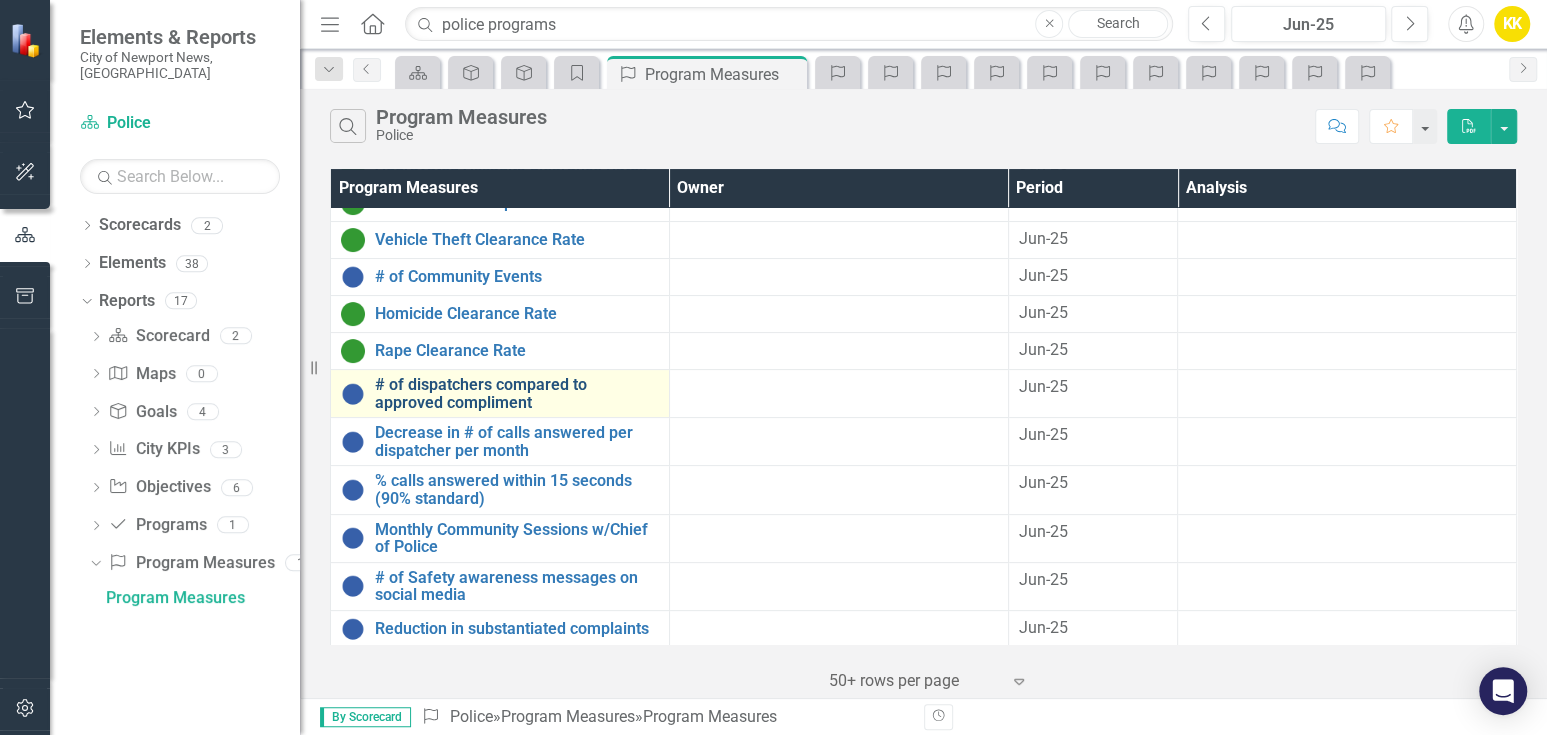 click on "# of dispatchers compared to approved compliment" at bounding box center [517, 393] 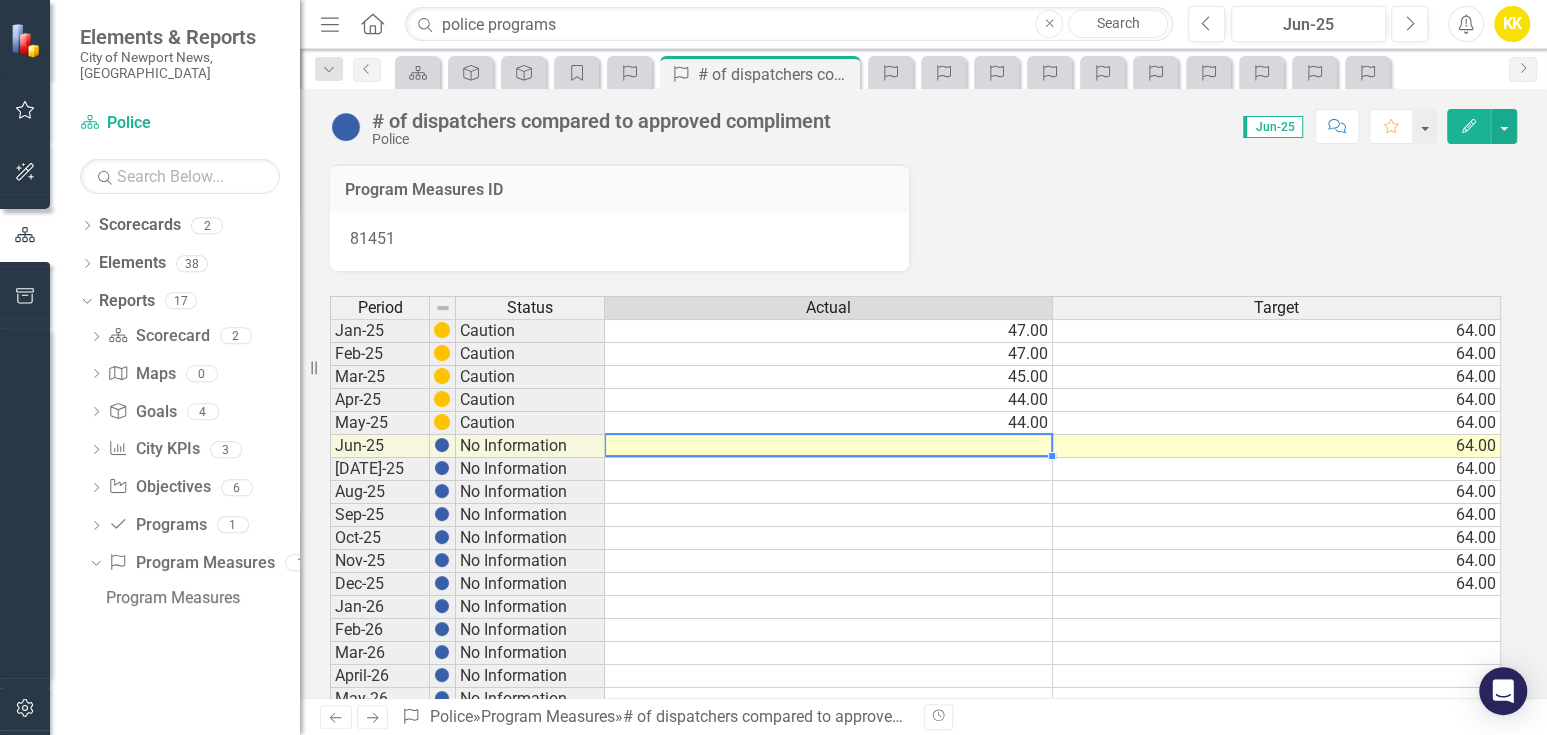 click at bounding box center [829, 446] 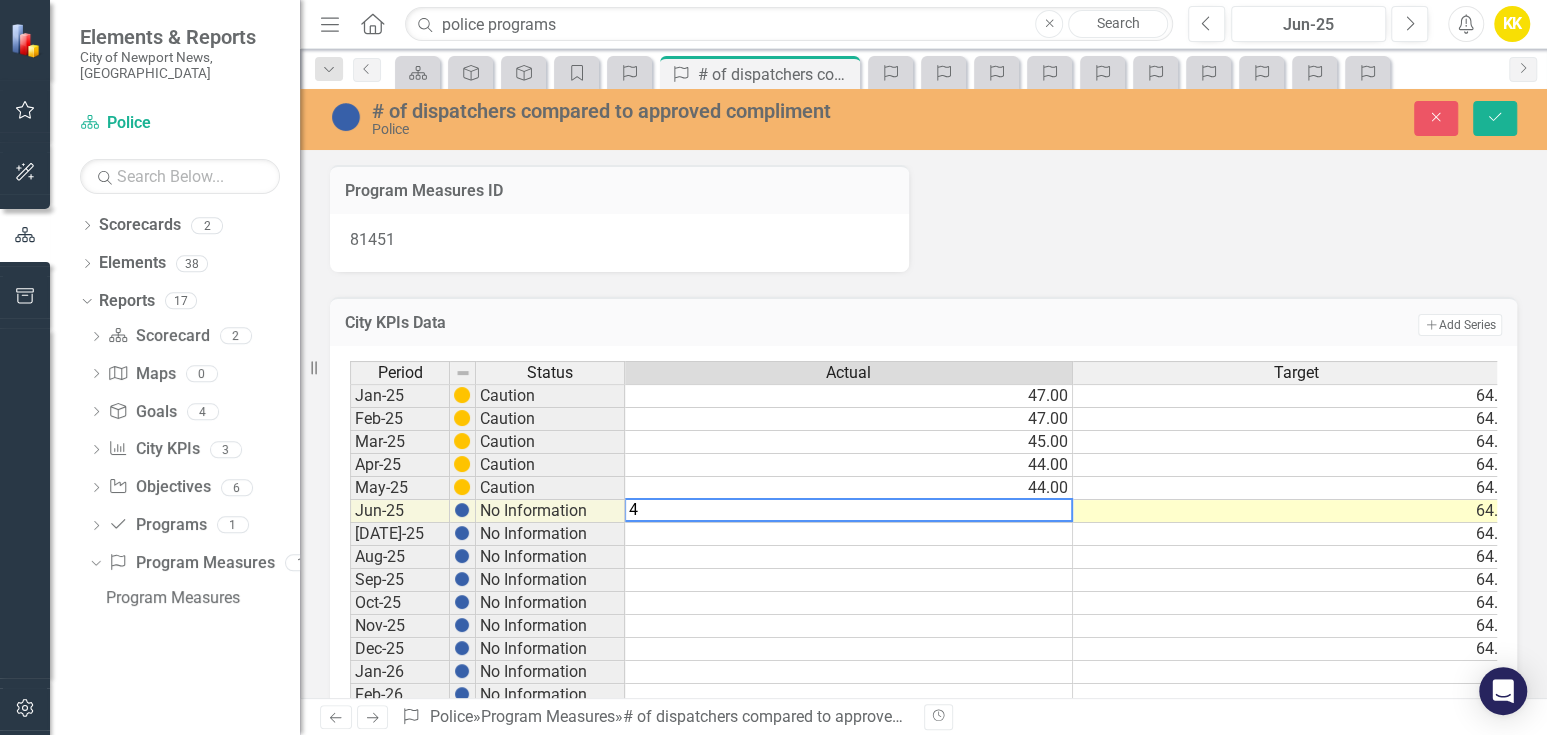 type on "44" 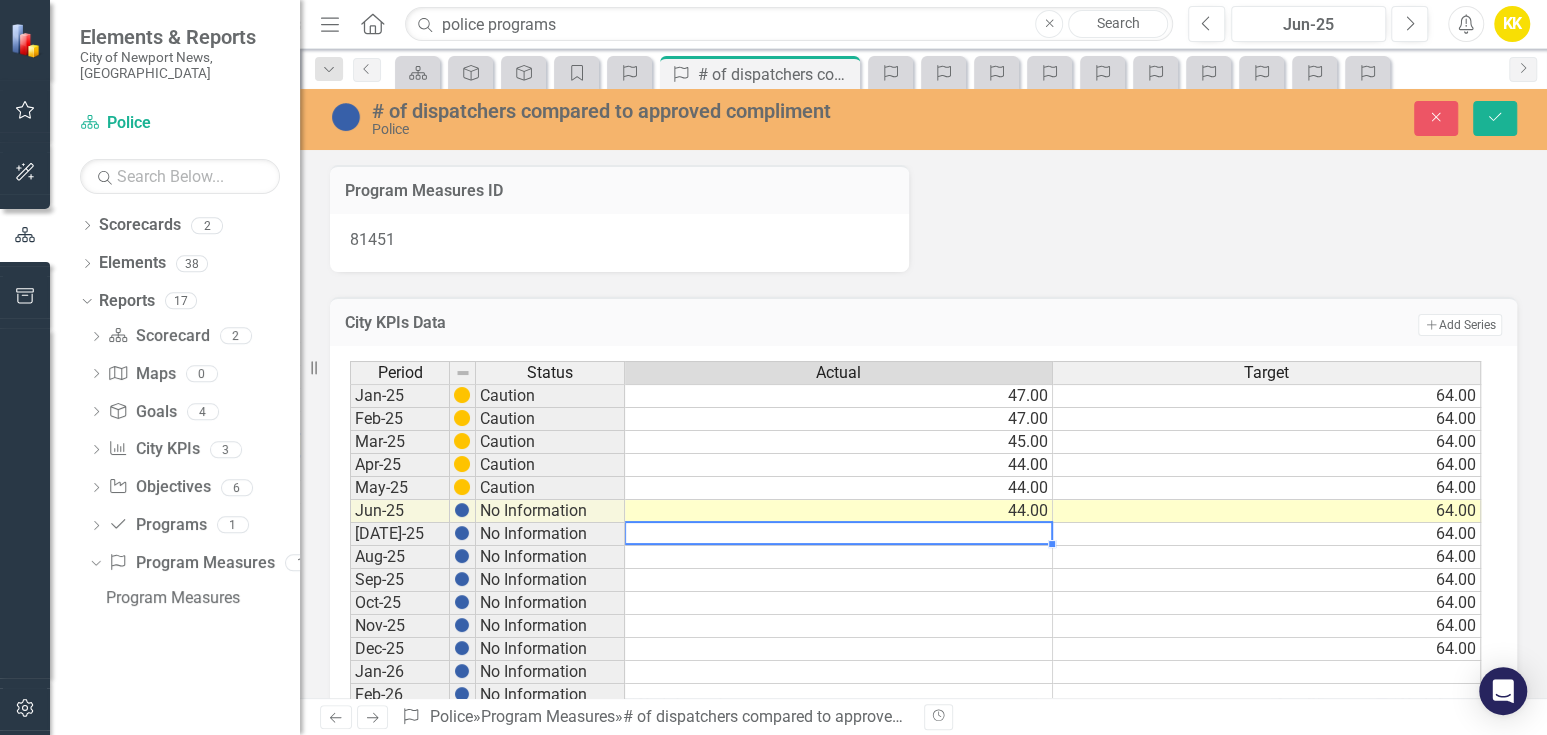 type 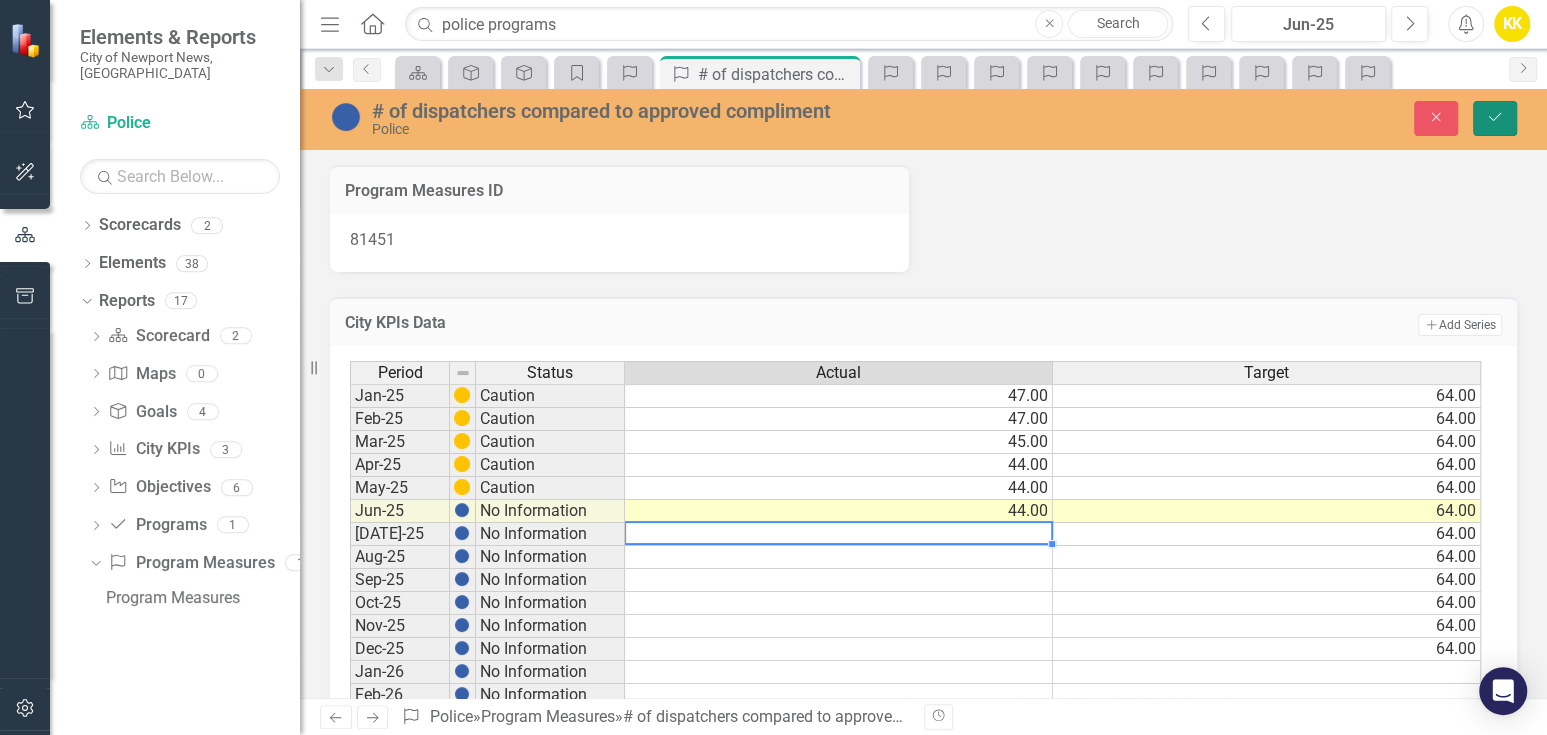 click on "Save" at bounding box center (1495, 118) 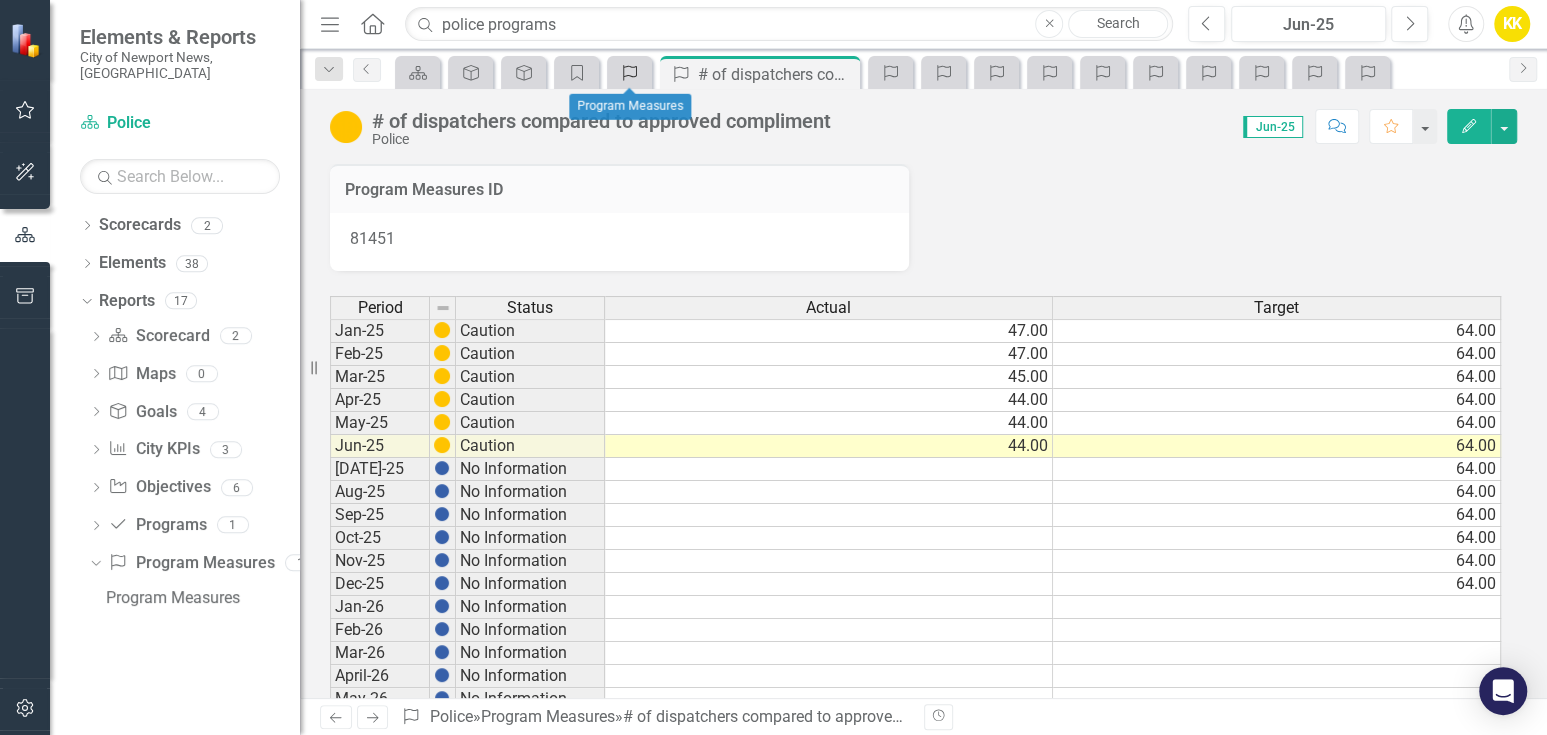 click on "Program Measures" 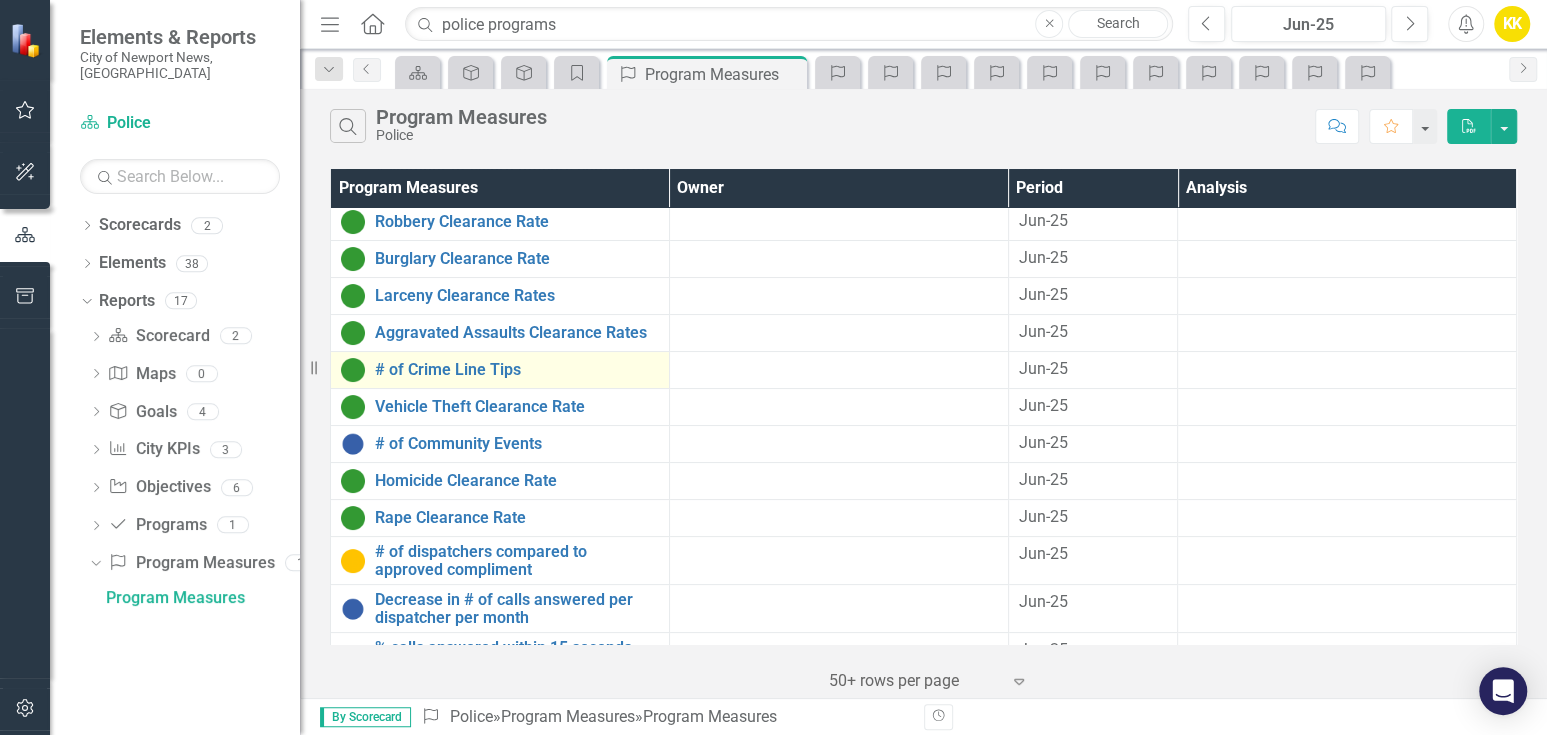 scroll, scrollTop: 294, scrollLeft: 0, axis: vertical 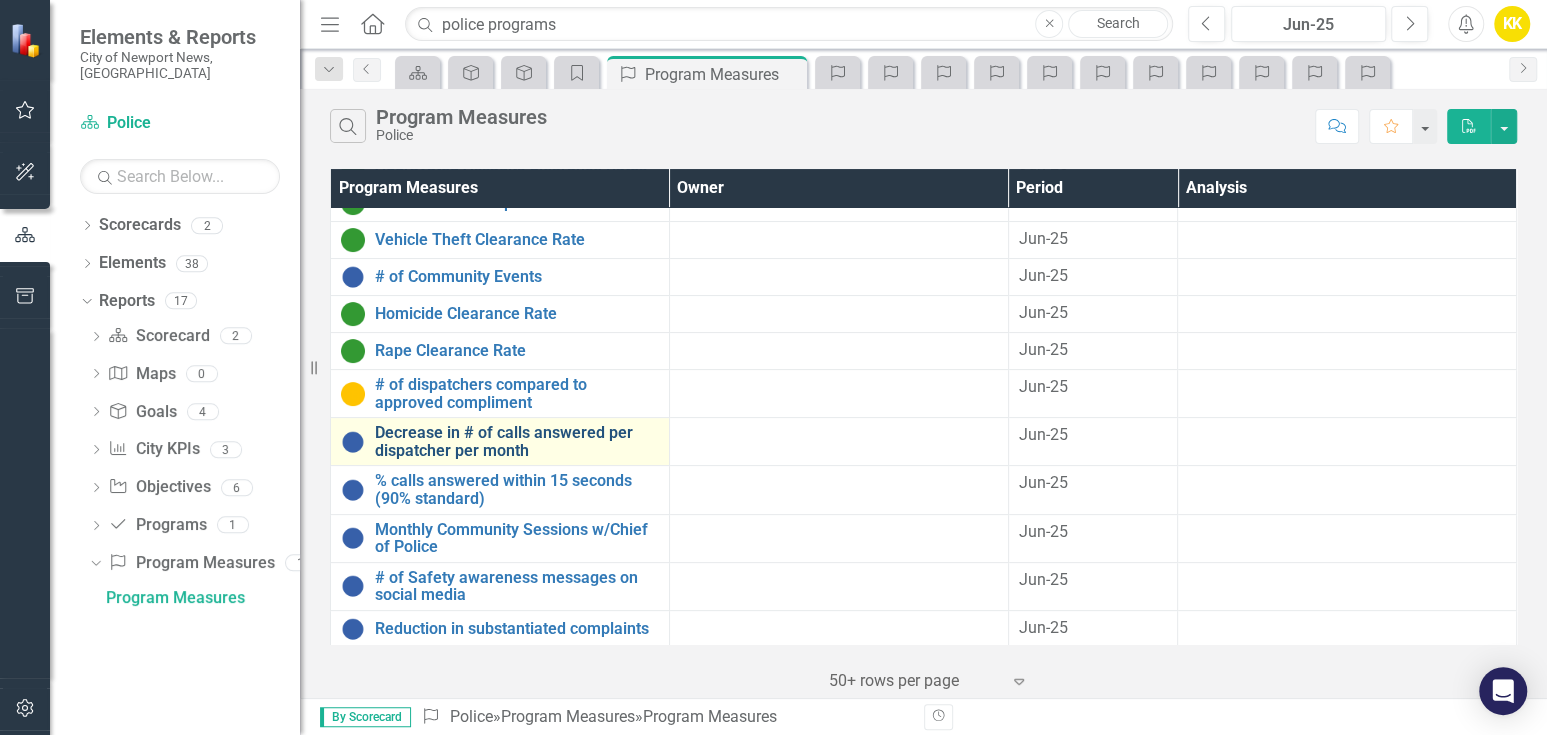 click on "Decrease in # of calls answered per dispatcher per month" at bounding box center [517, 441] 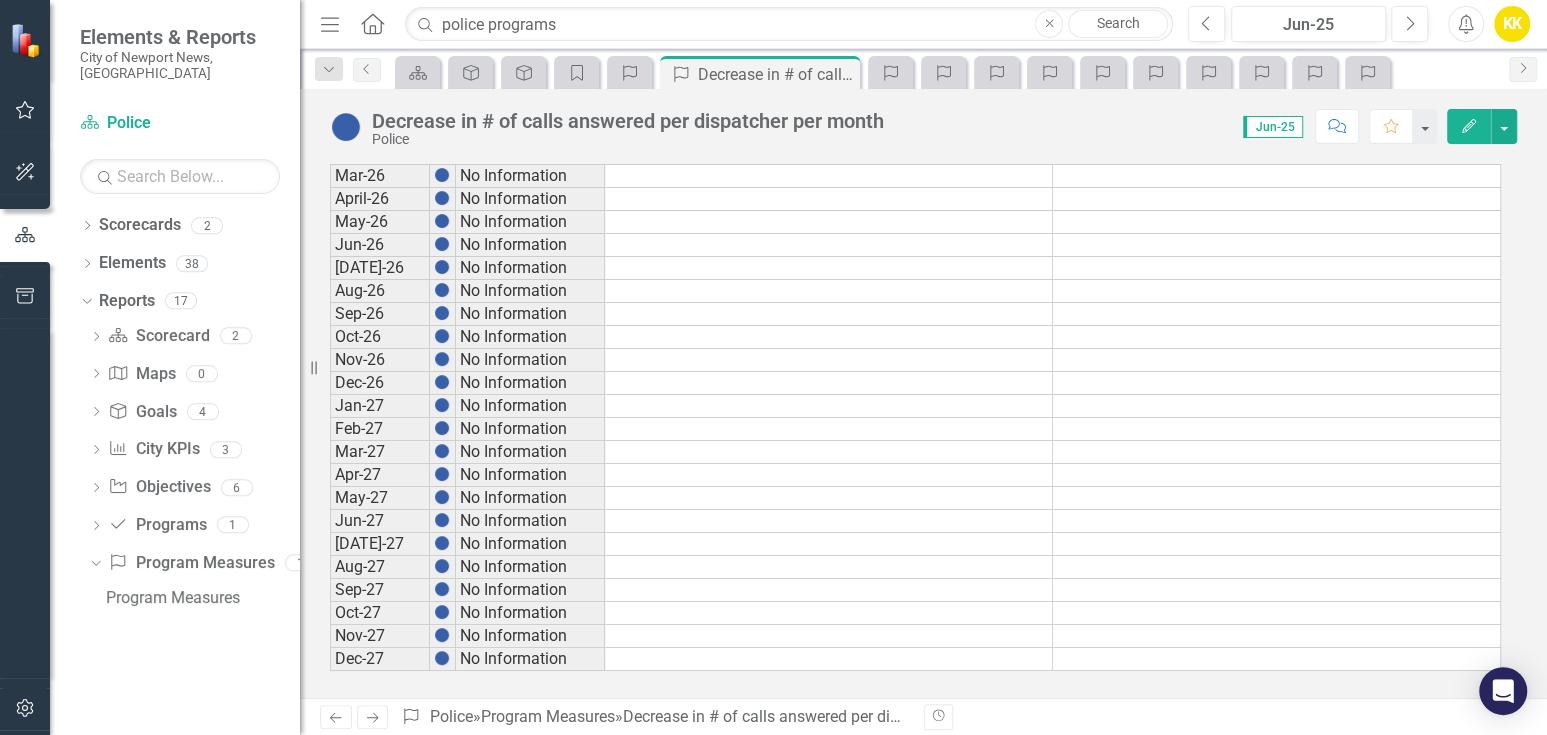 scroll, scrollTop: 1615, scrollLeft: 0, axis: vertical 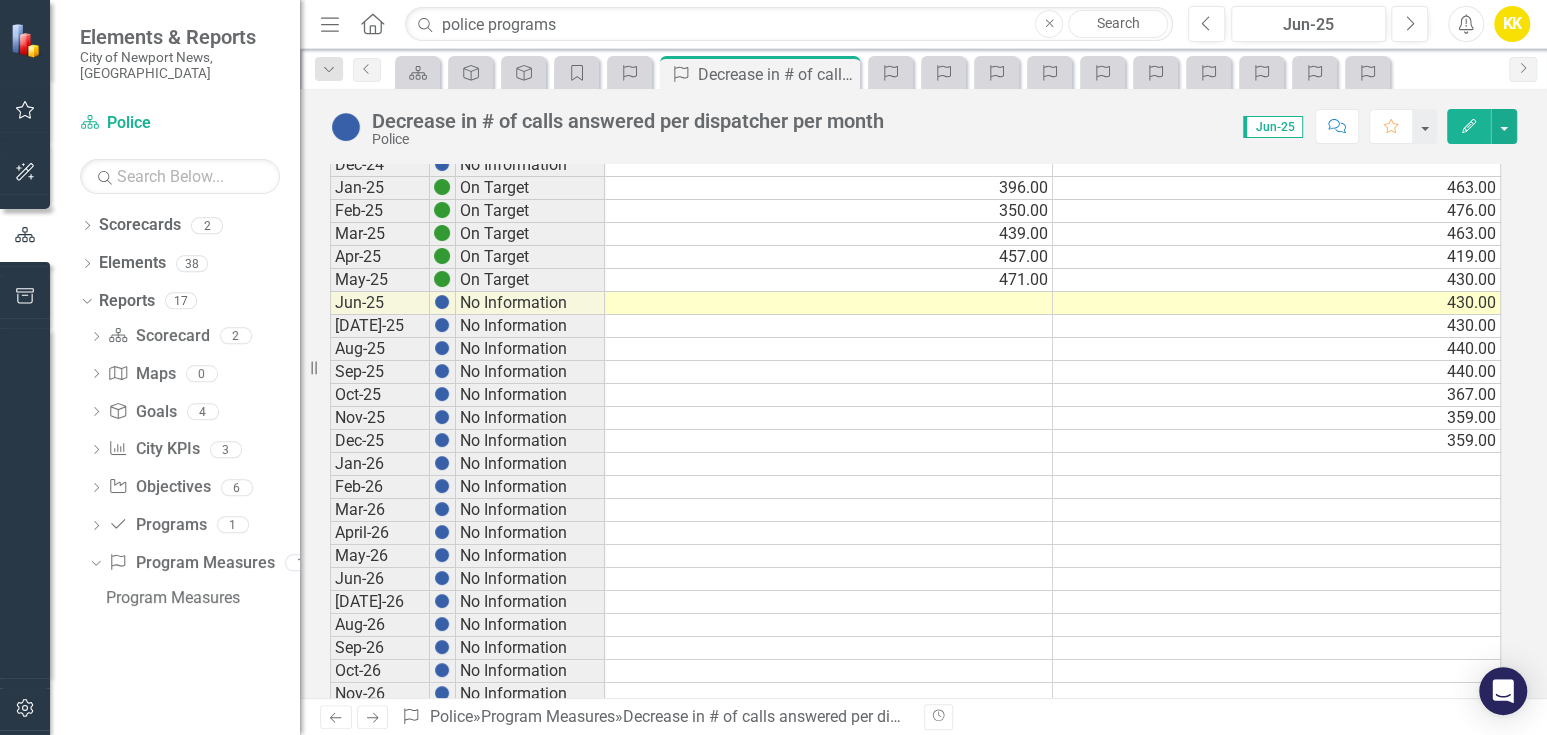 click at bounding box center (829, 303) 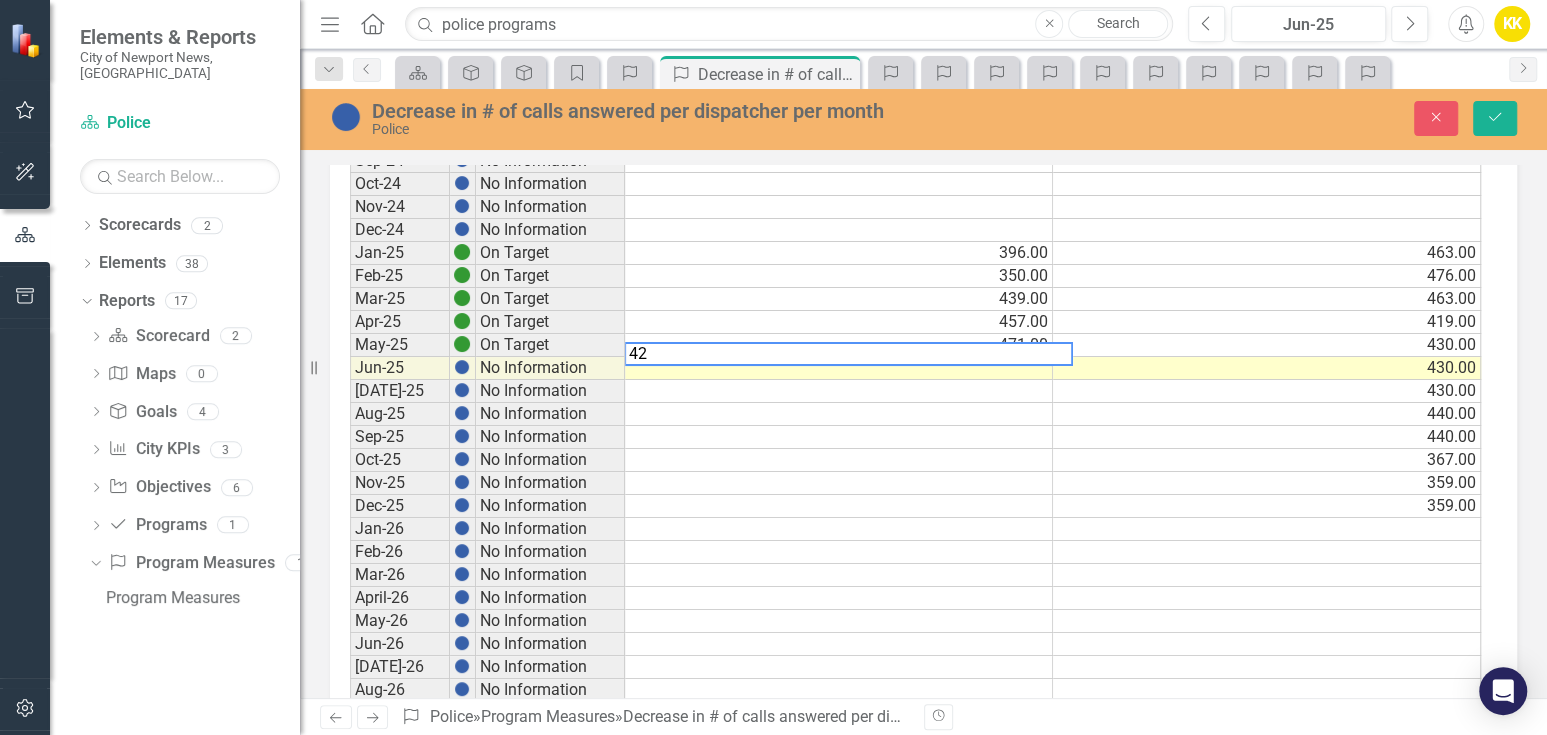 type on "424" 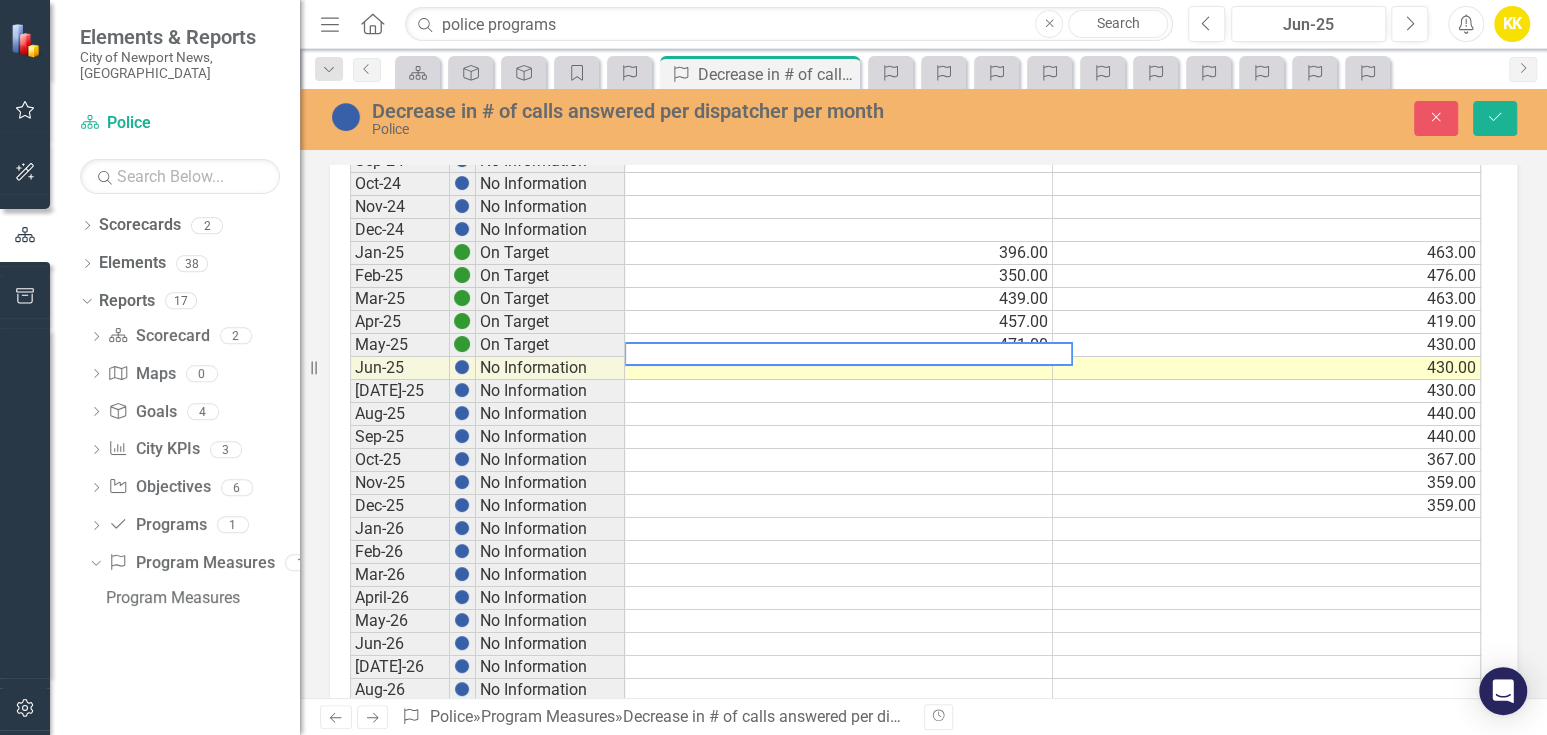 type 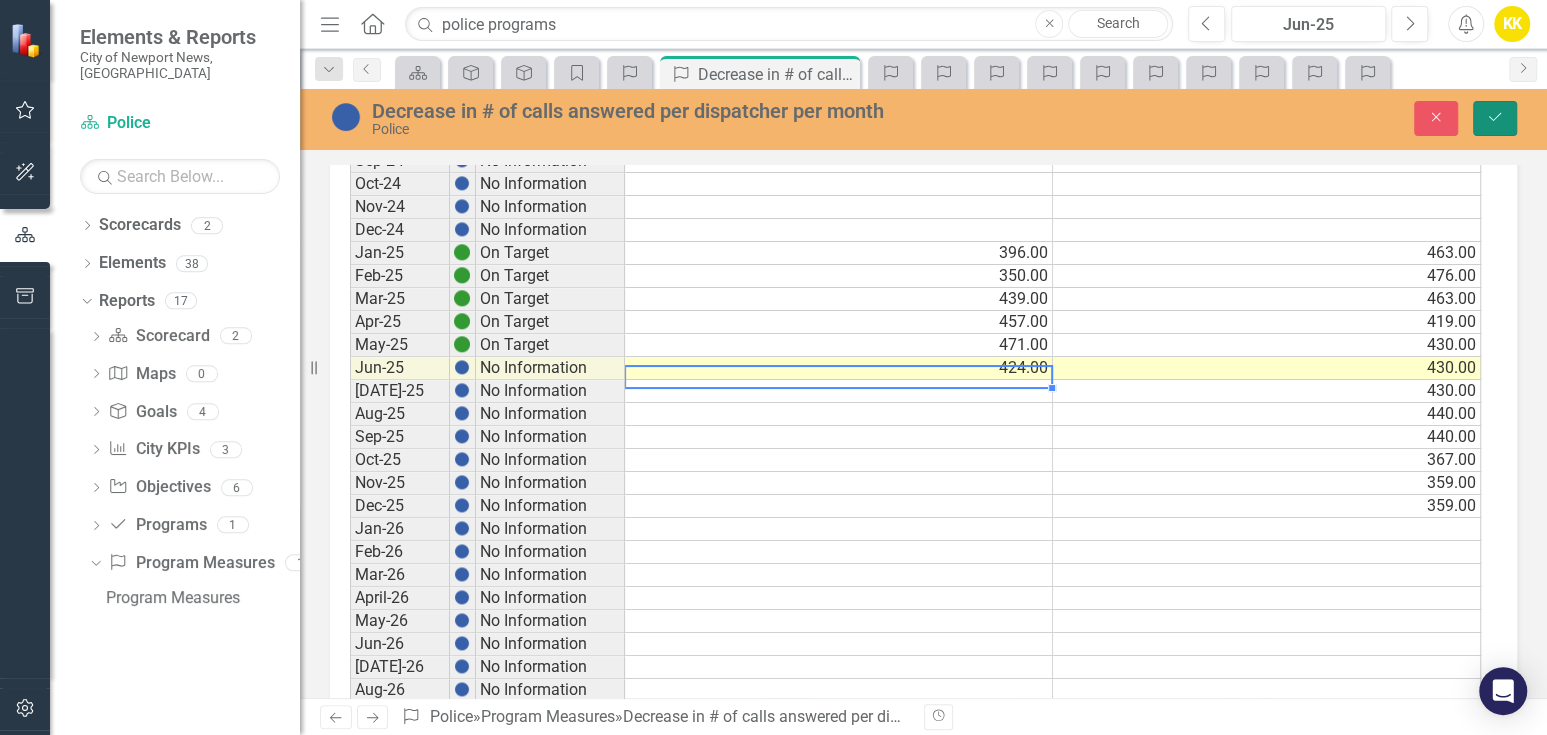 click on "Save" 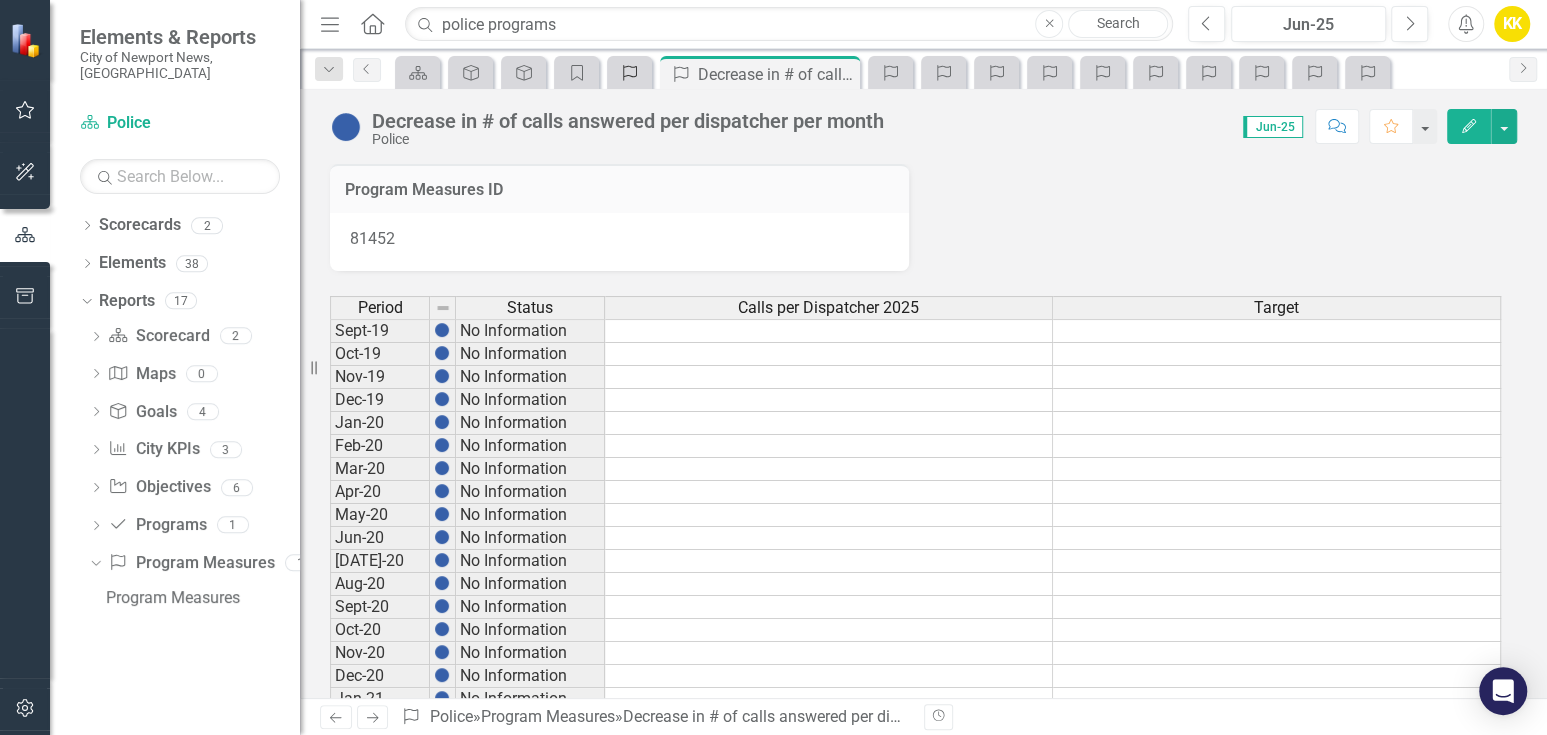 click on "Program Measures" 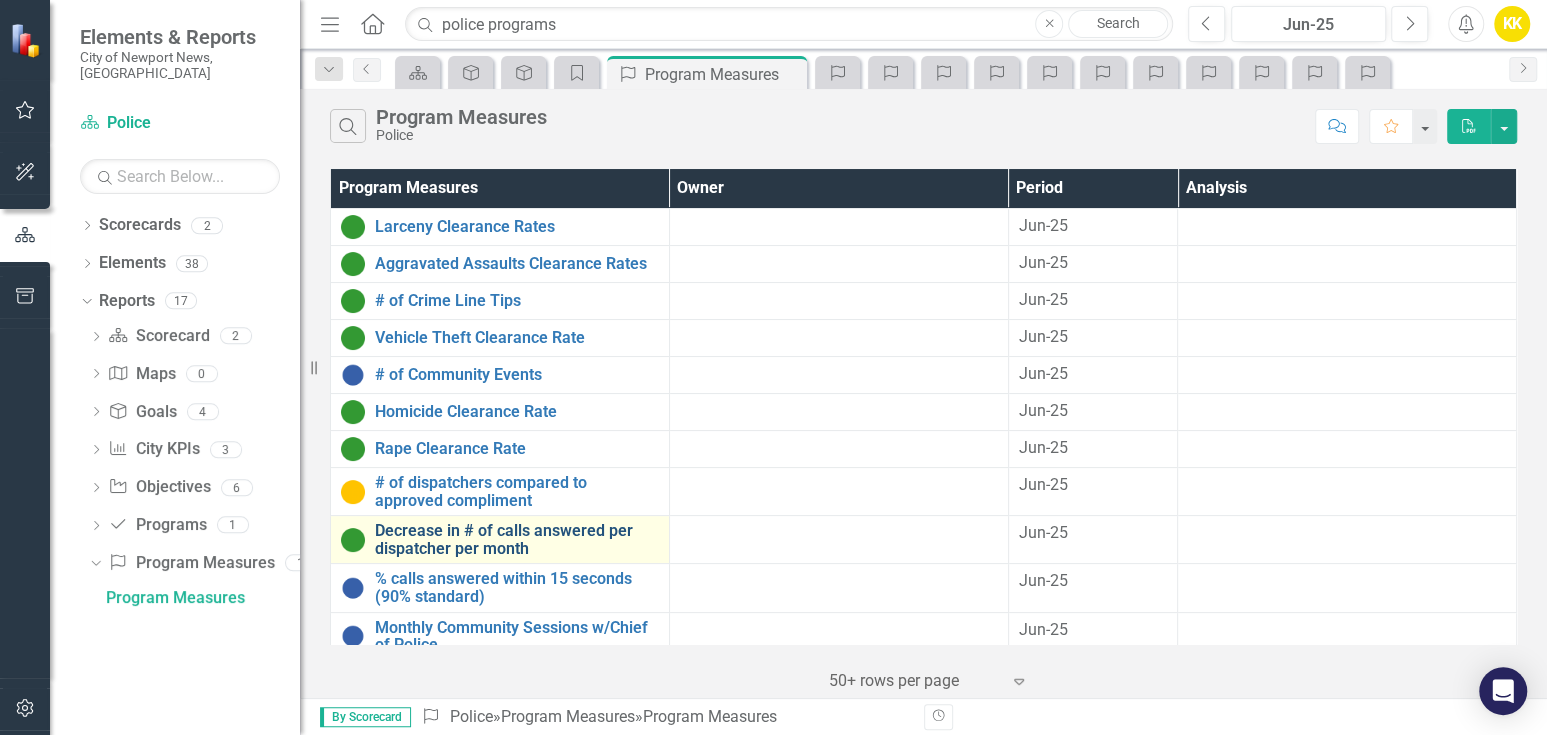scroll, scrollTop: 294, scrollLeft: 0, axis: vertical 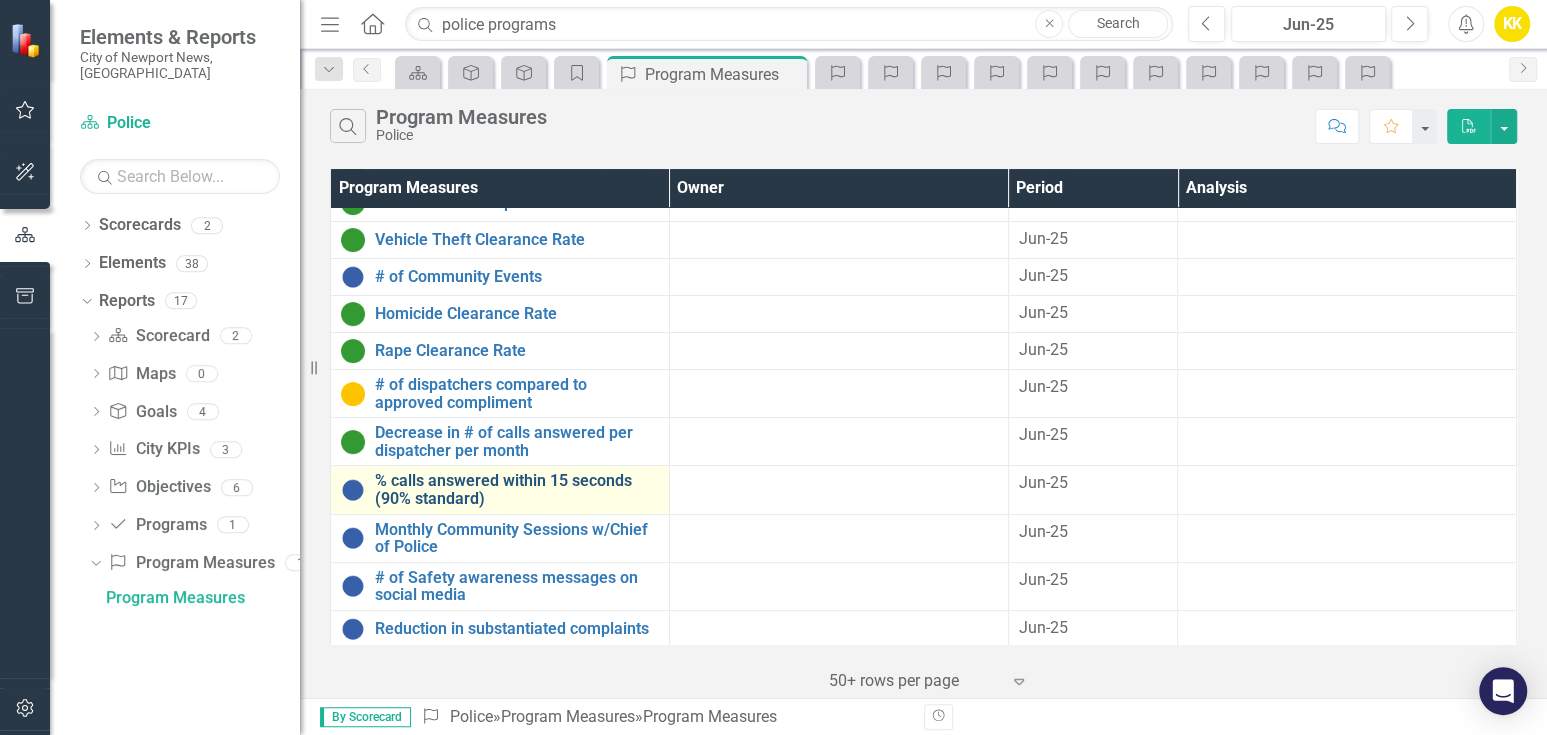 click on "% calls answered within 15 seconds (90% standard)" at bounding box center (517, 489) 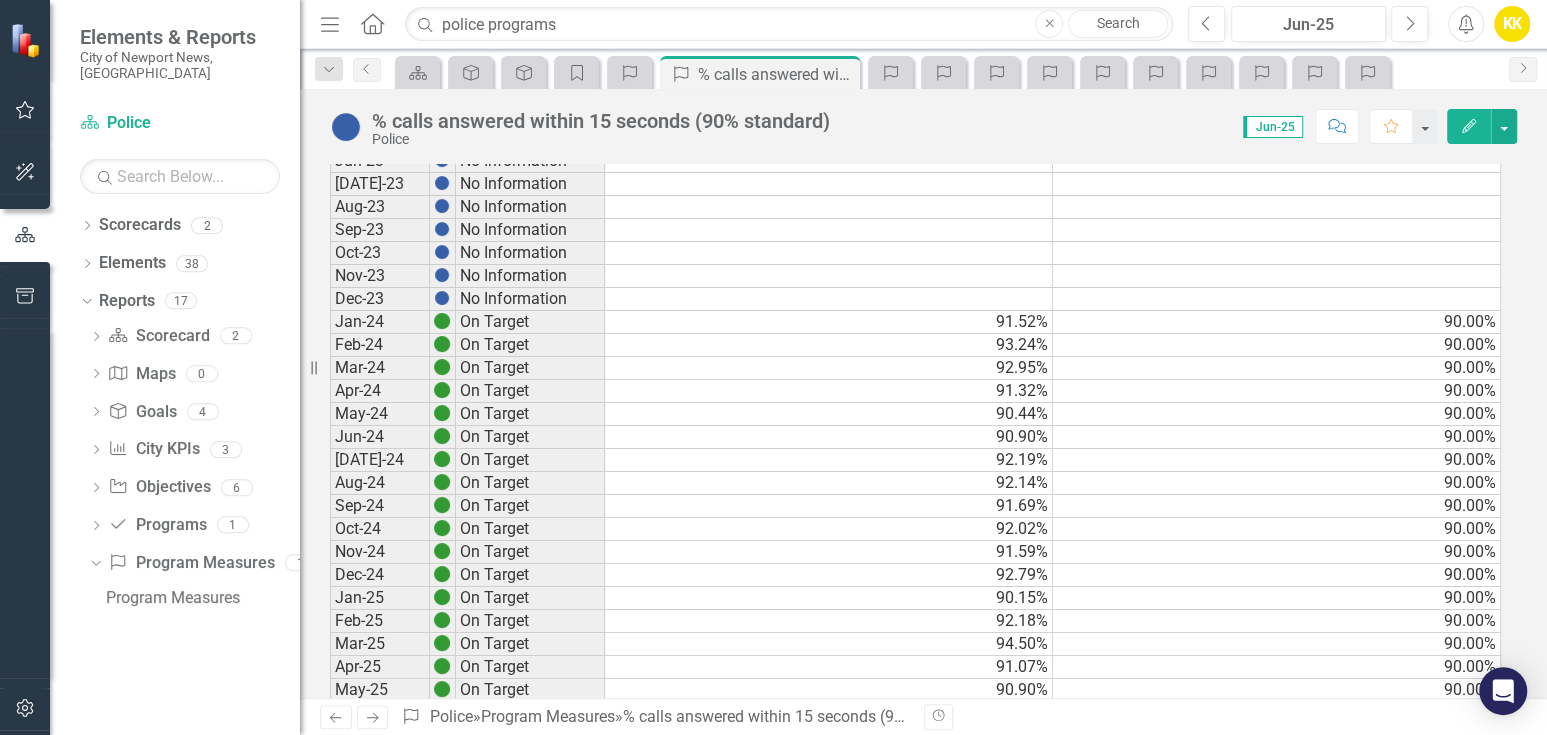 scroll, scrollTop: 1444, scrollLeft: 0, axis: vertical 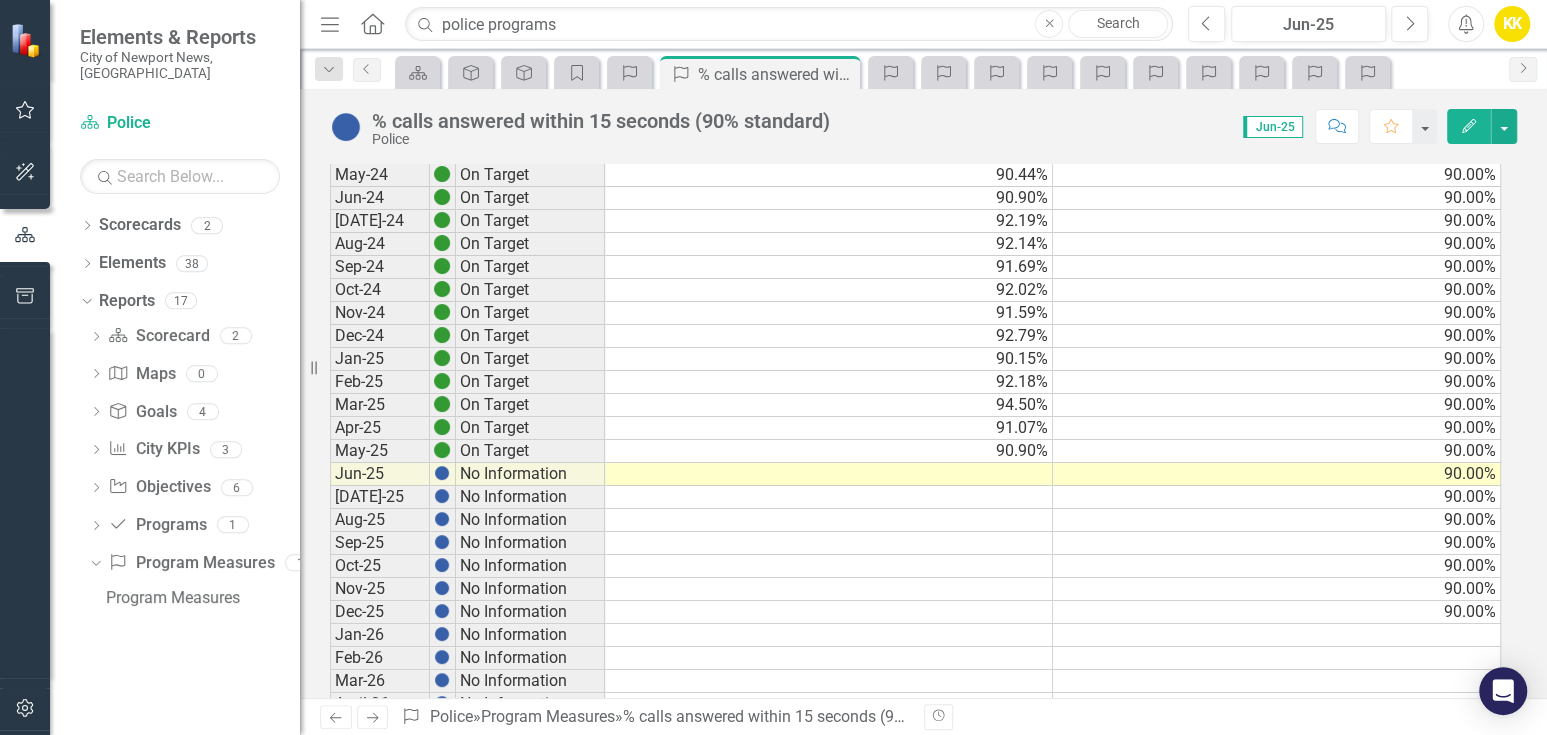click on "90.90%" at bounding box center [829, 451] 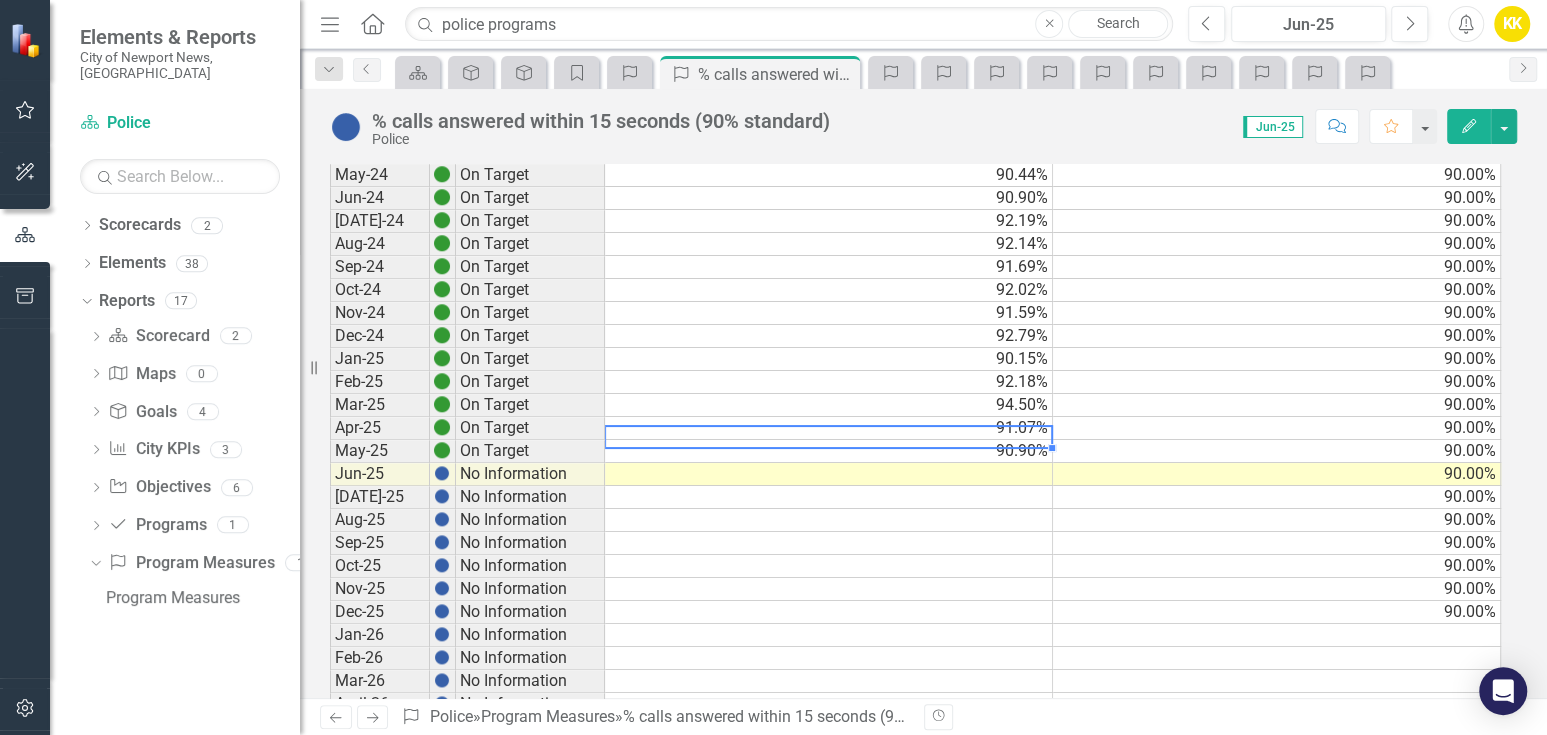 click at bounding box center (829, 474) 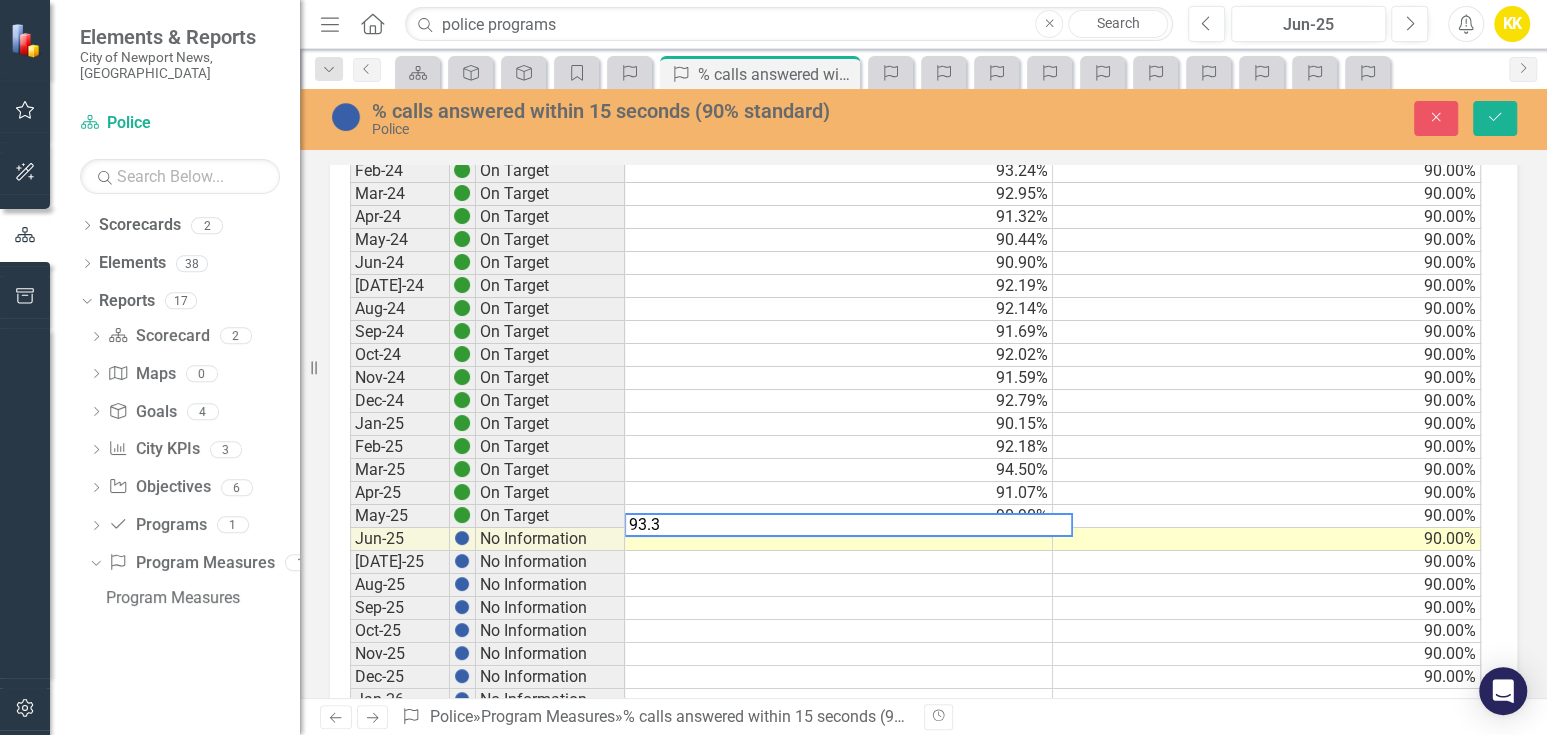 type on "93.32" 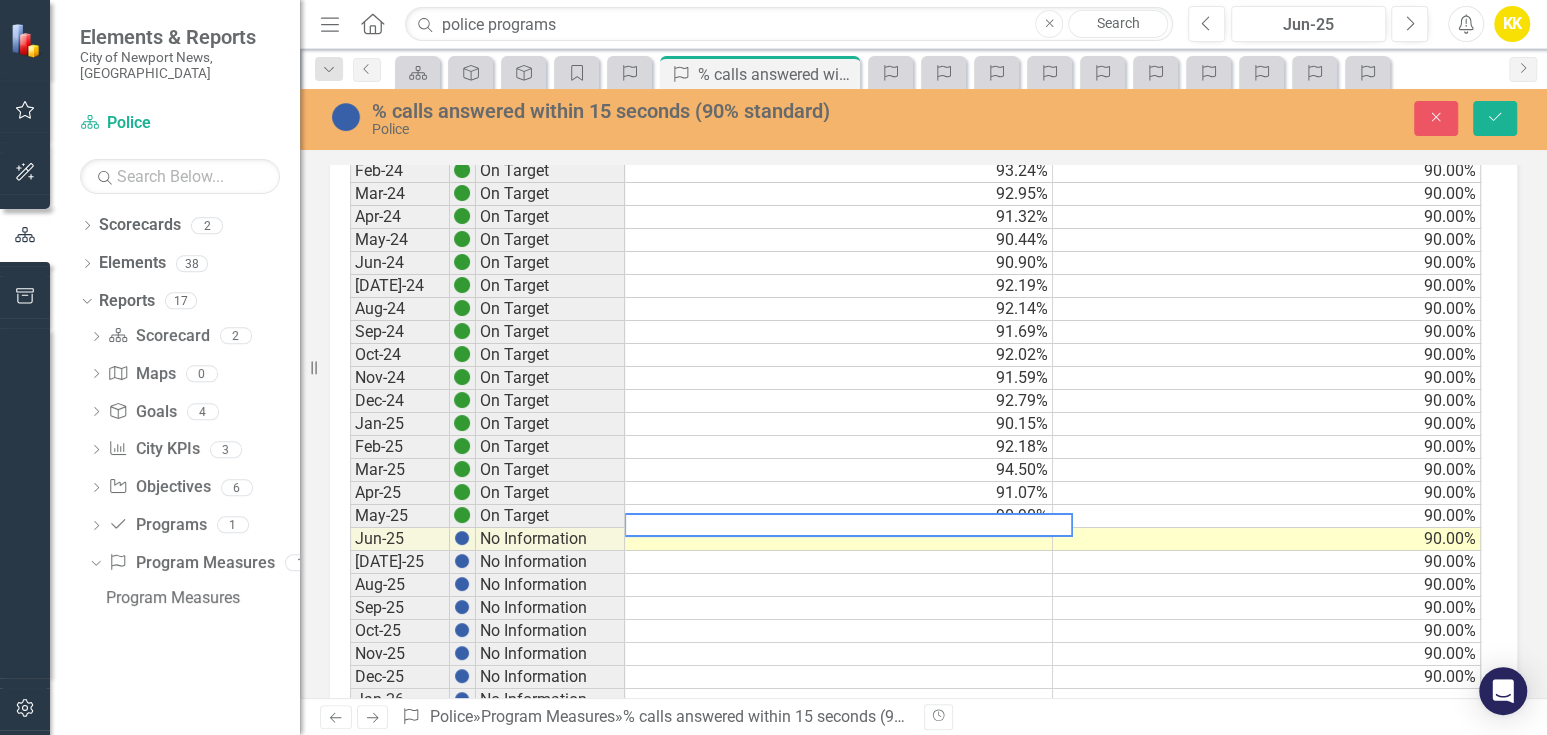type 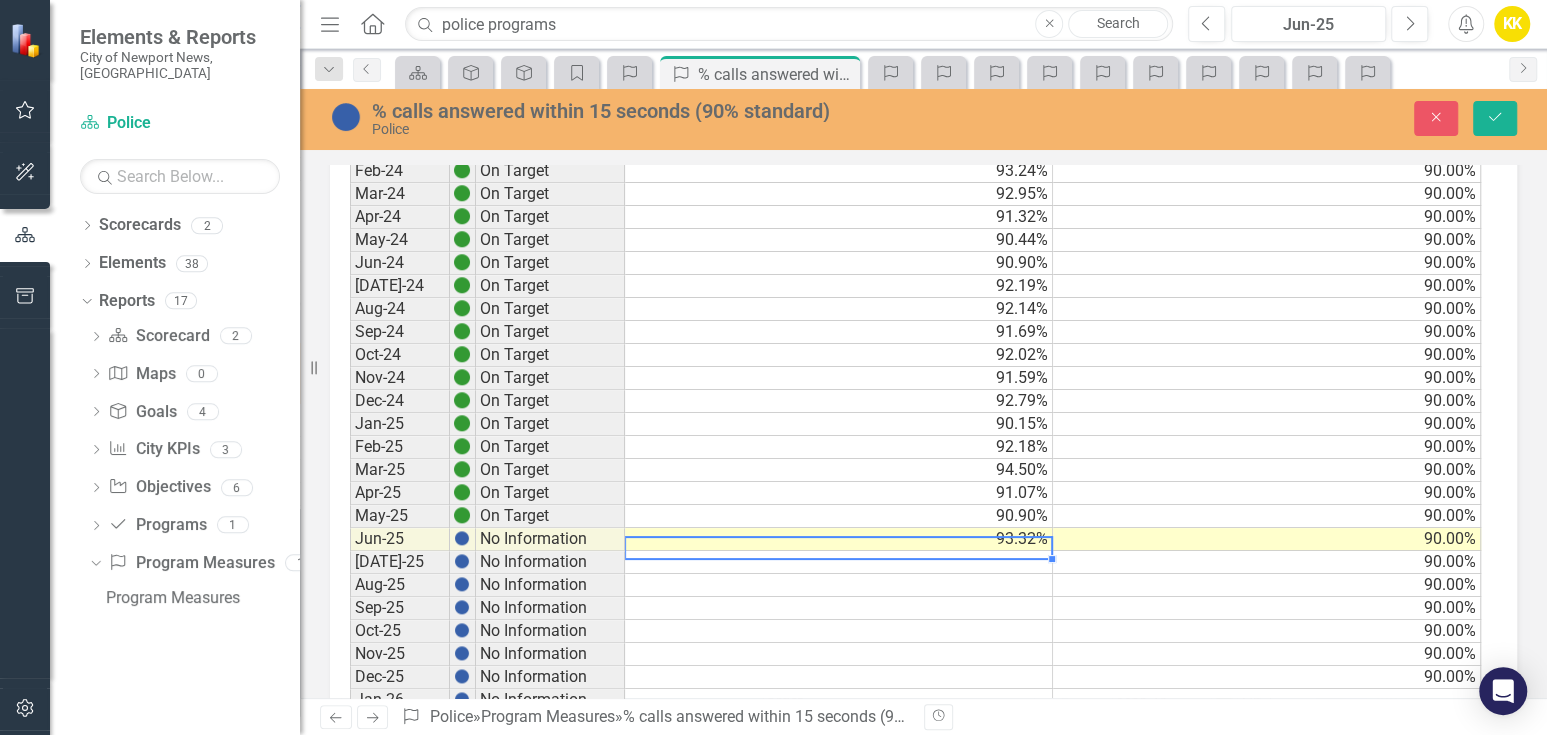 click on "% calls answered within 15 seconds (90% standard) Police Close Save" at bounding box center [923, 118] 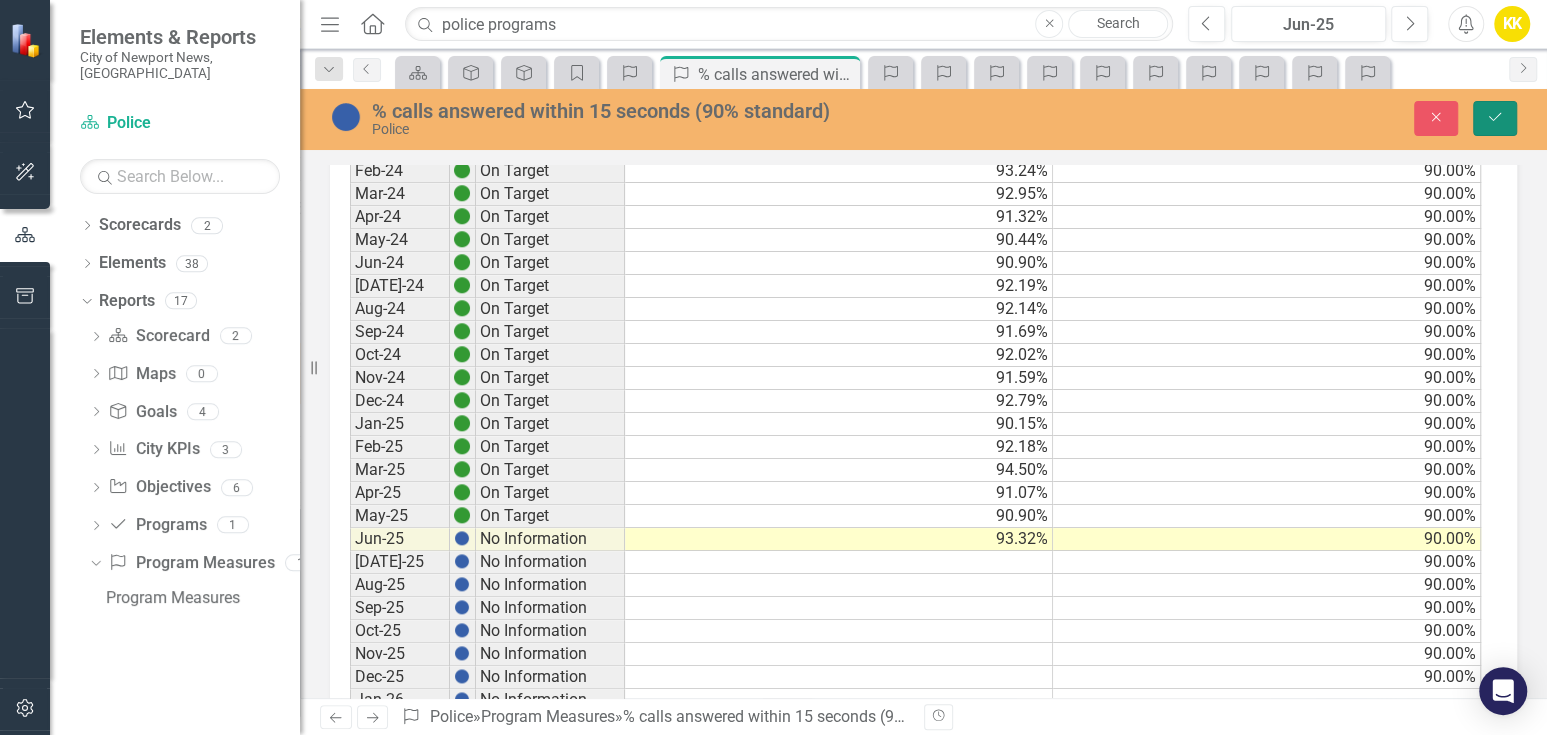 click on "Save" 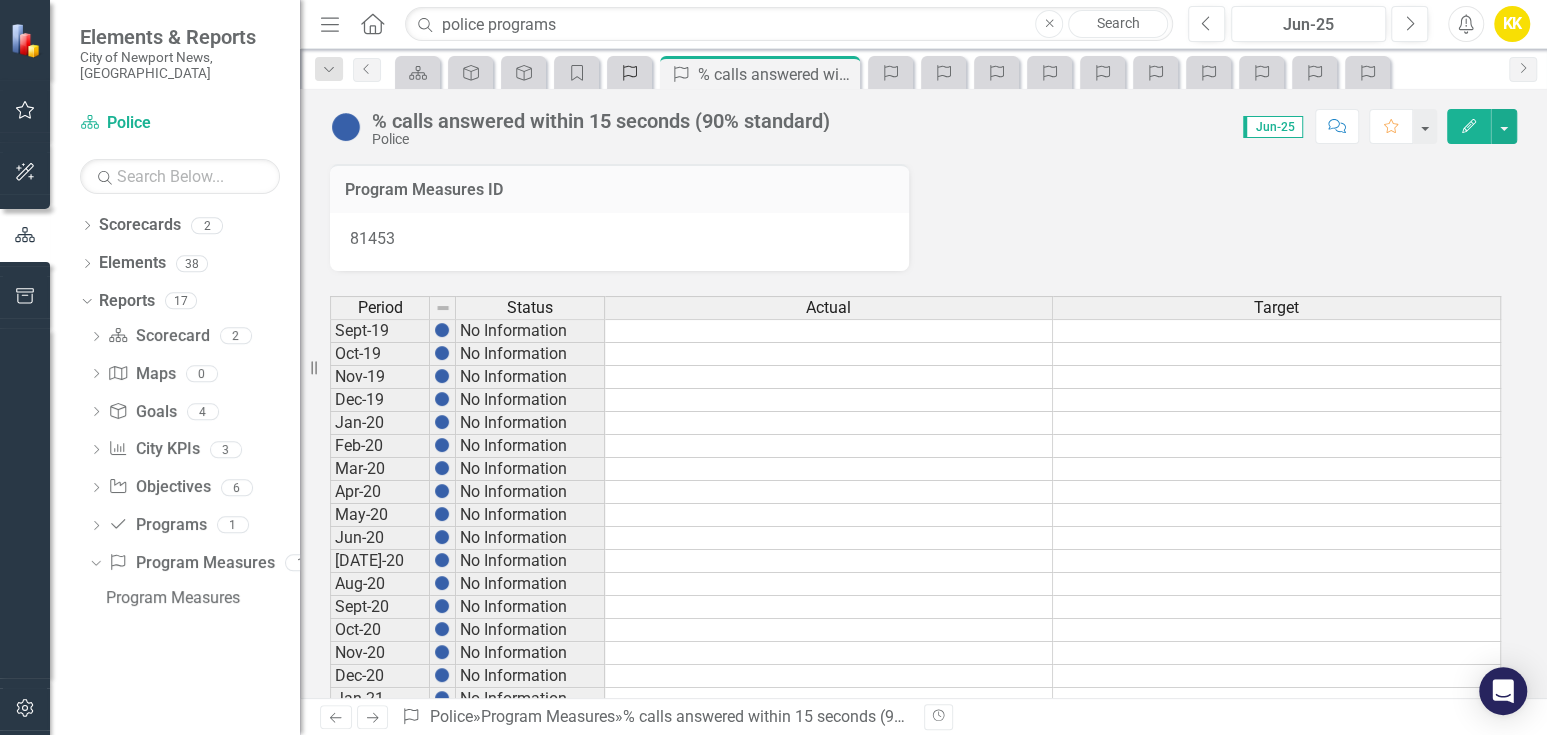 click on "Program Measures" 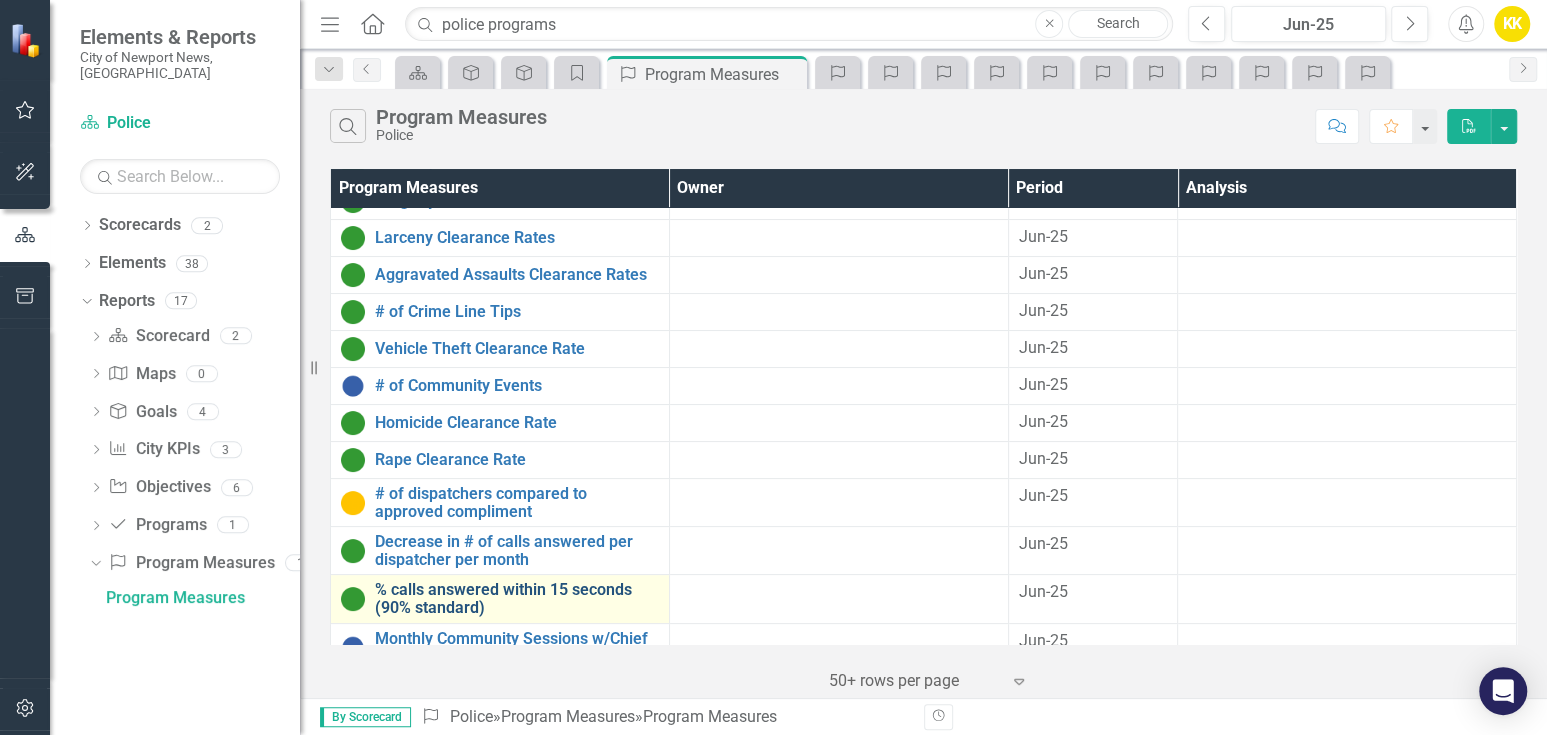 scroll, scrollTop: 294, scrollLeft: 0, axis: vertical 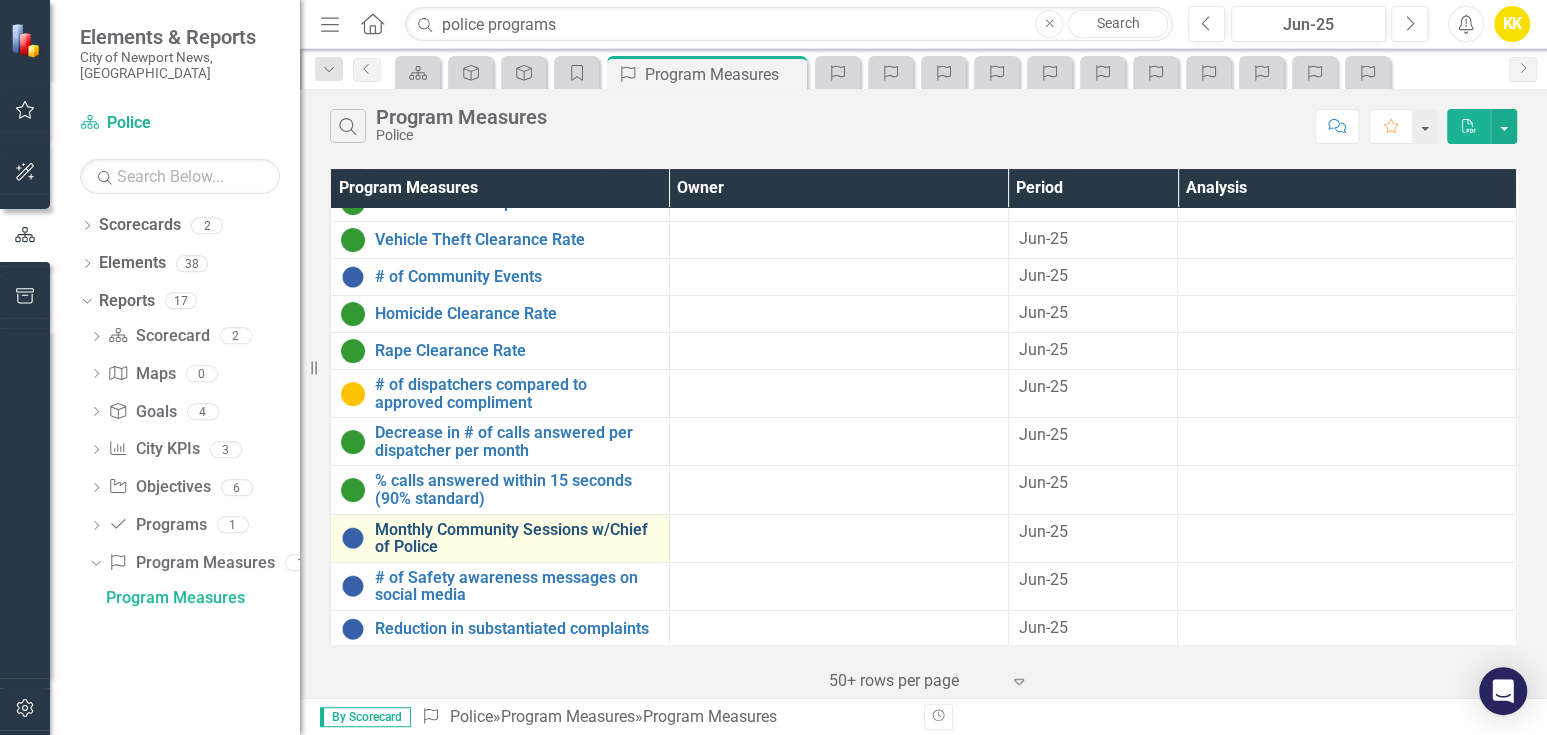 click on "Monthly Community Sessions w/Chief of Police" at bounding box center (517, 538) 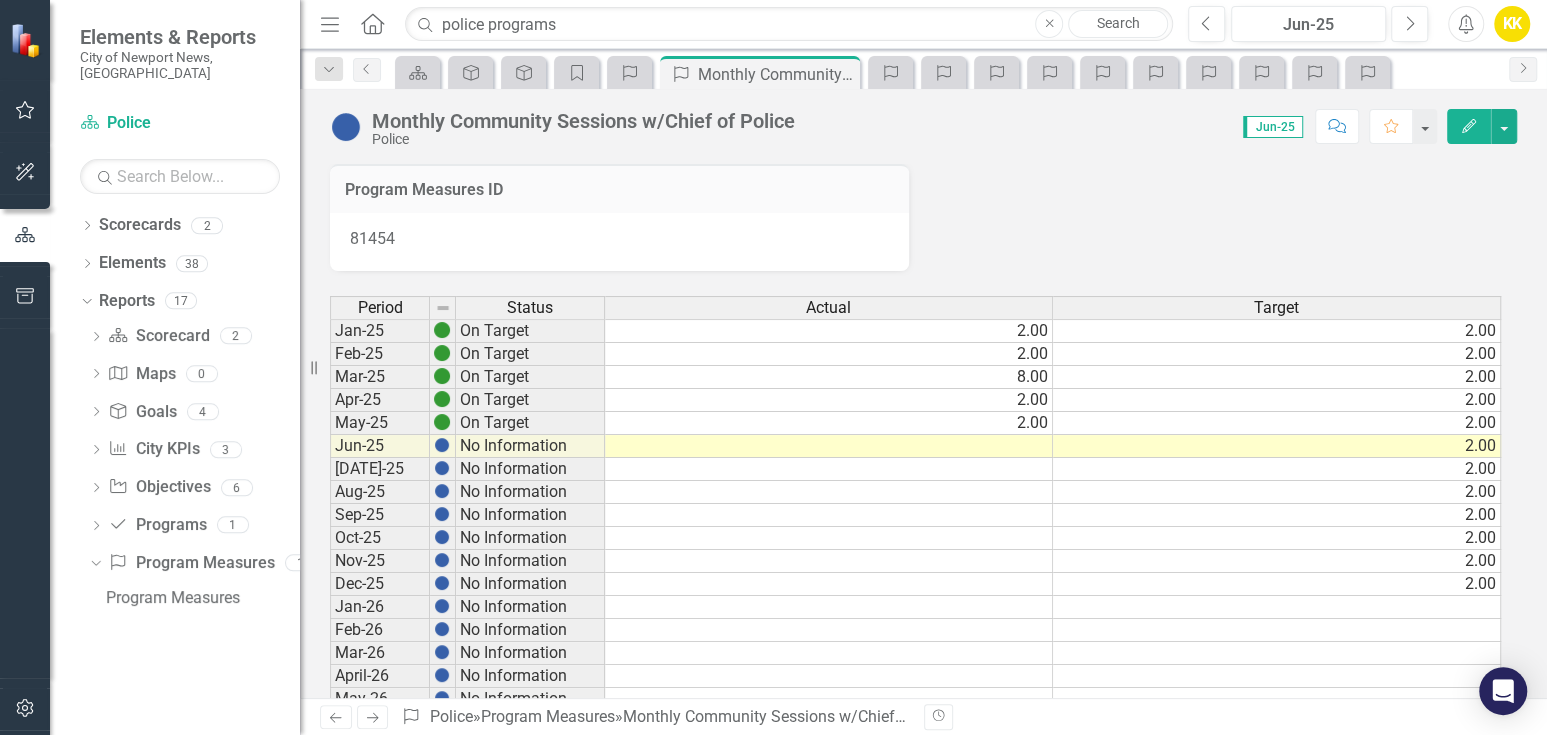 click at bounding box center [829, 446] 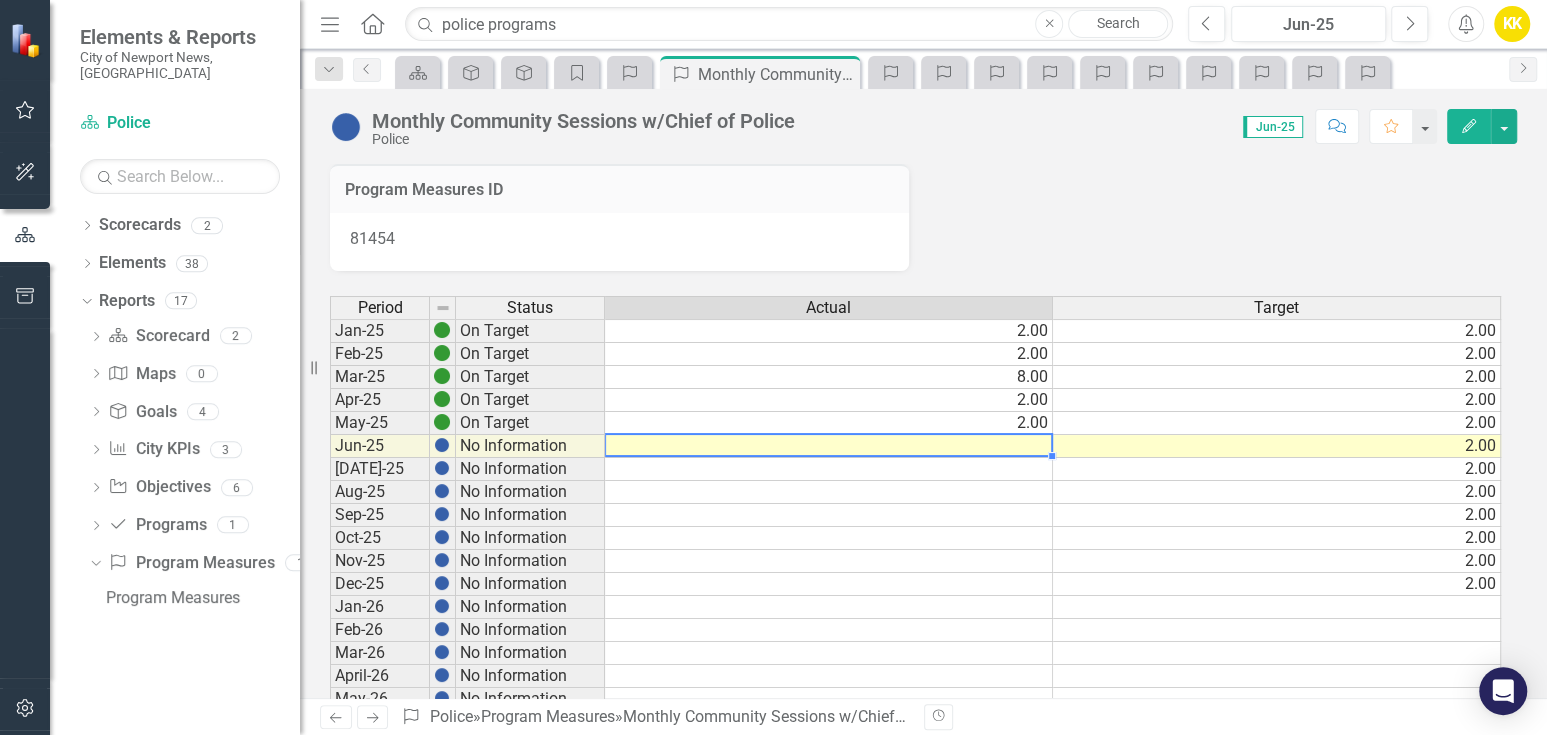 type on "2" 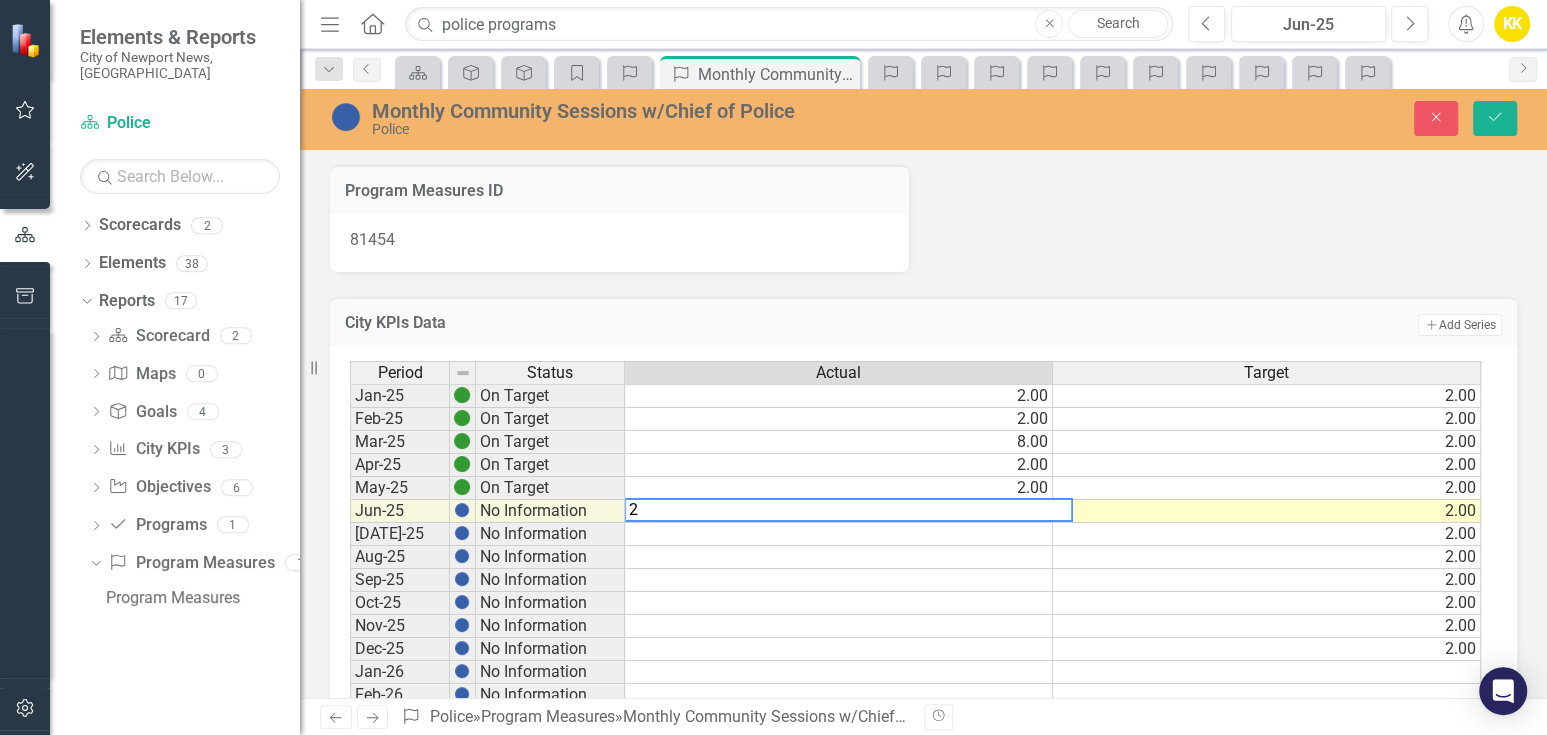 type 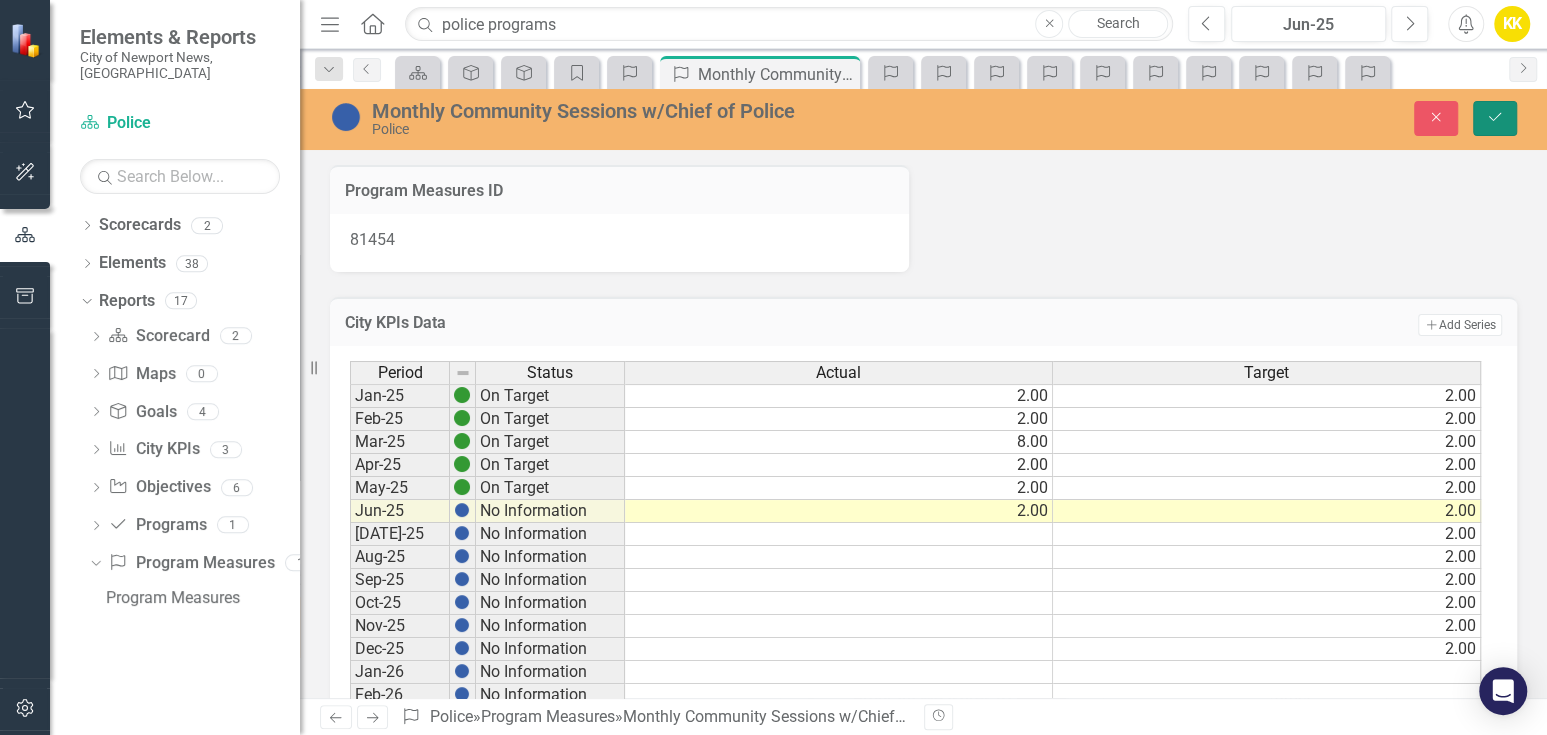 click 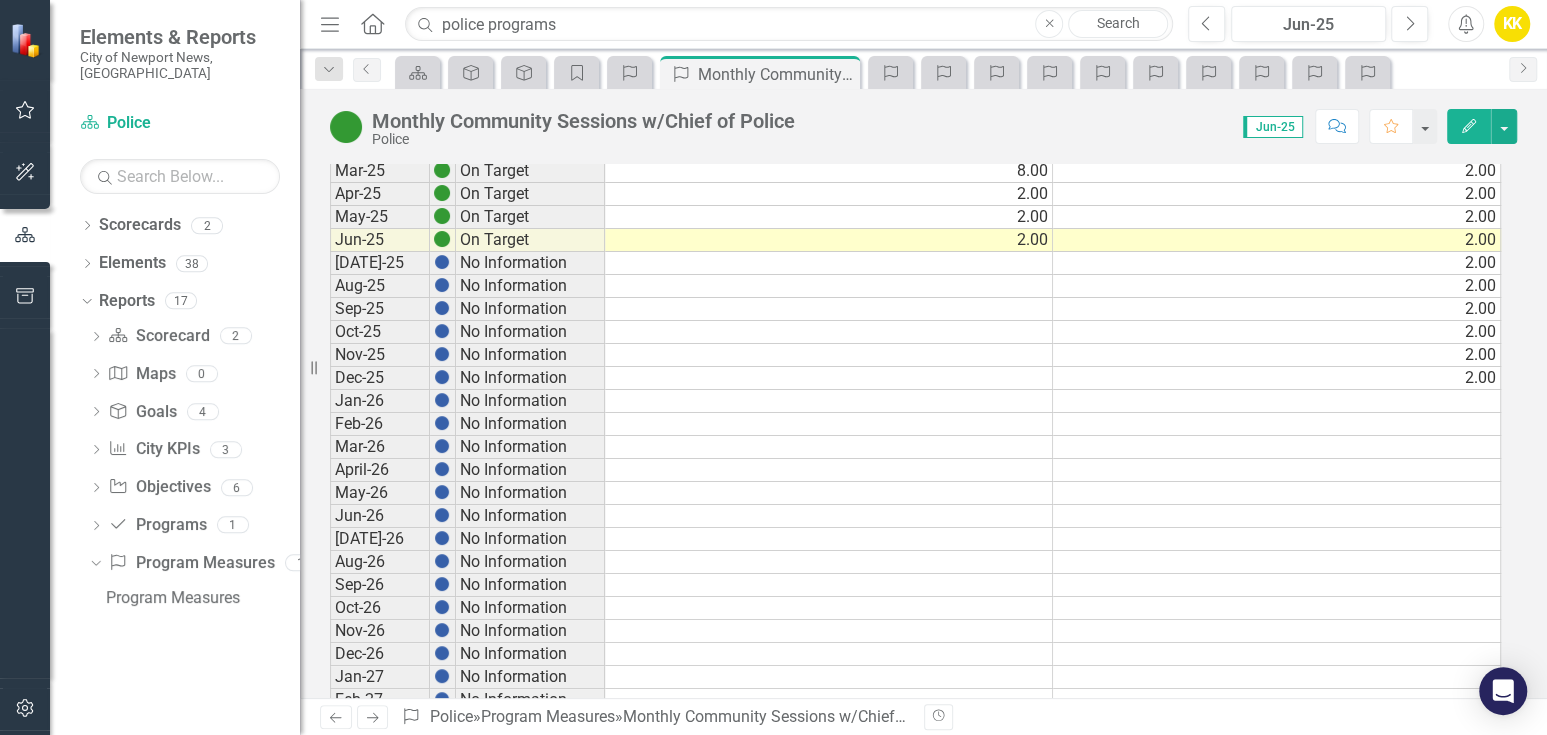 scroll, scrollTop: 222, scrollLeft: 0, axis: vertical 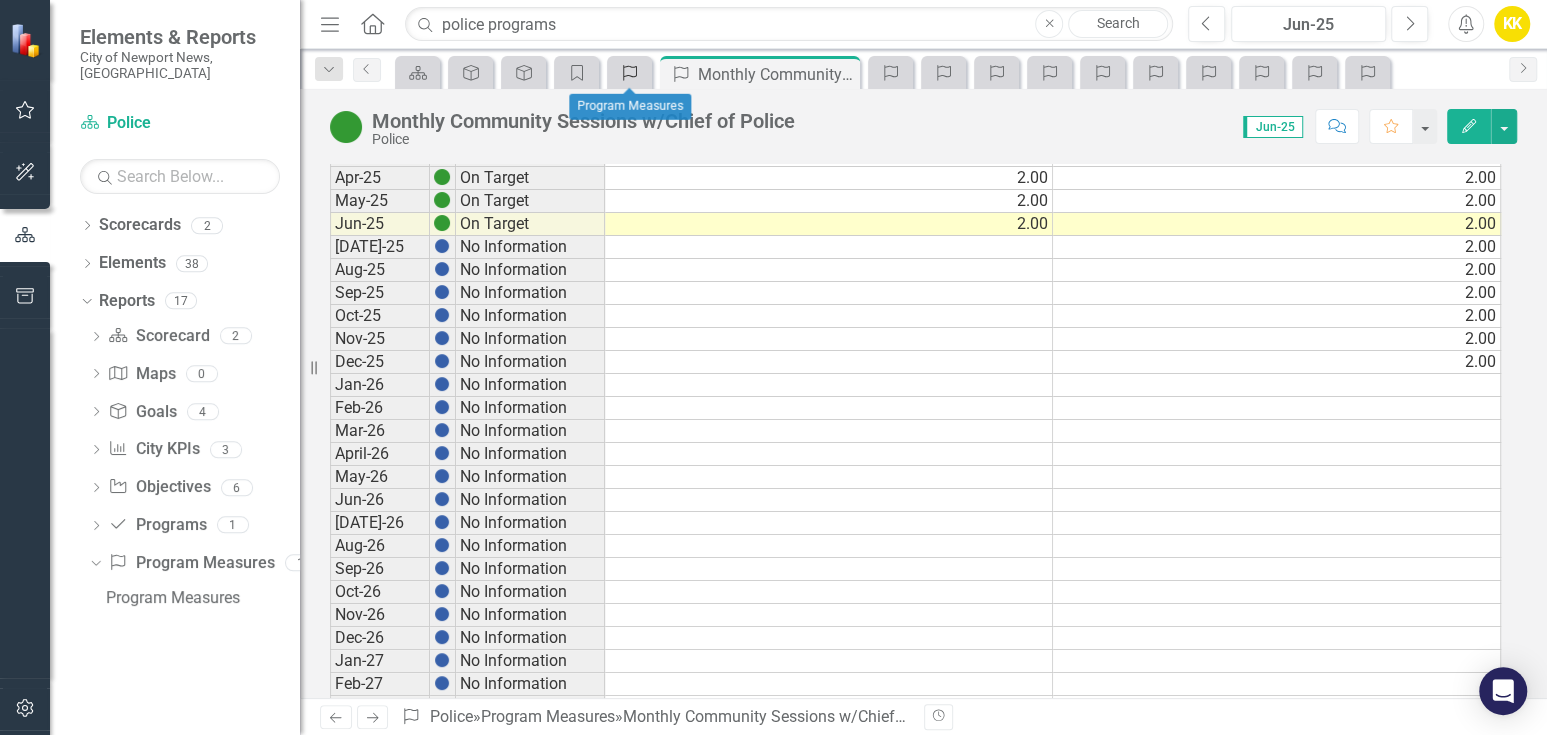 click on "Program Measures" 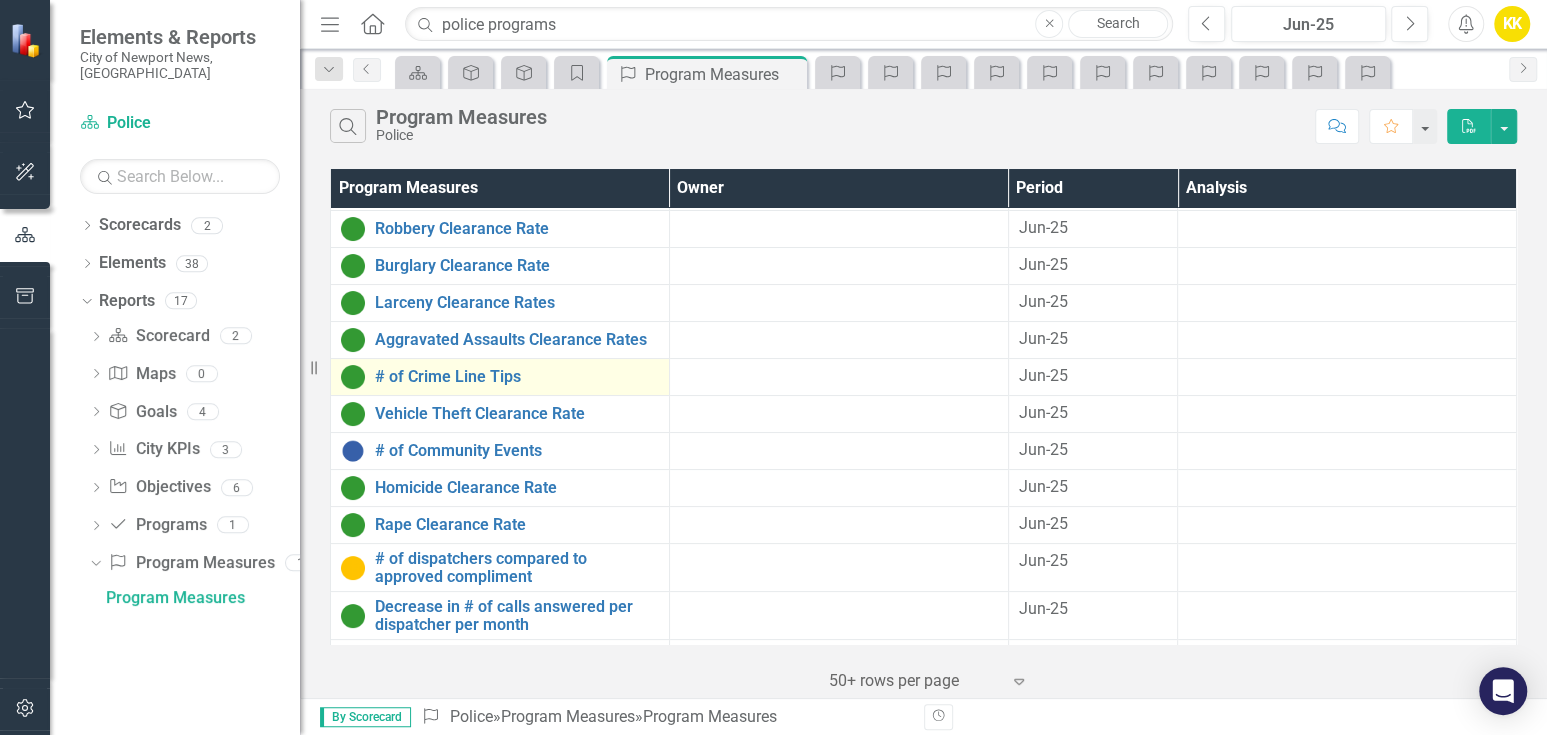 scroll, scrollTop: 294, scrollLeft: 0, axis: vertical 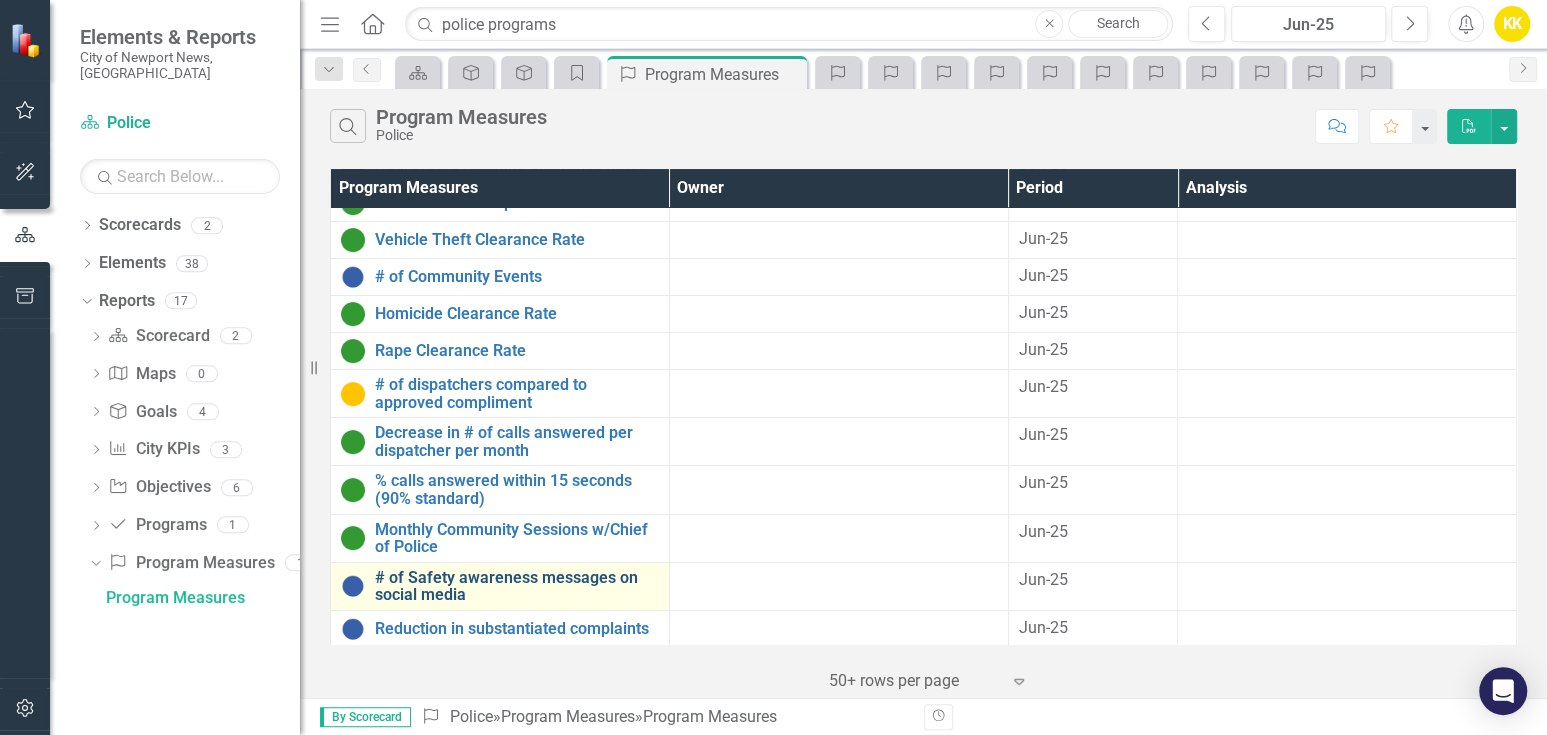 click on "# of Safety awareness messages on social media" at bounding box center (517, 586) 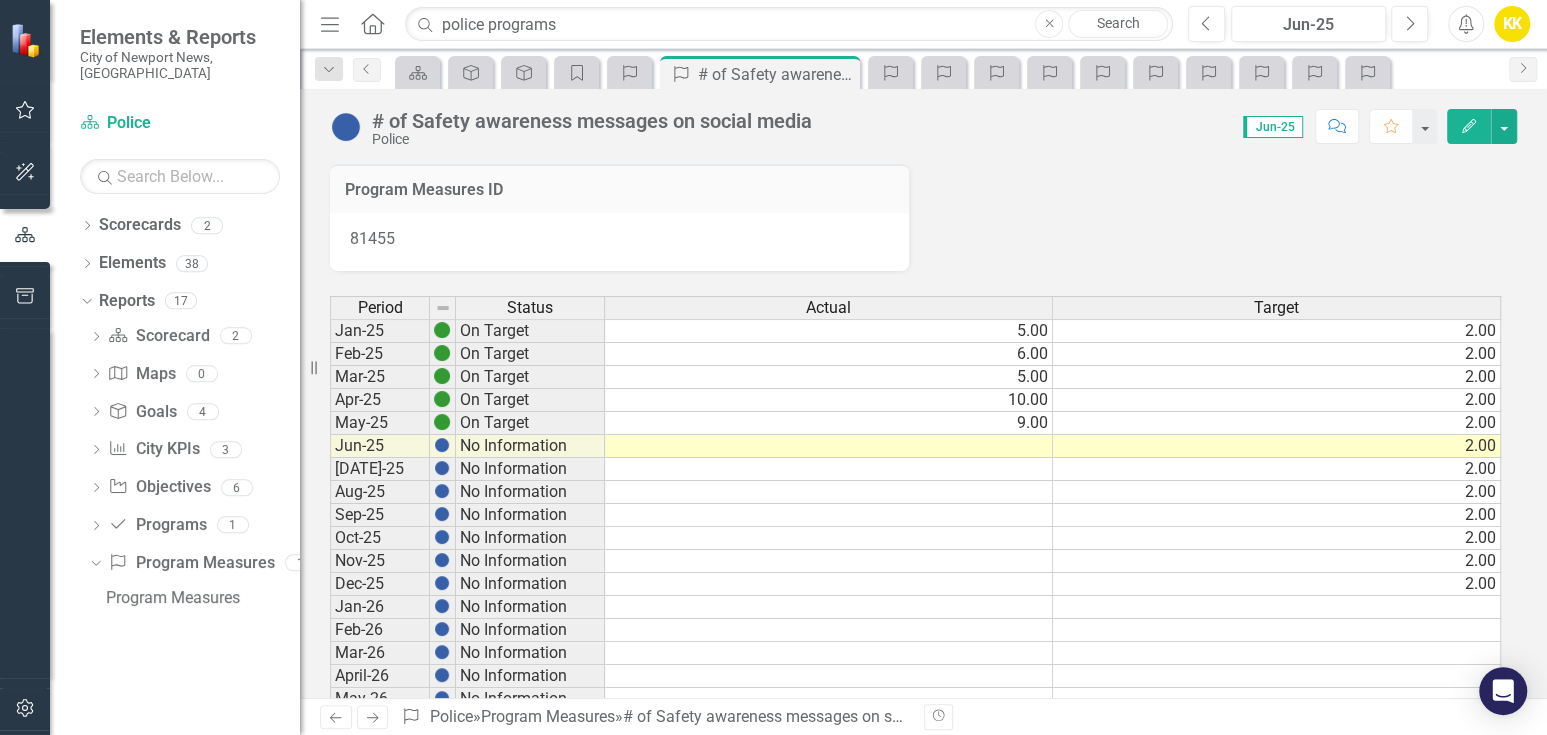 click at bounding box center [829, 446] 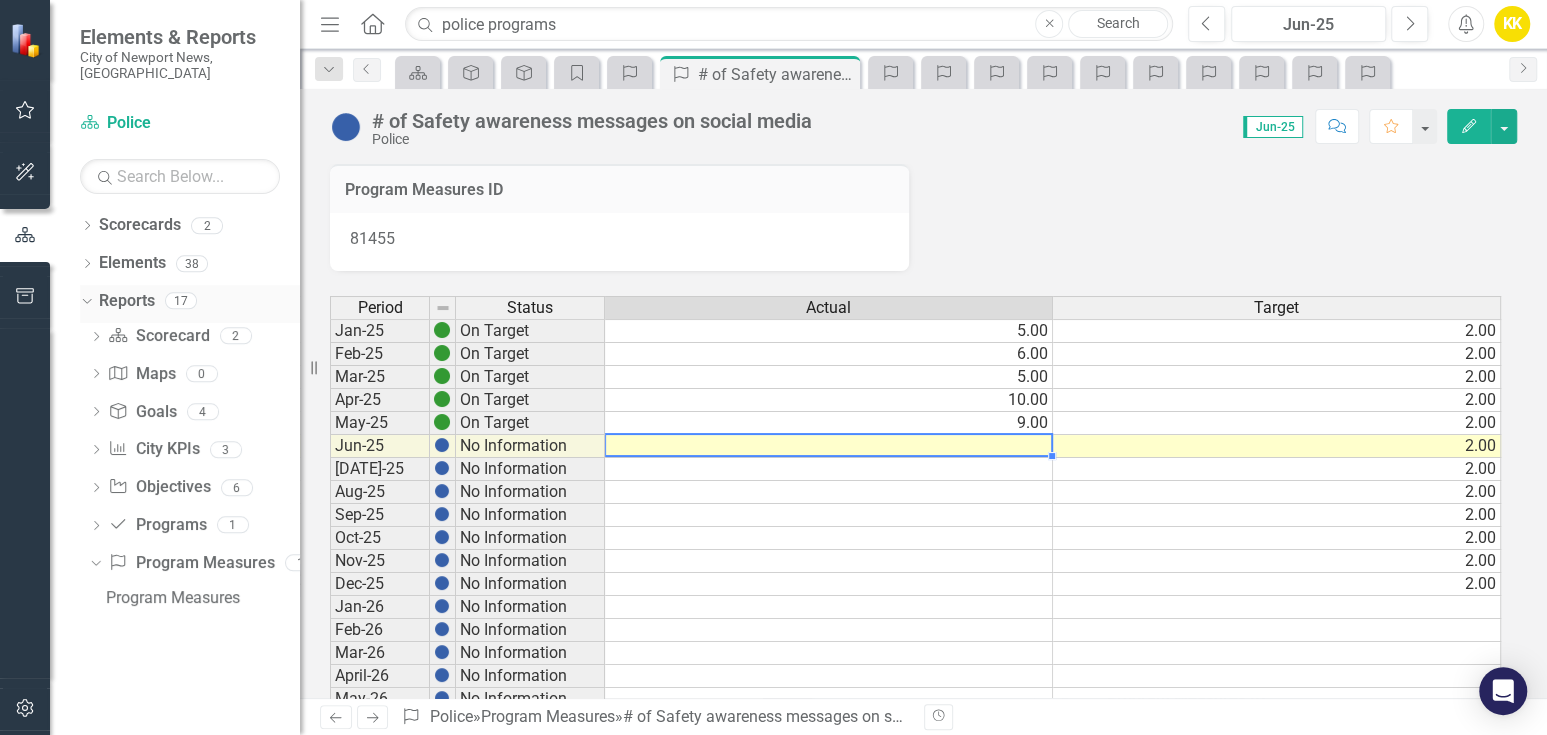 type on "6" 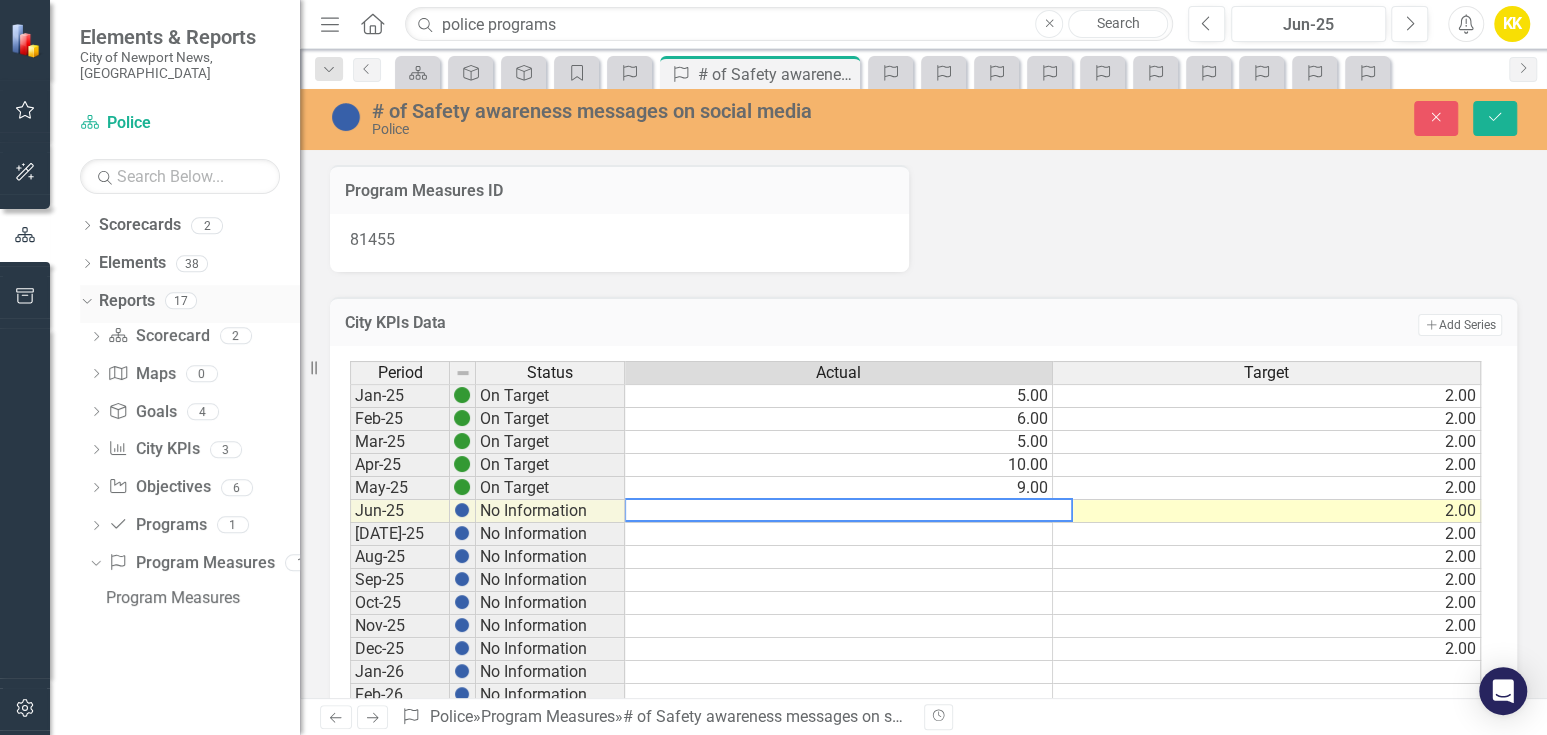 type 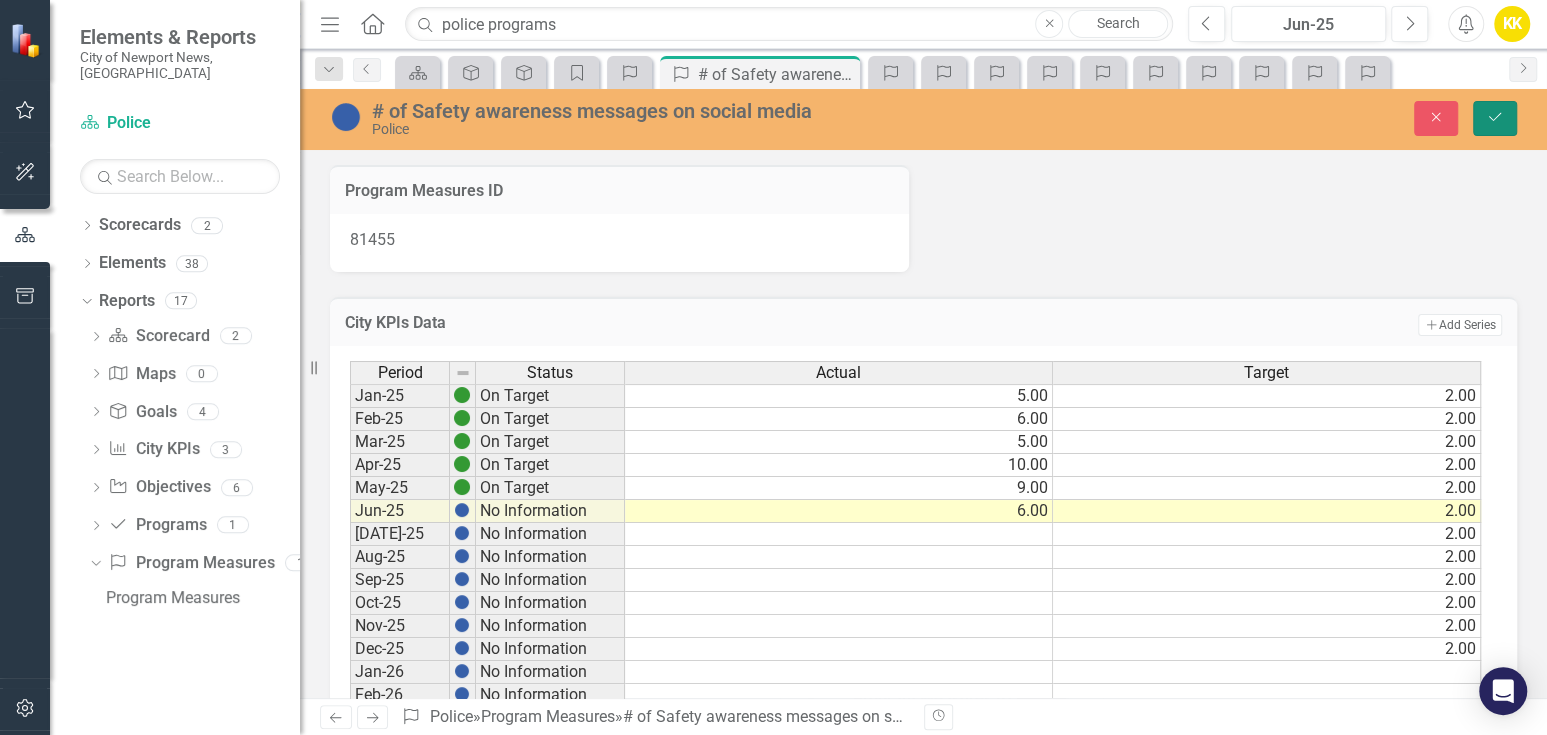 click on "Save" at bounding box center [1495, 118] 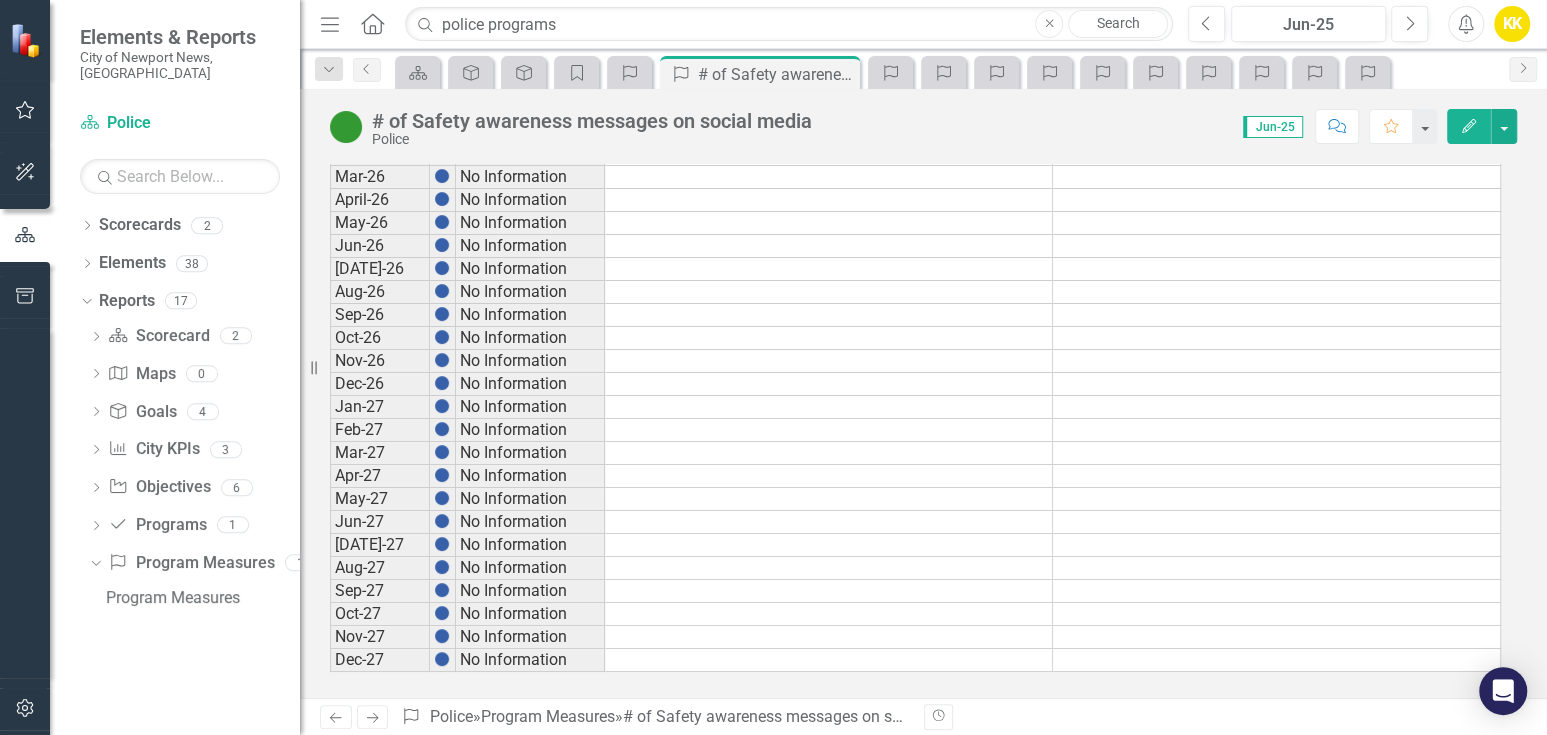 scroll, scrollTop: 0, scrollLeft: 0, axis: both 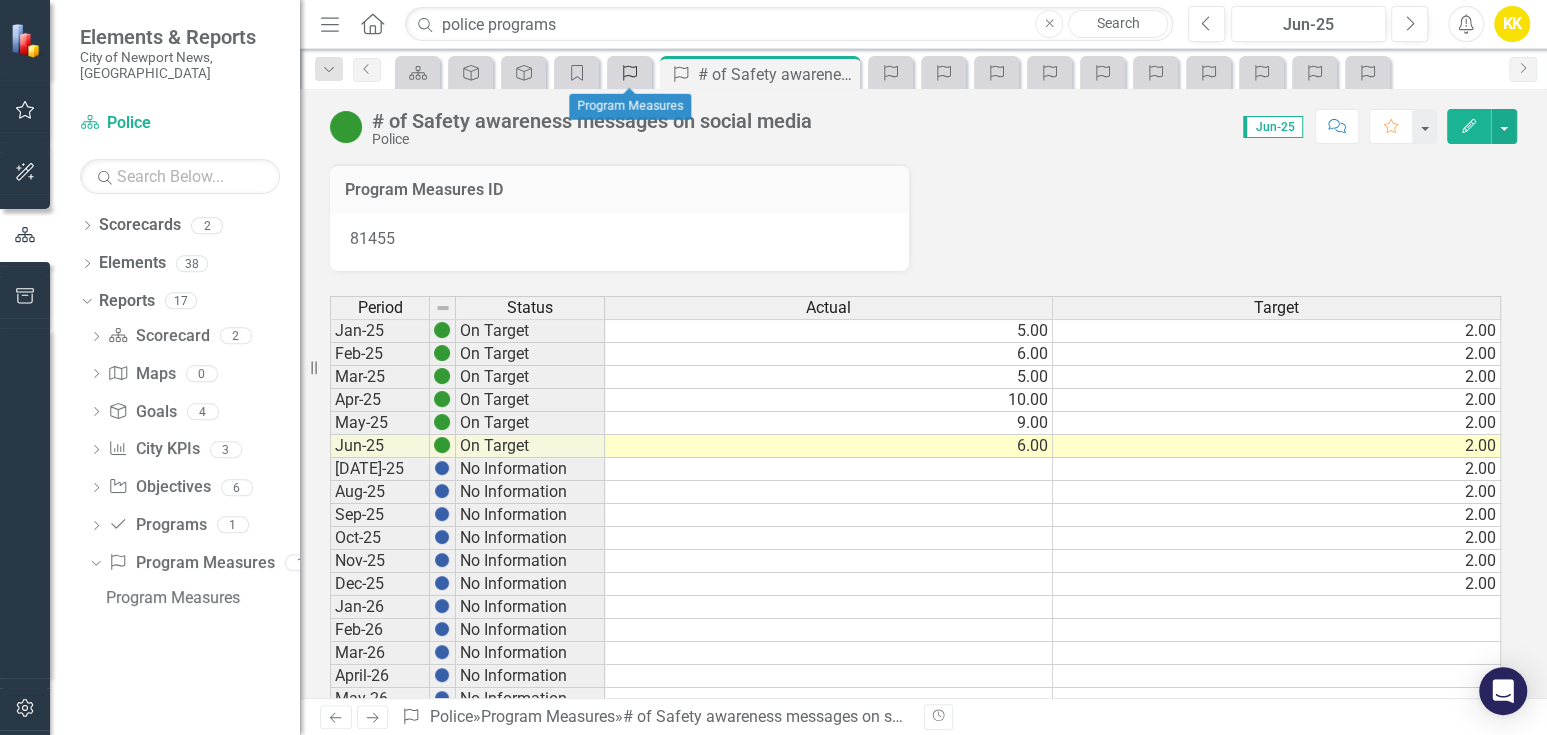 click on "Program Measures" 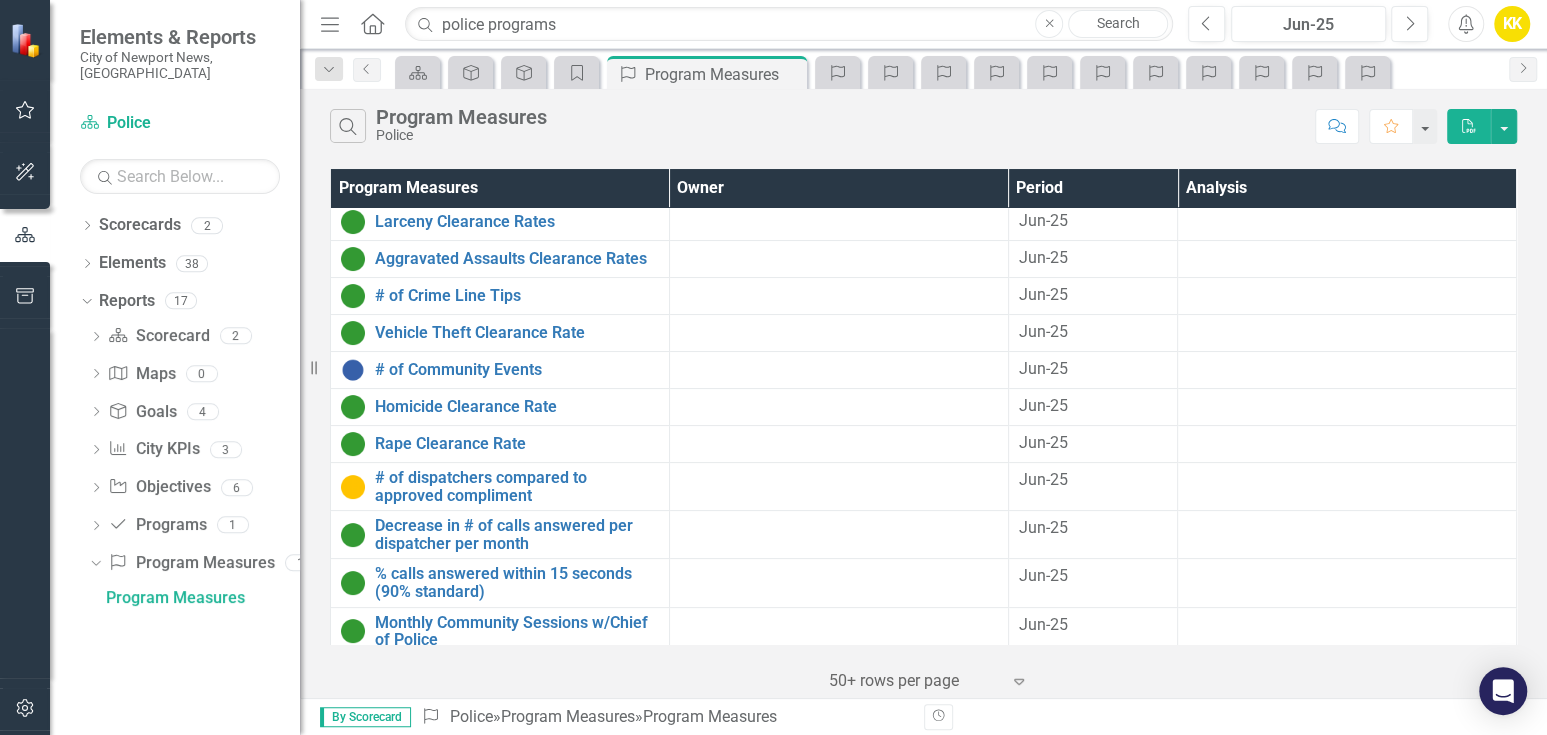 scroll, scrollTop: 294, scrollLeft: 0, axis: vertical 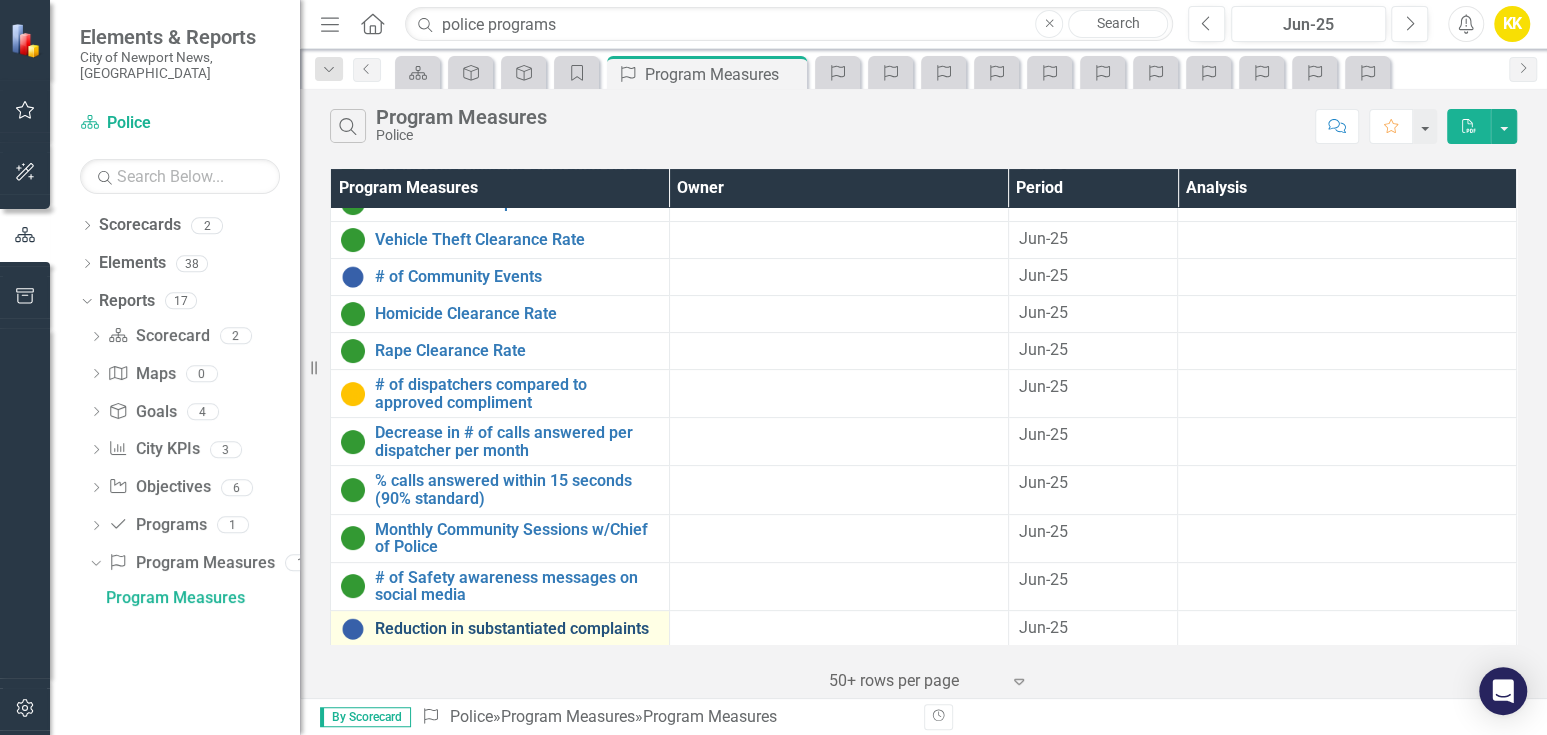 click on "Reduction in substantiated complaints" at bounding box center (517, 629) 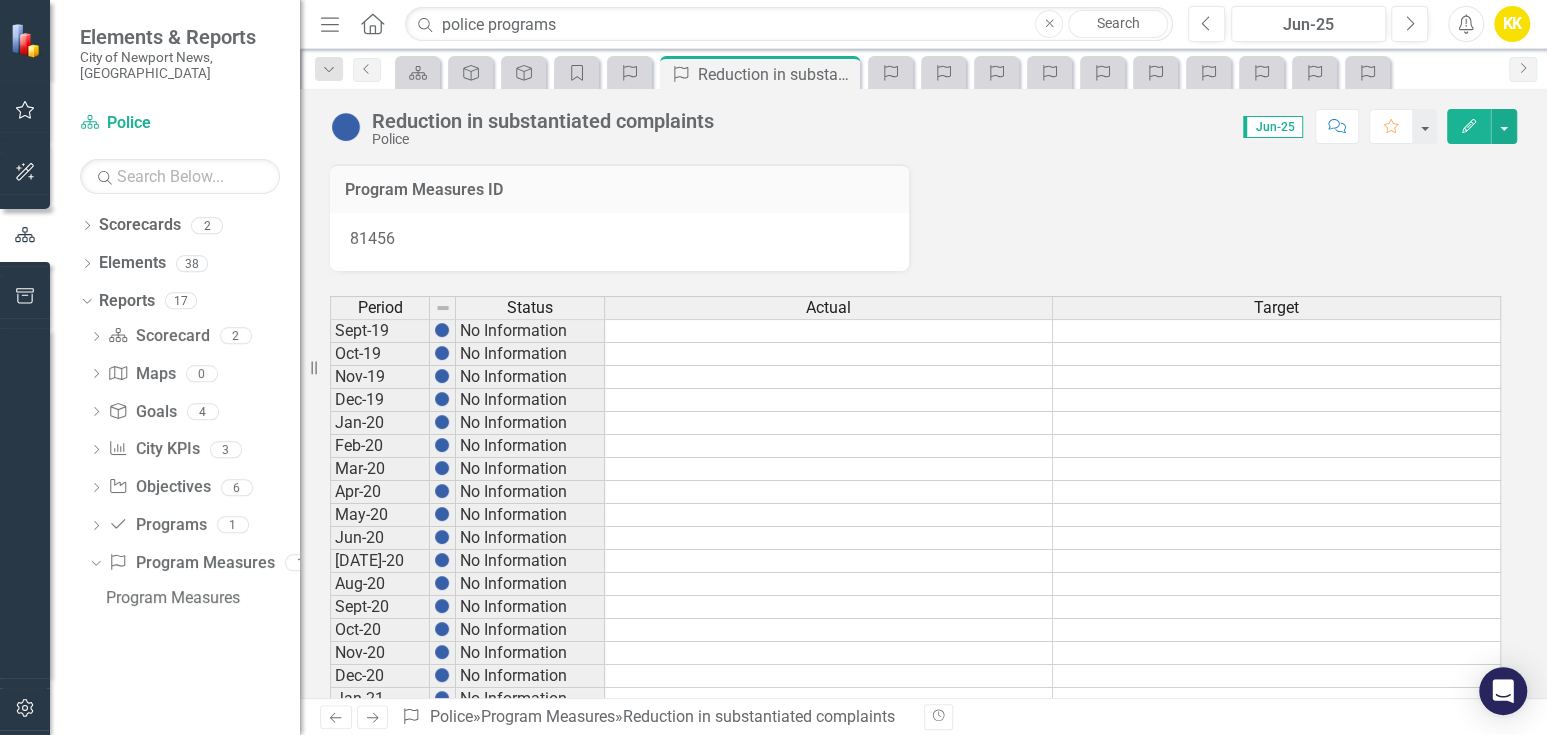 drag, startPoint x: 1016, startPoint y: 160, endPoint x: 645, endPoint y: 84, distance: 378.70438 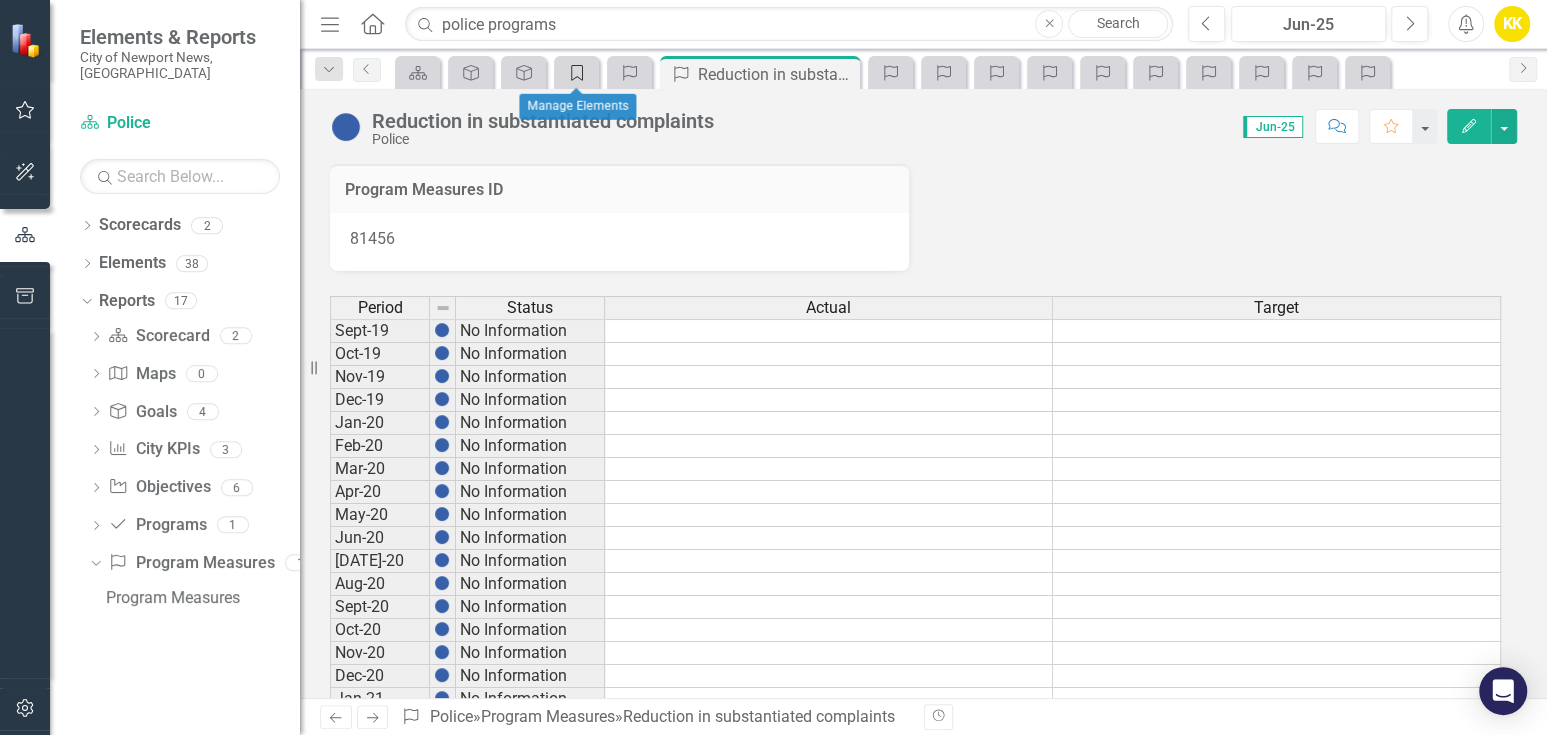 click on "Category" 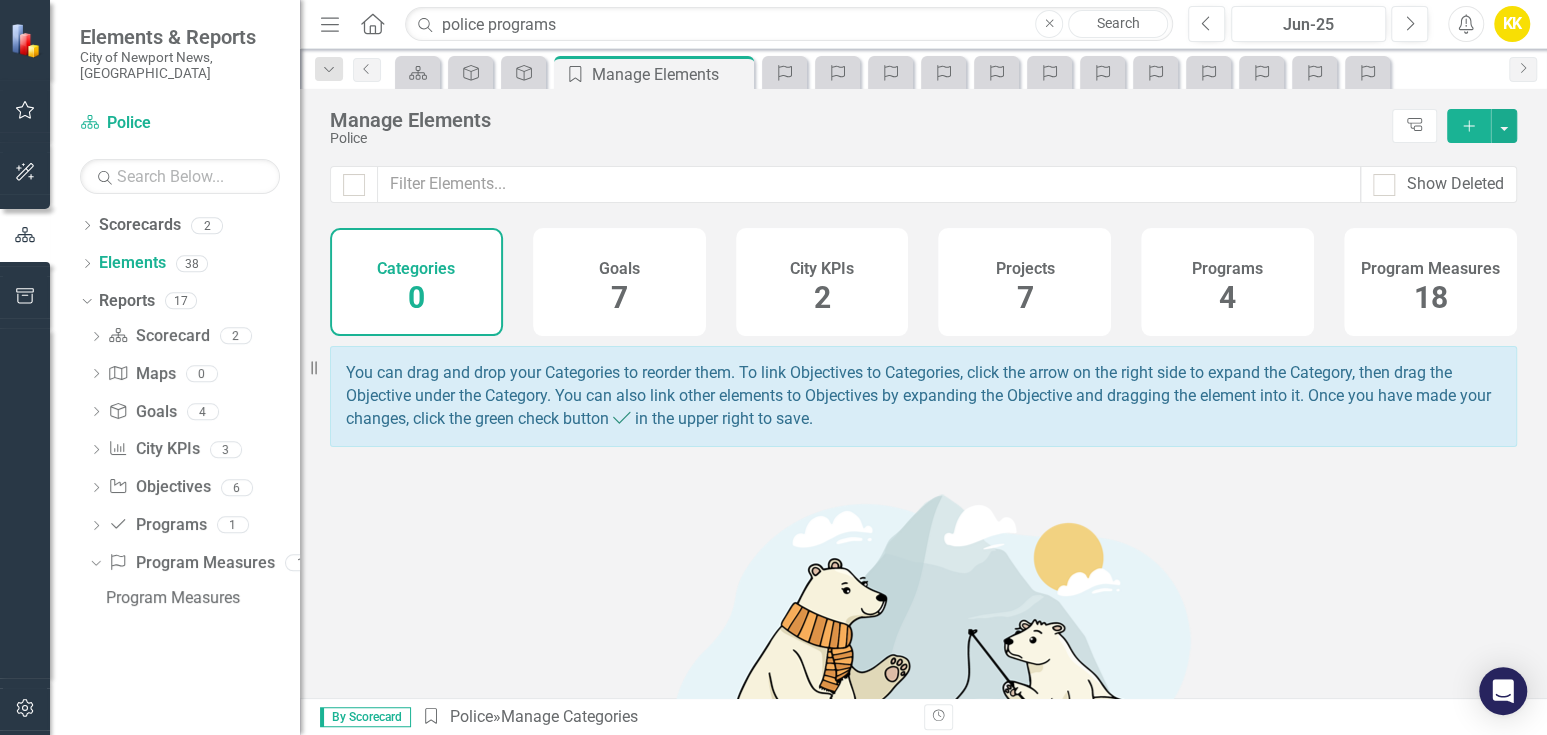 click on "Dropdown Reports 17 Dropdown Scorecard Scorecard 2 Police Landing Page Default Dropdown Map Maps 0 Dropdown Goal Goals 4 Goals Alignment Matrix City KPIs Alignment Project Alignment Dropdown City KPIs City KPIs 3 City KPIs Dashboard Alignment Matrix Dropdown Project Objectives 6 On Track Caution Below Target Completed Not Started Police Projects  Dropdown Program Programs 1 Police Programs Dropdown Program Measures Program Measures 1 Program Measures" at bounding box center (190, 467) 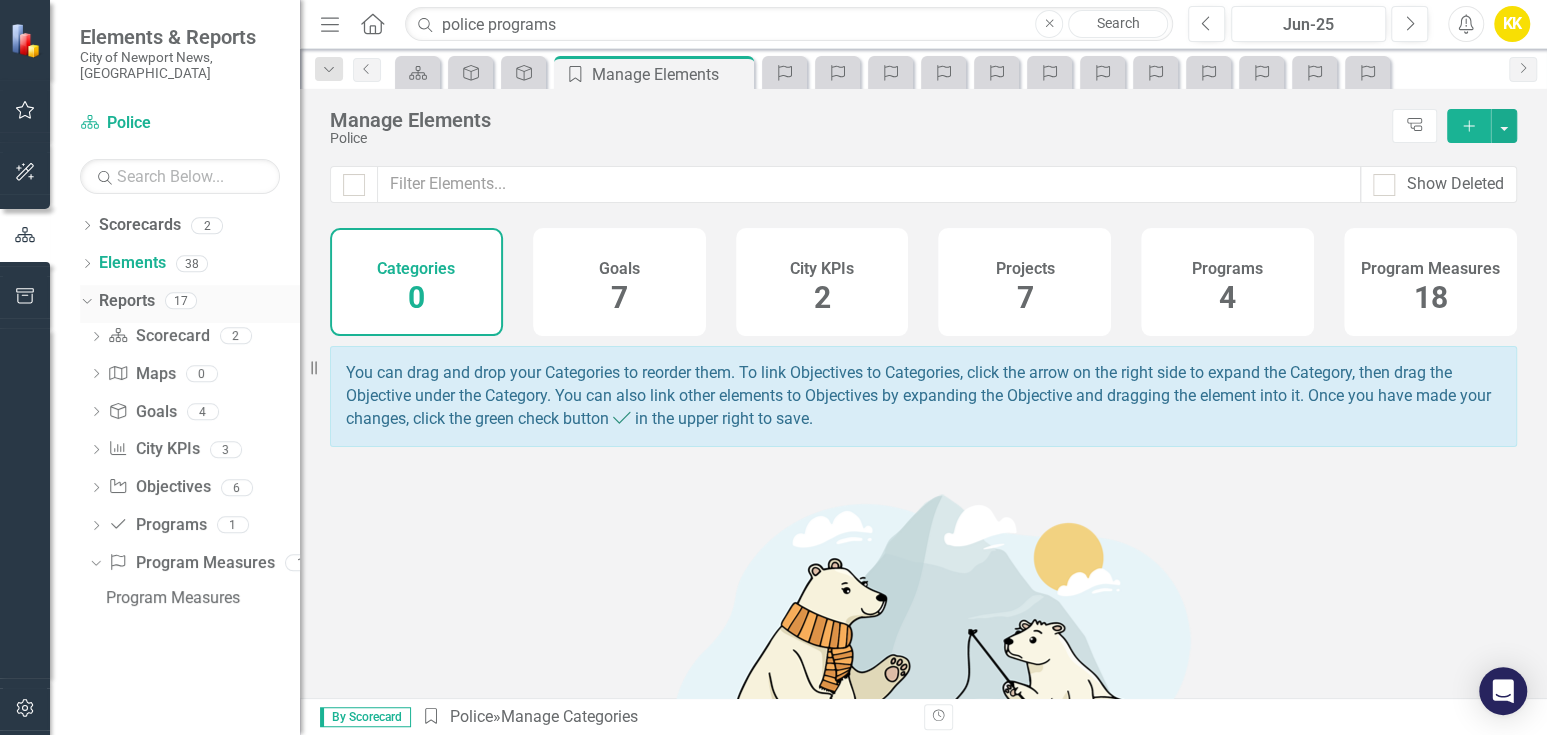 click on "Dropdown" 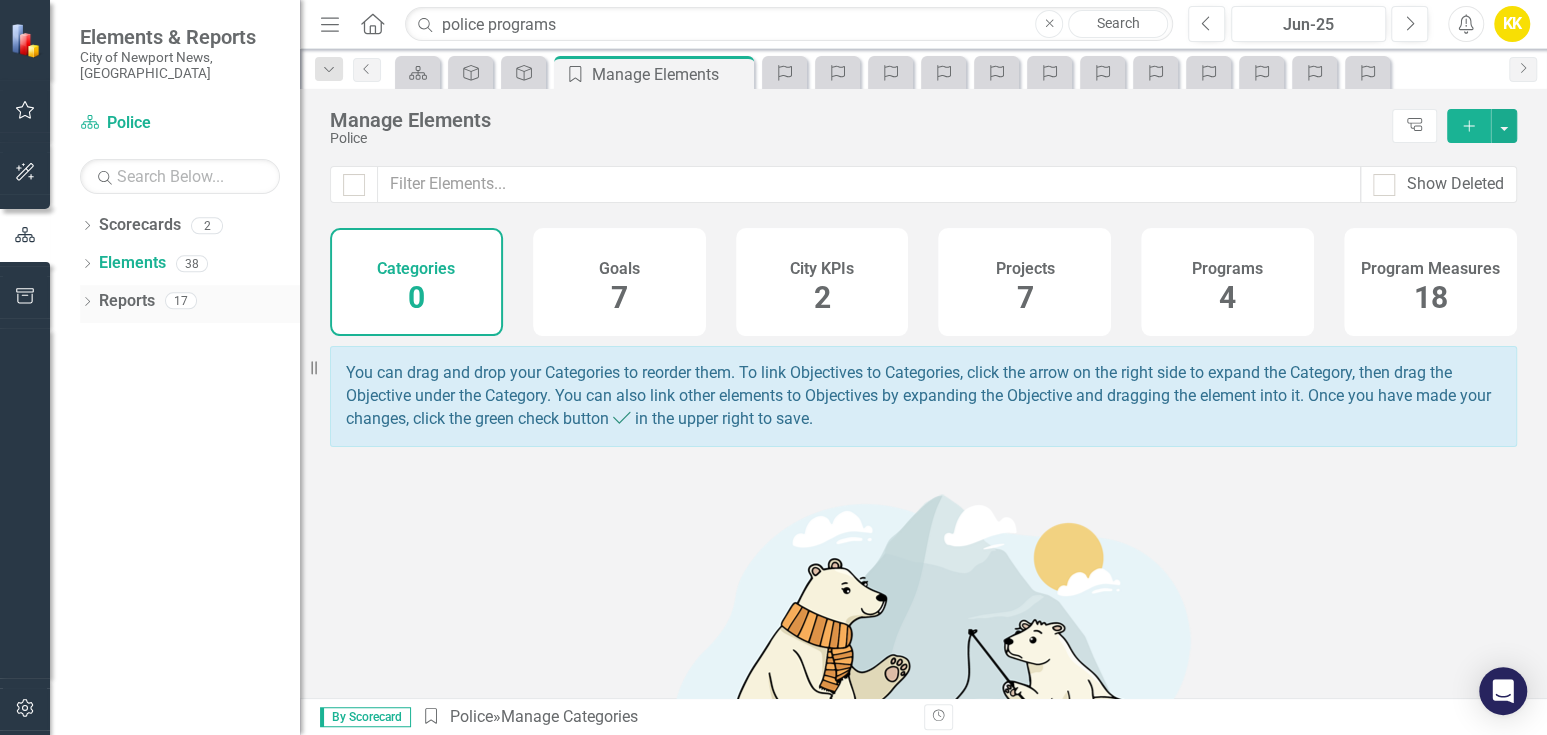 click on "Dropdown" 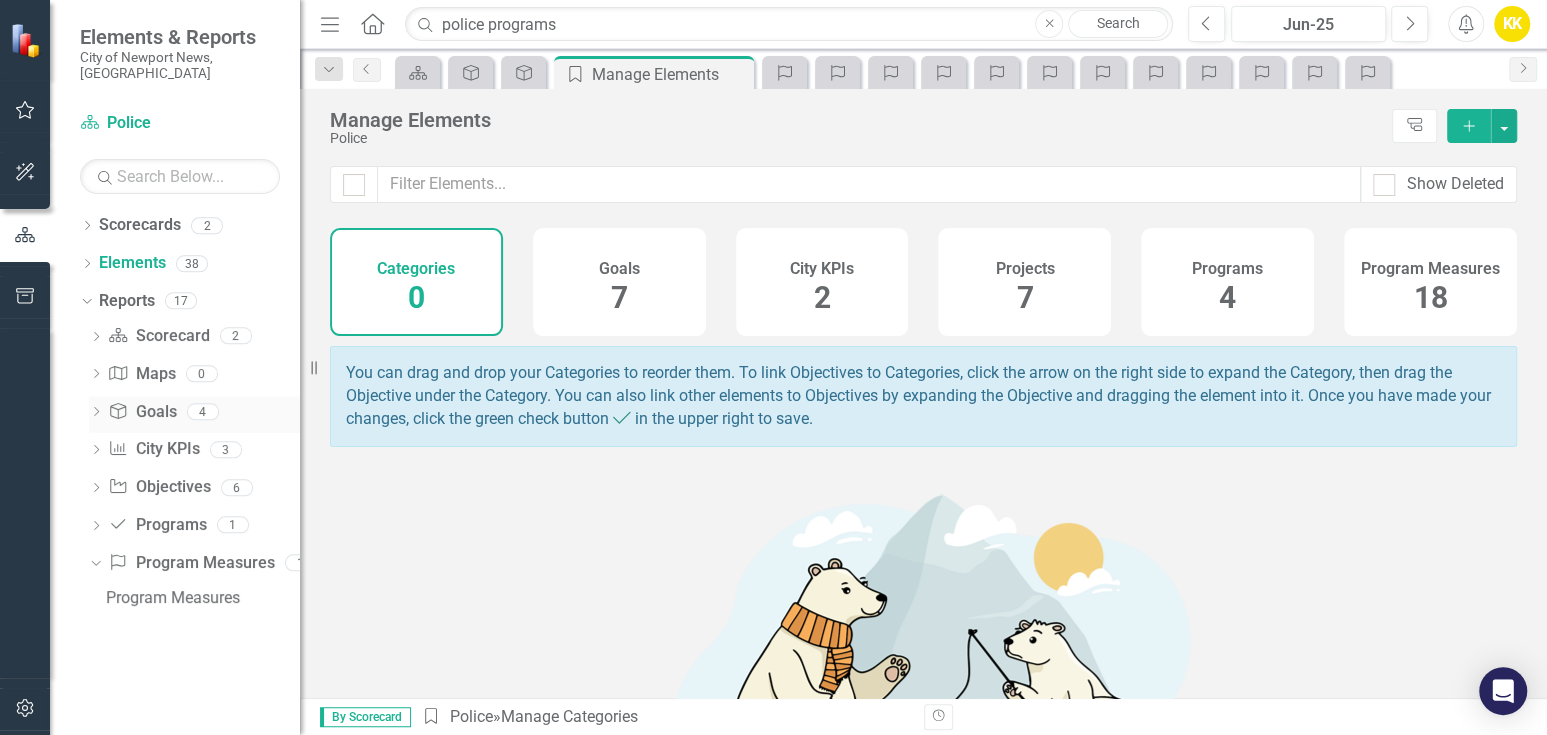 click 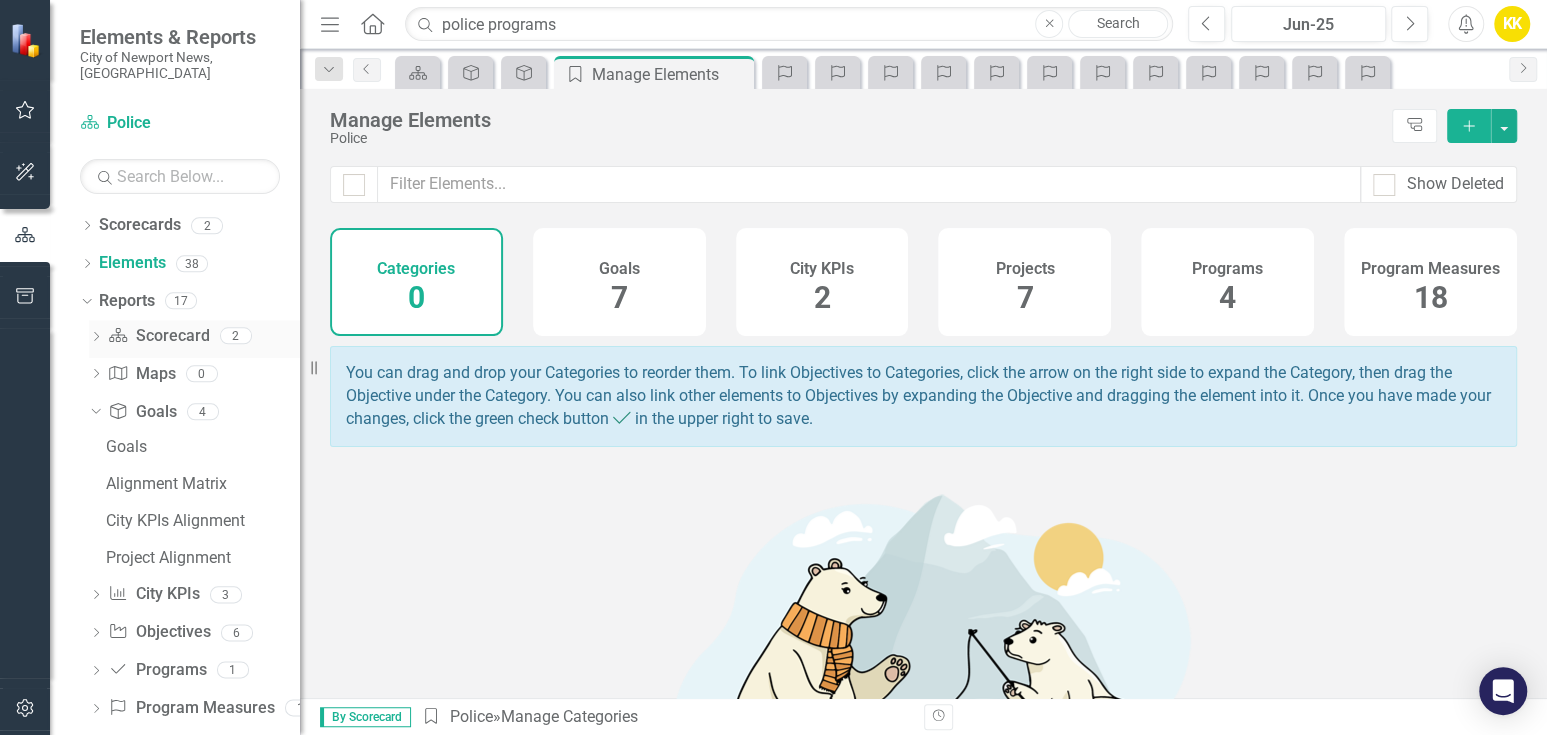 click on "Dropdown" 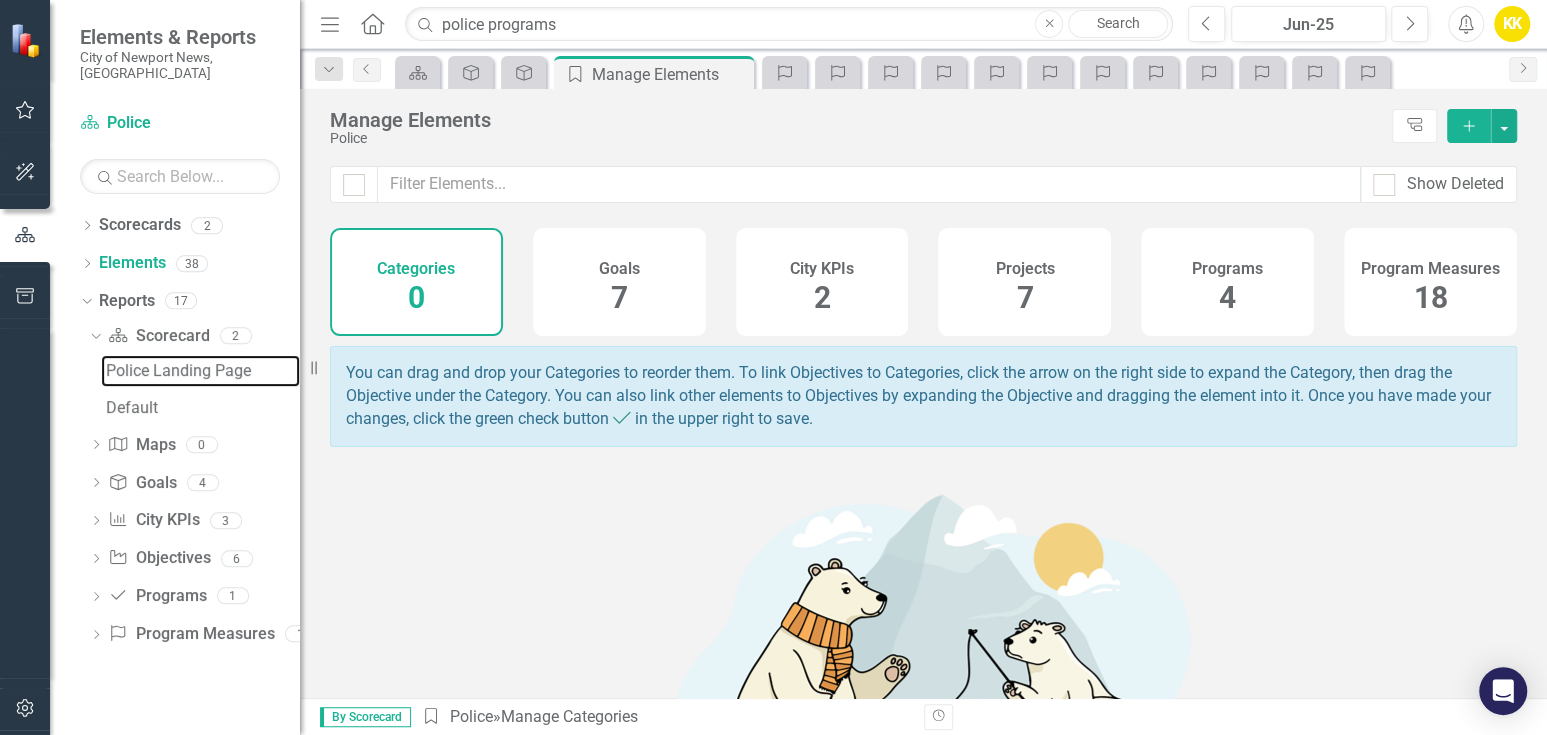 drag, startPoint x: 239, startPoint y: 347, endPoint x: 302, endPoint y: 349, distance: 63.03174 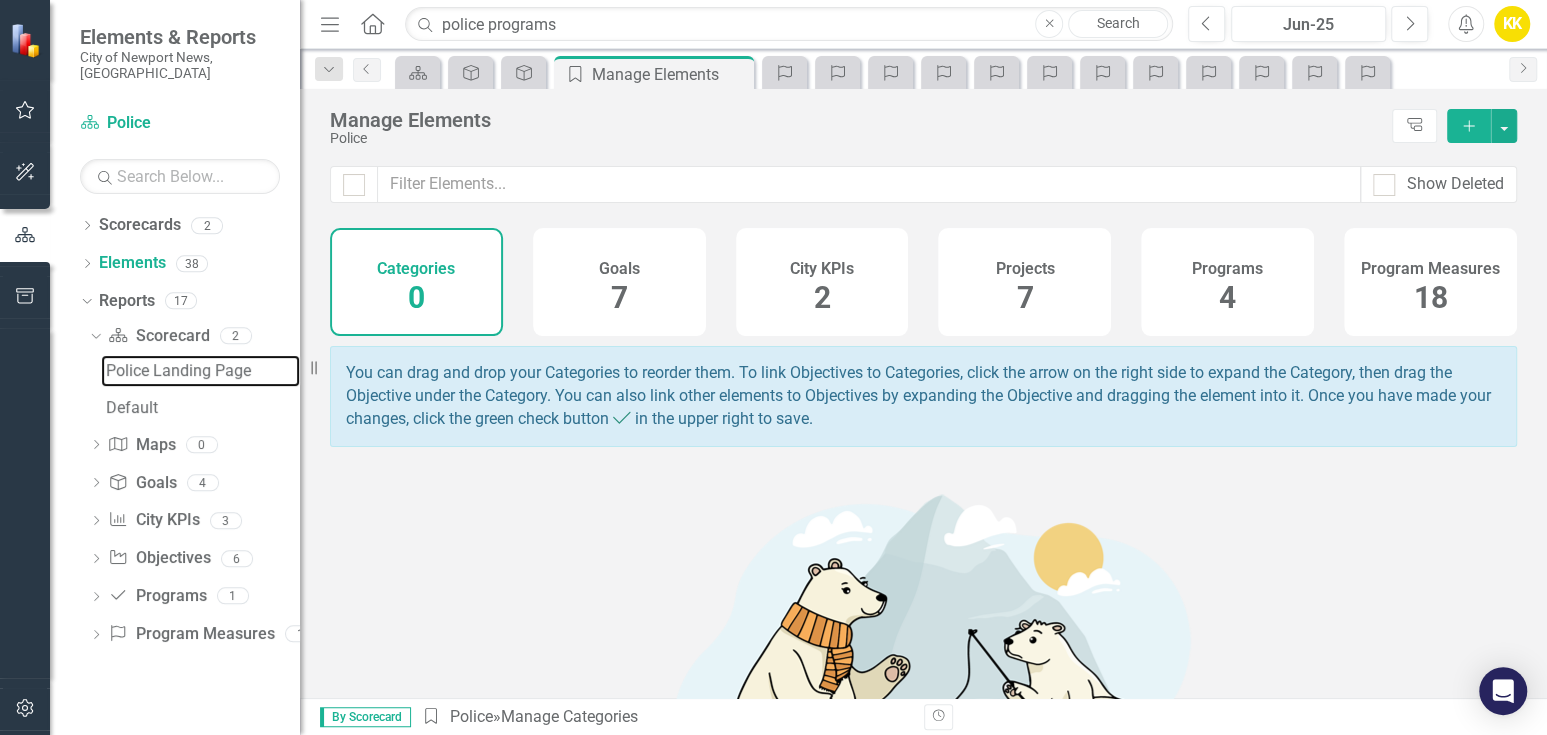 click on "Police Landing Page" at bounding box center [203, 371] 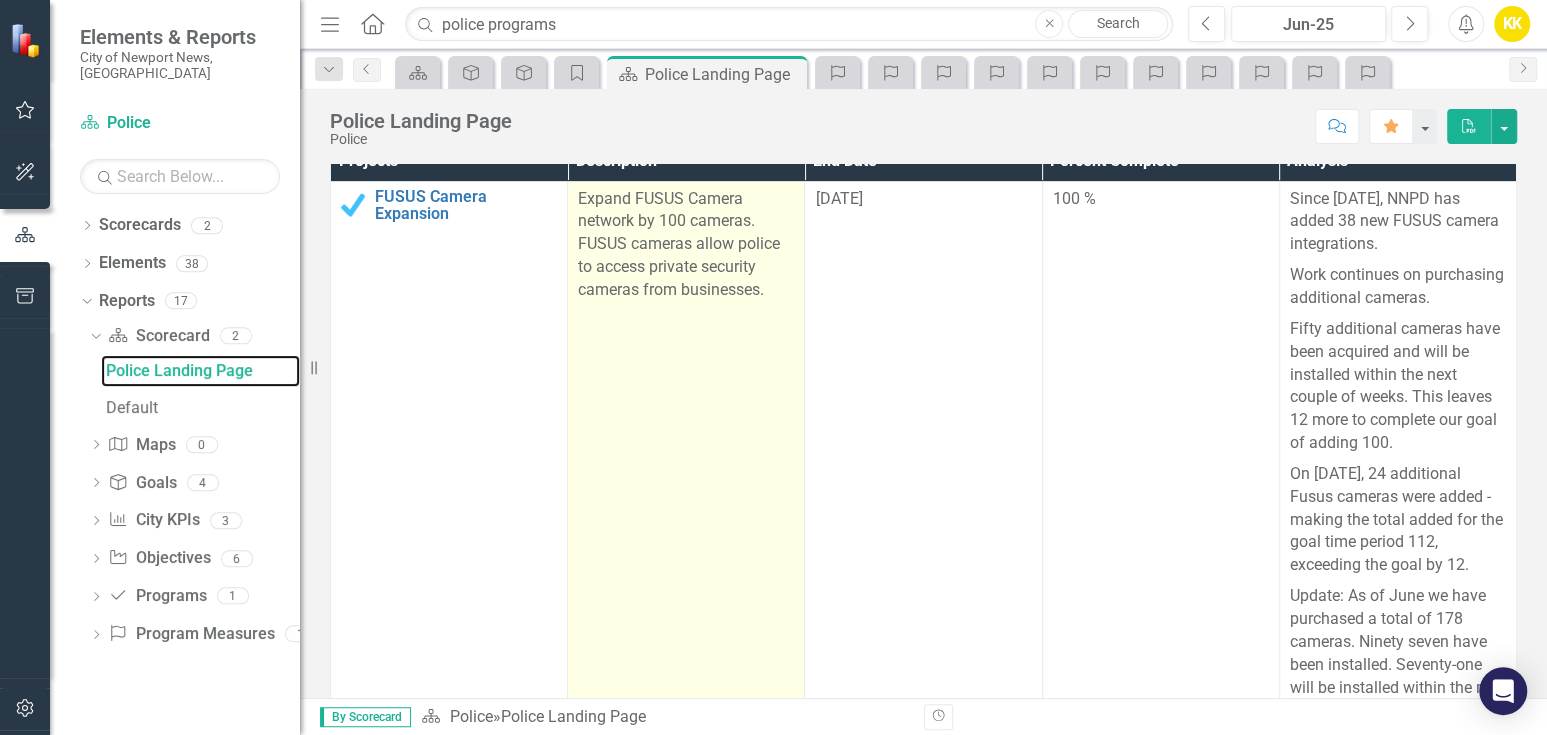scroll, scrollTop: 444, scrollLeft: 0, axis: vertical 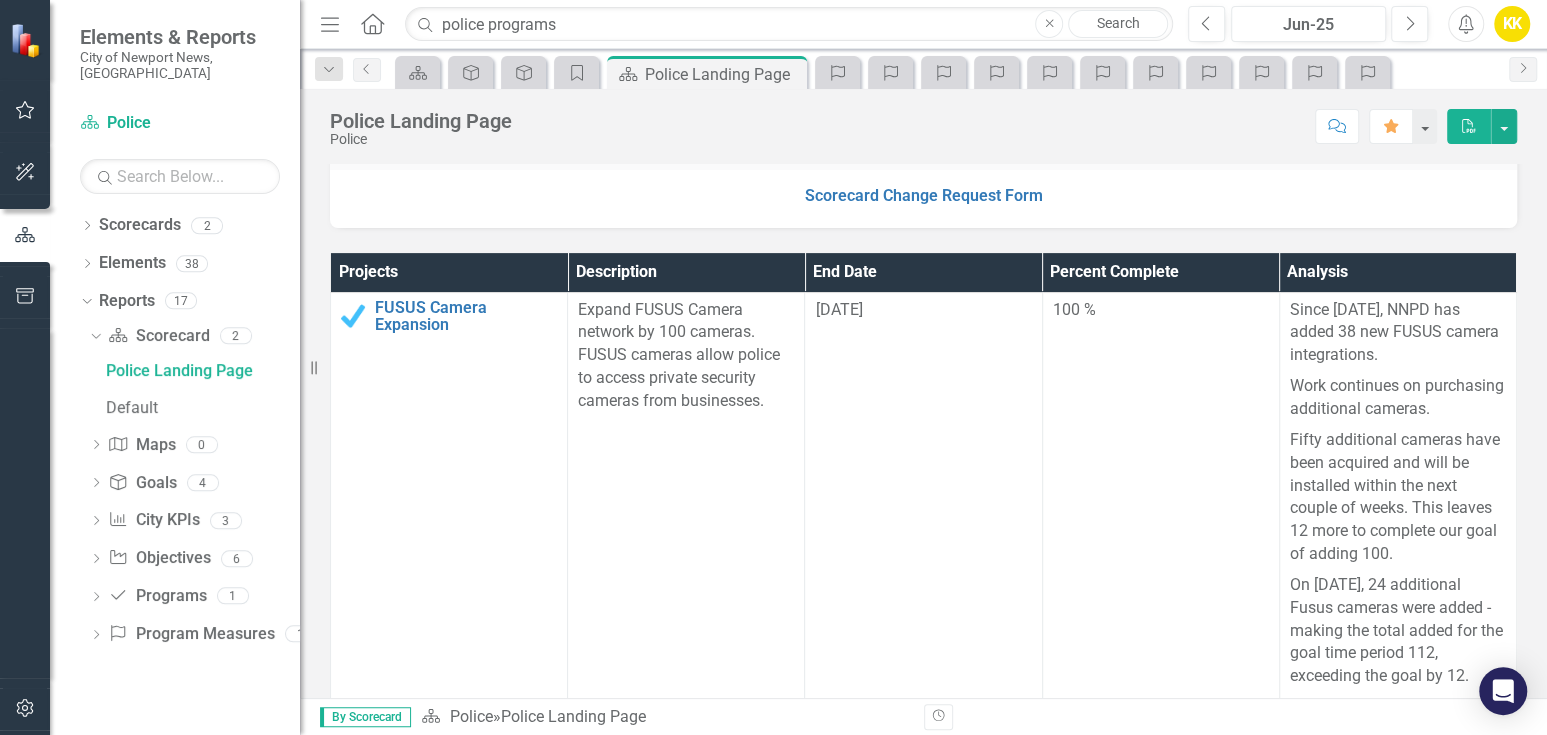 click on "Expand the Environmental Officer Program" at bounding box center [466, 1571] 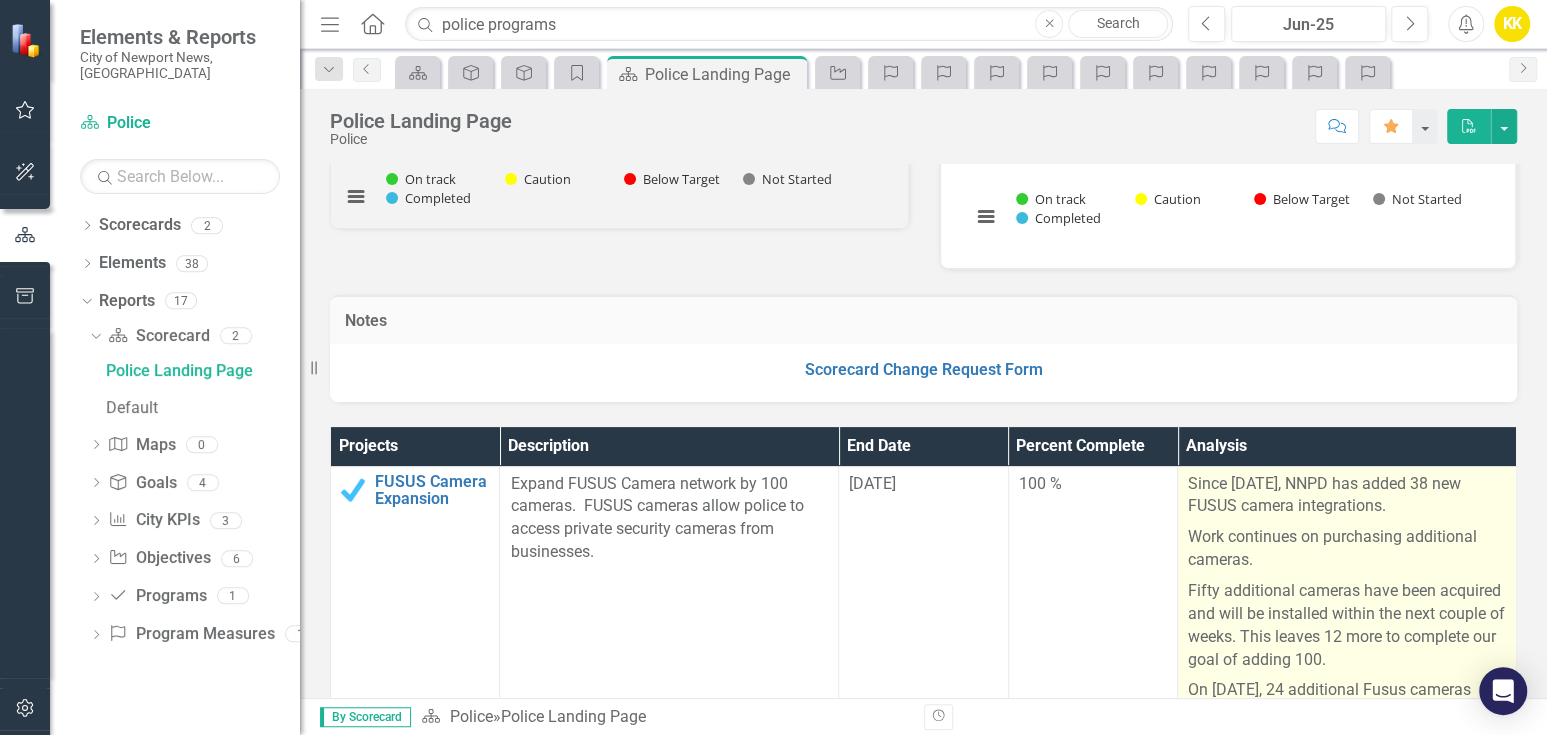 scroll, scrollTop: 555, scrollLeft: 0, axis: vertical 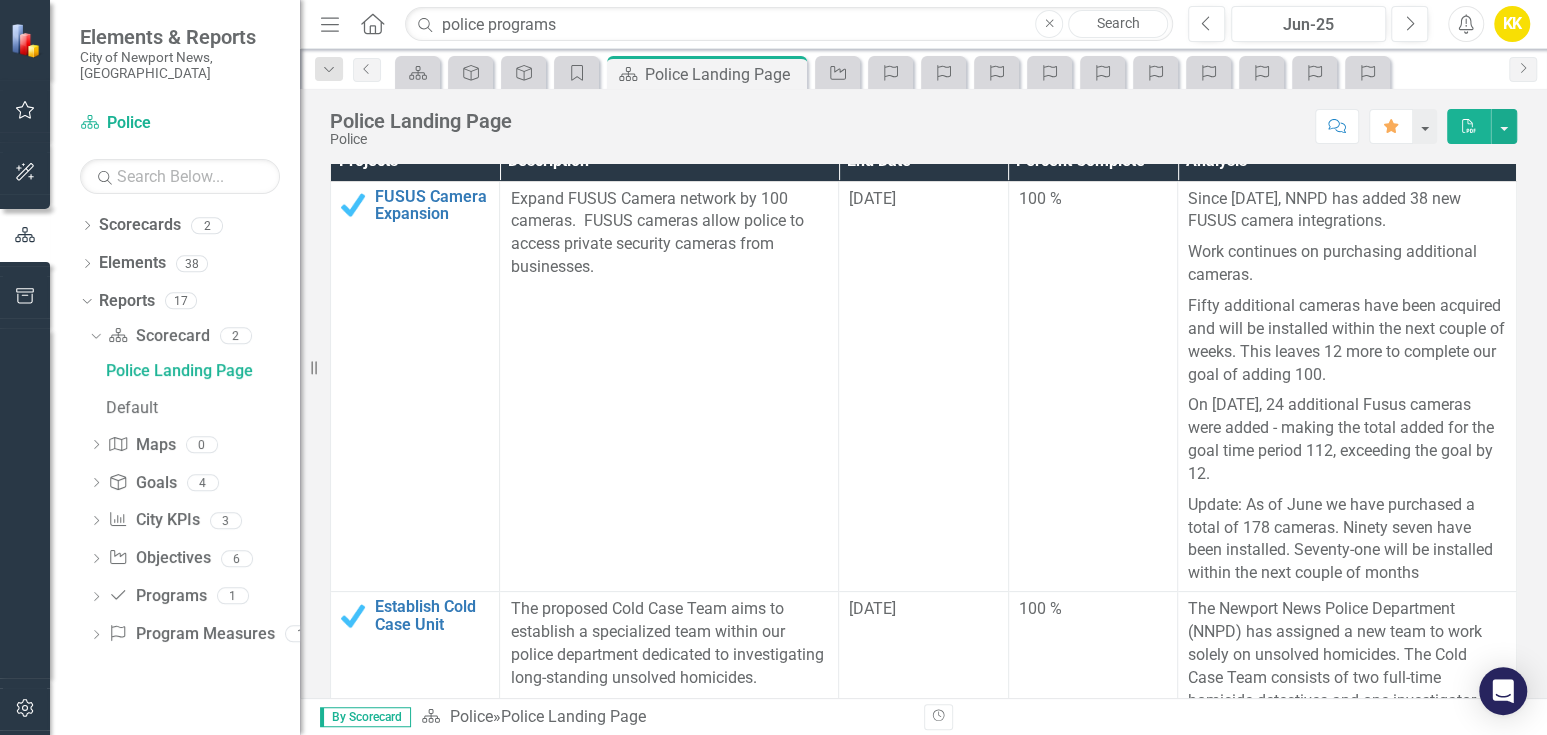 click on "Expand the Environmental Officer Program" at bounding box center [432, 1126] 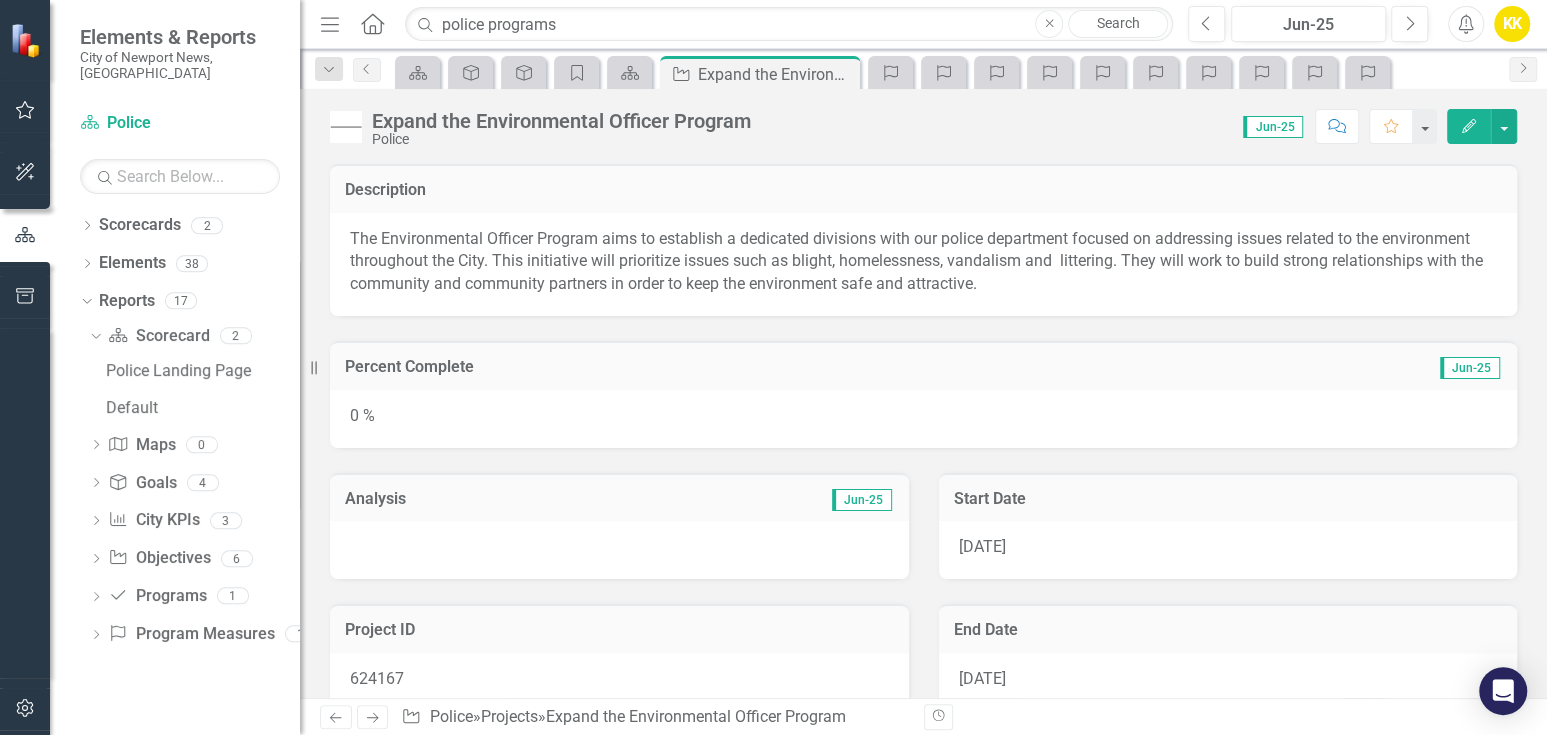 click on "Jun-25" at bounding box center (1273, 127) 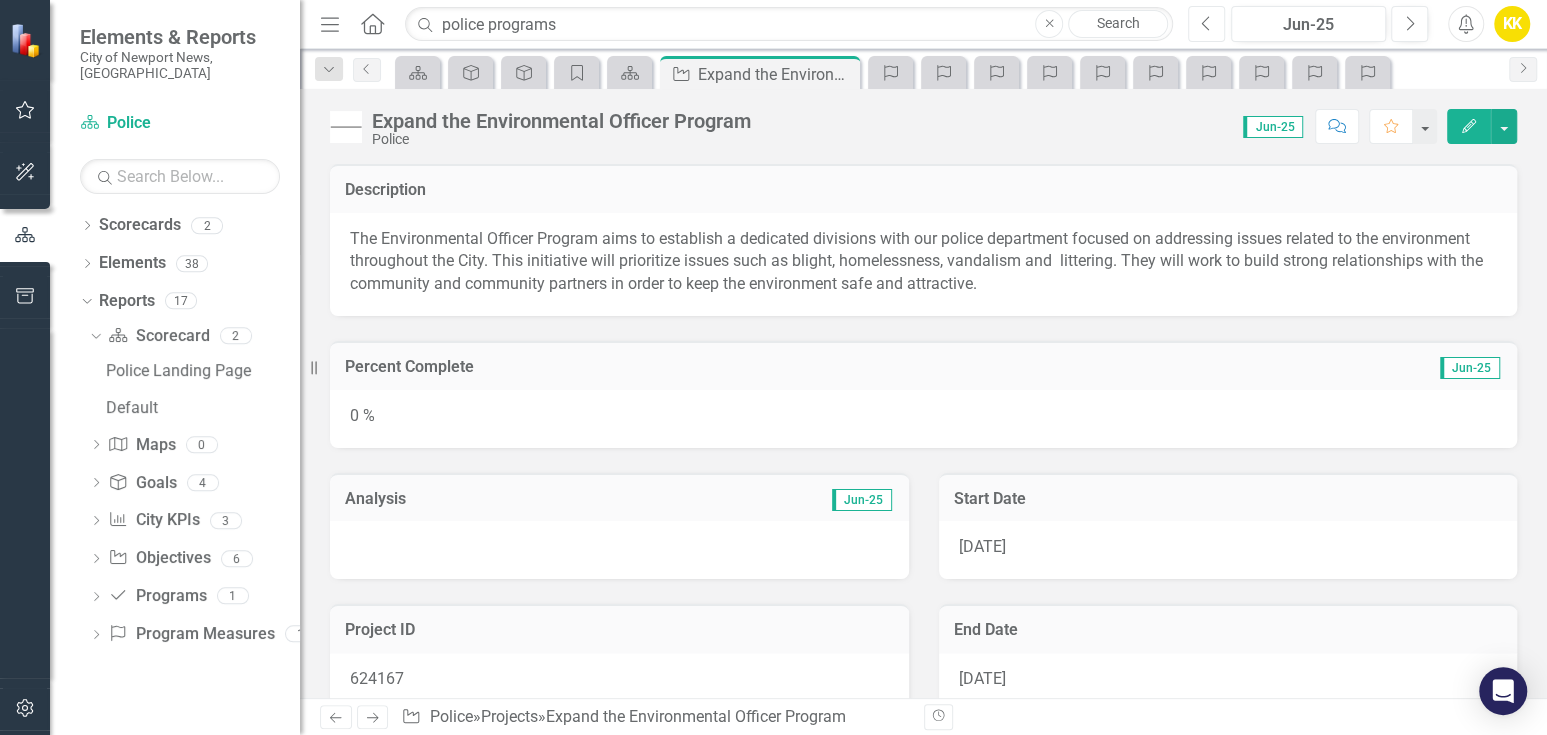 click 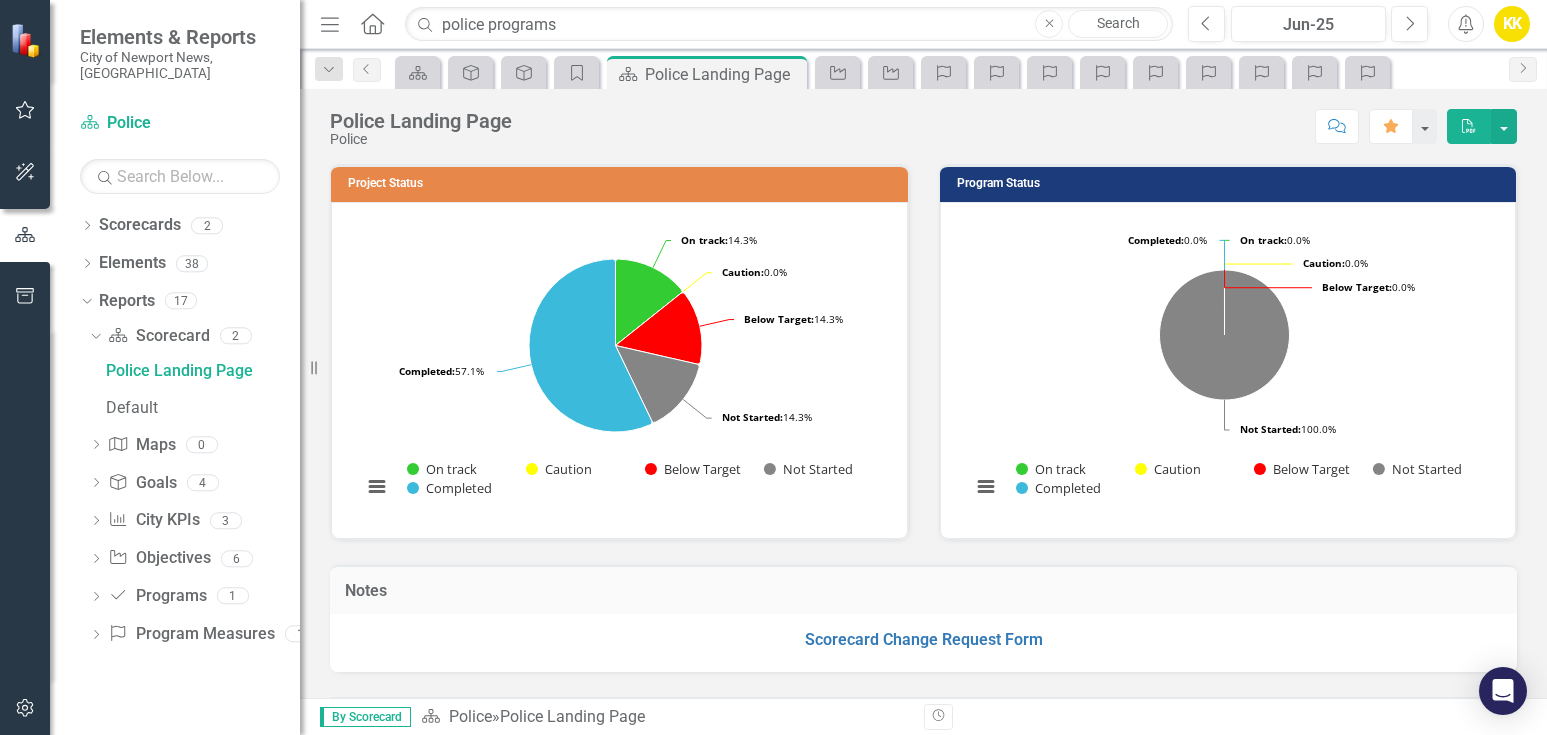scroll, scrollTop: 0, scrollLeft: 0, axis: both 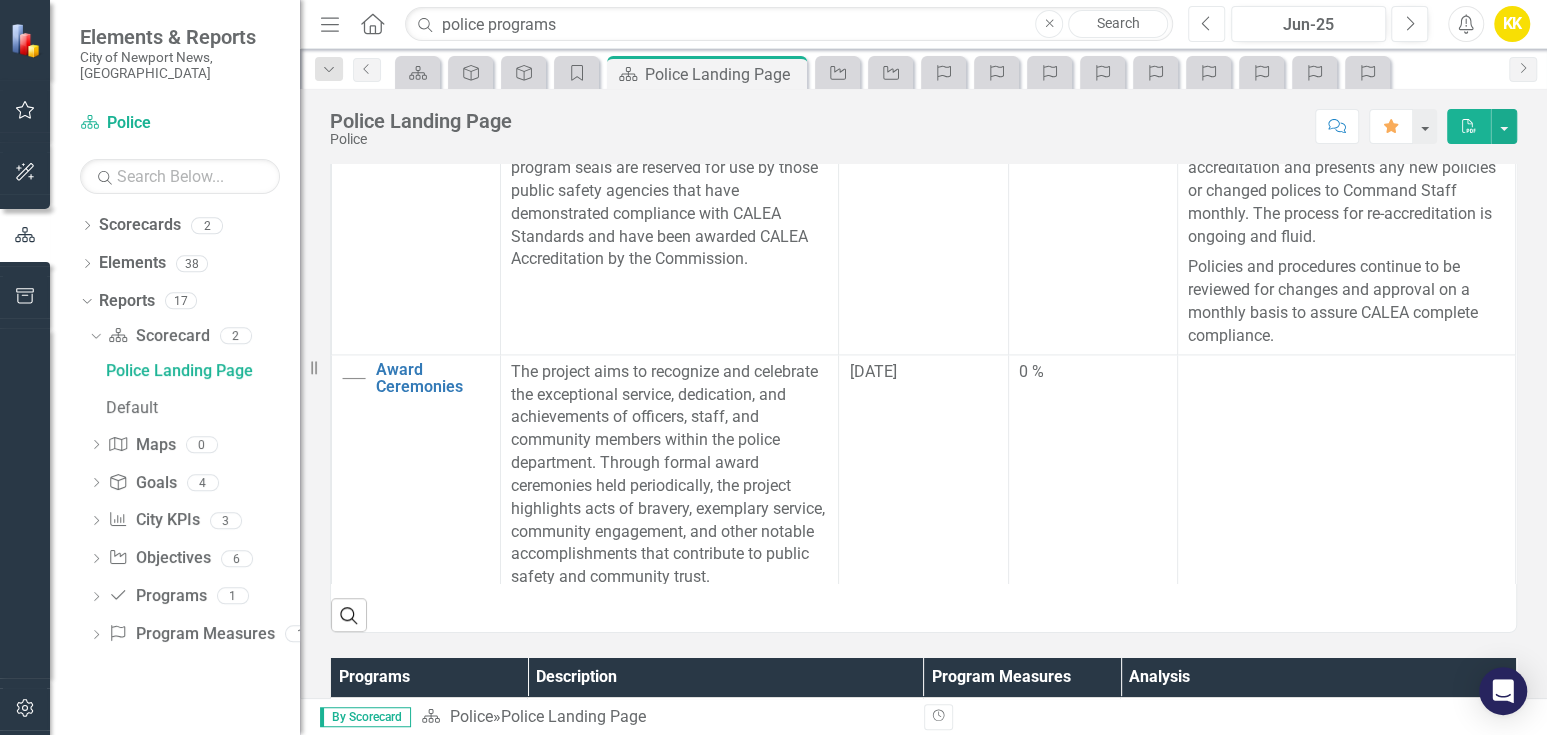 click on "Previous" 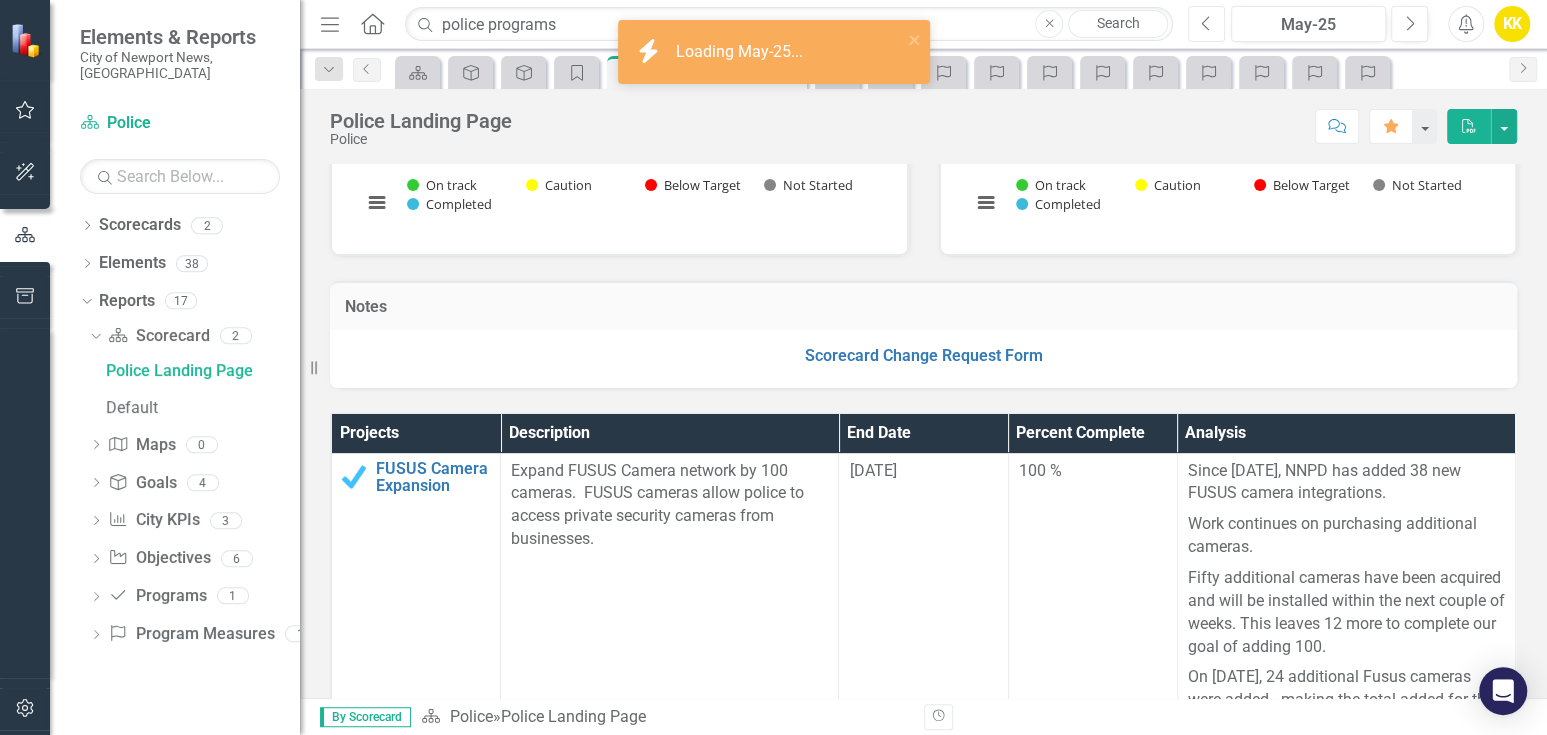 scroll, scrollTop: 333, scrollLeft: 0, axis: vertical 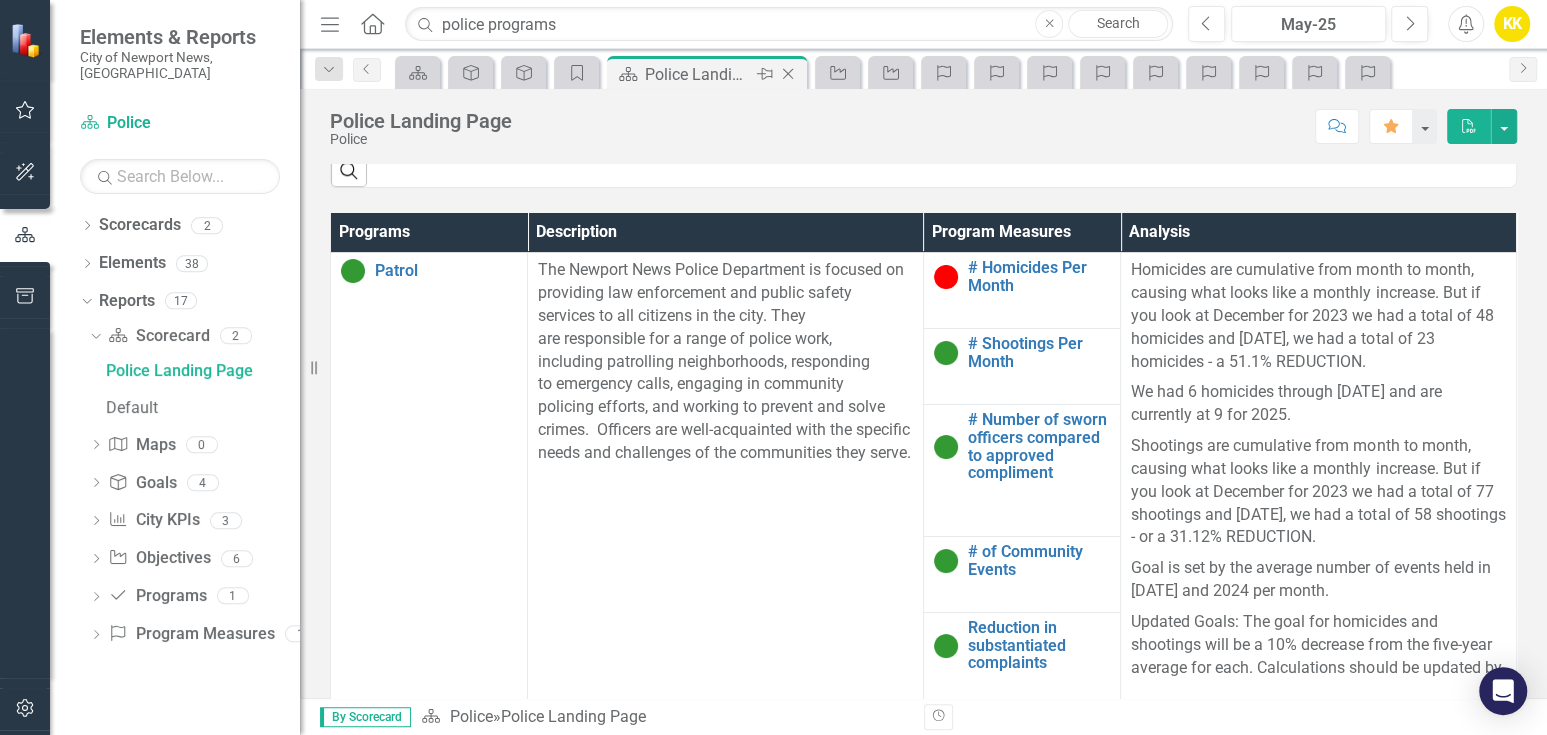 click on "Police Landing Page" at bounding box center (698, 74) 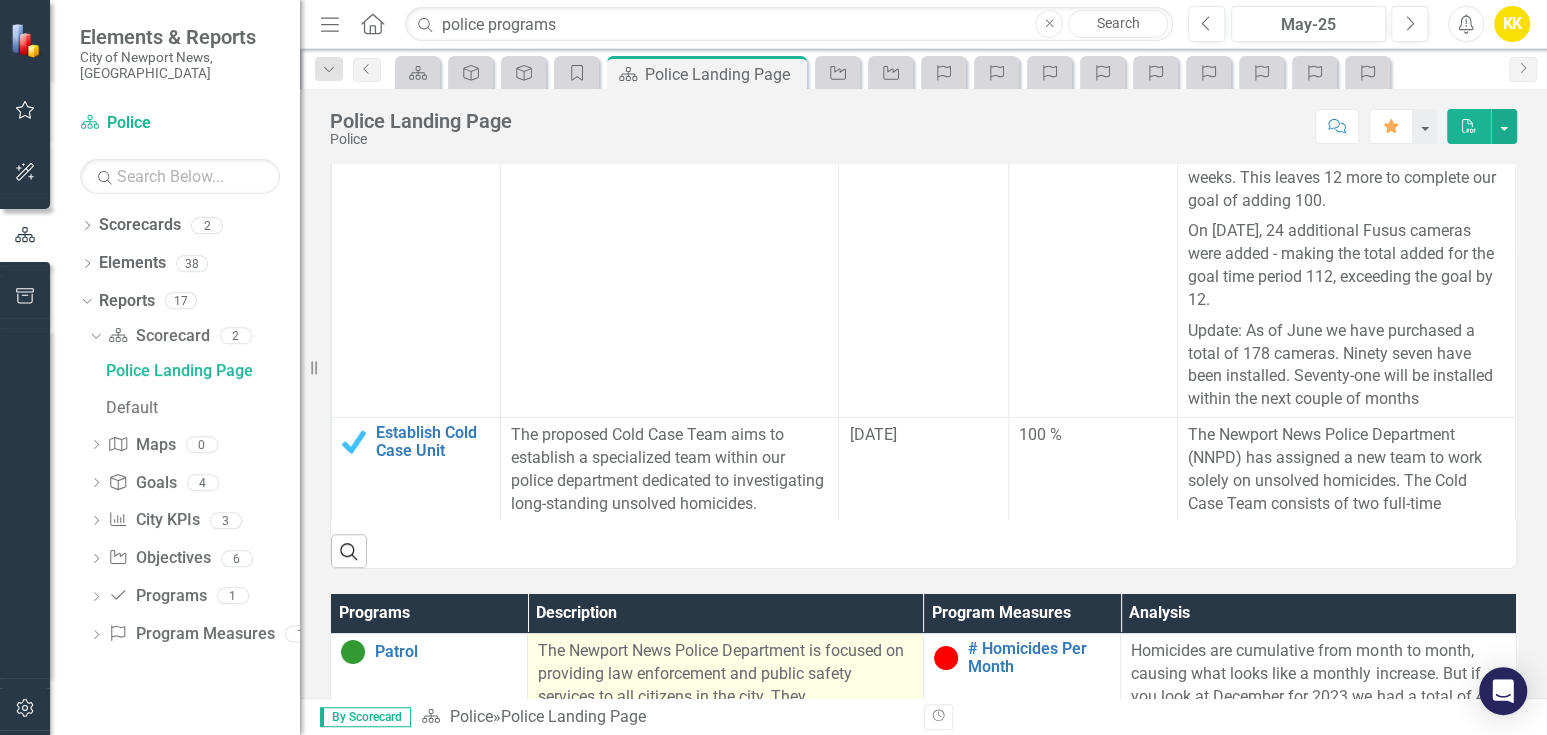 scroll, scrollTop: 777, scrollLeft: 0, axis: vertical 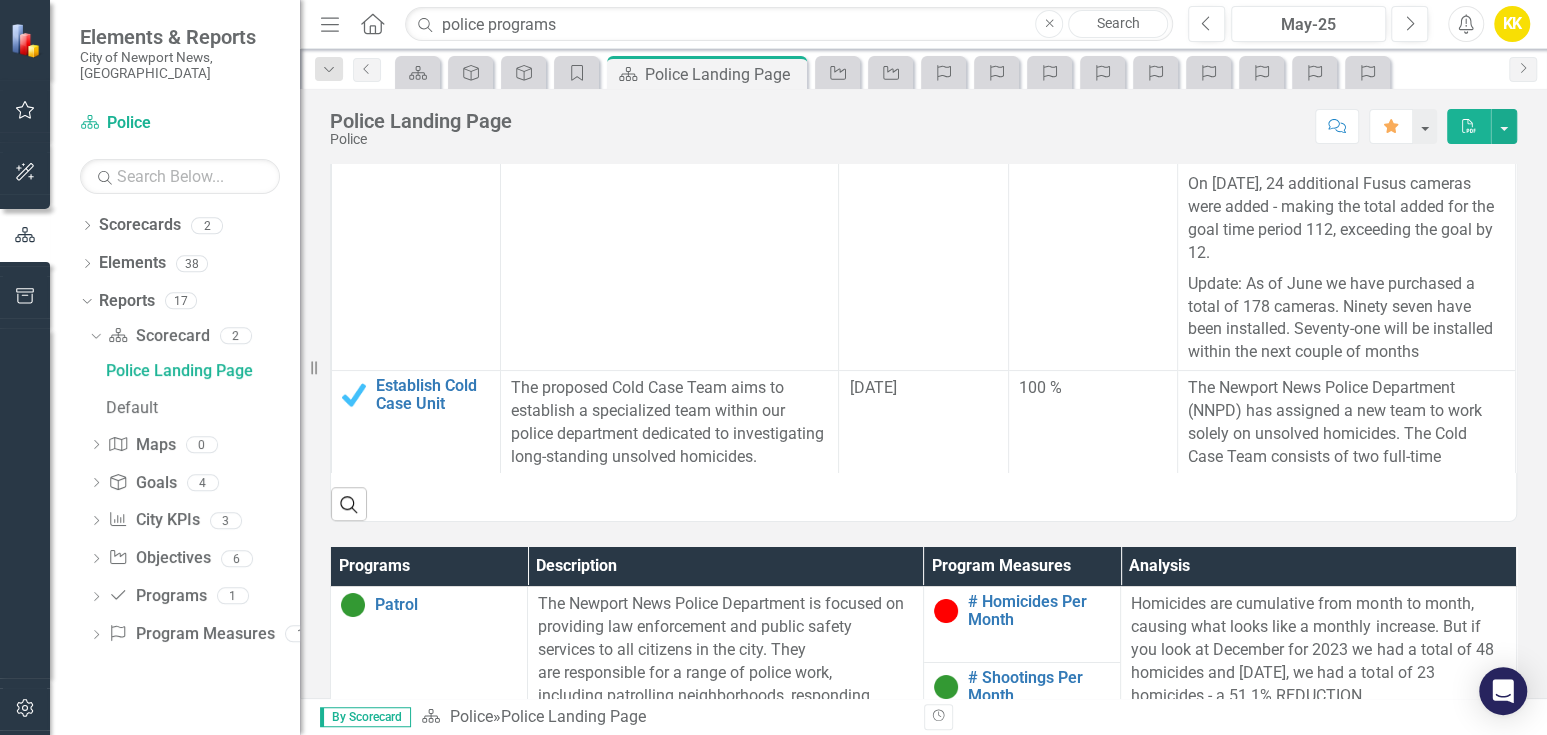 click on "Search" at bounding box center [923, 496] 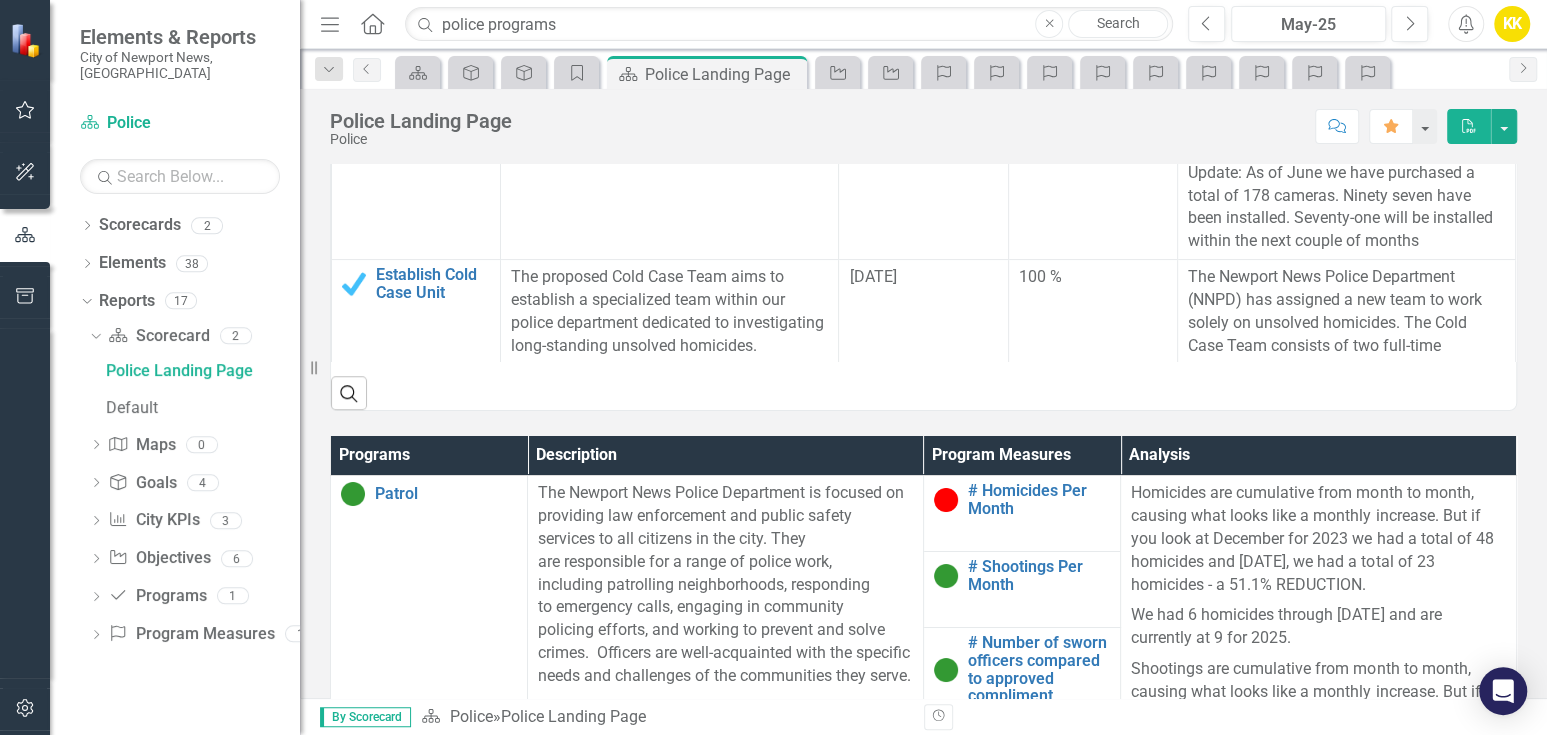 scroll, scrollTop: 777, scrollLeft: 0, axis: vertical 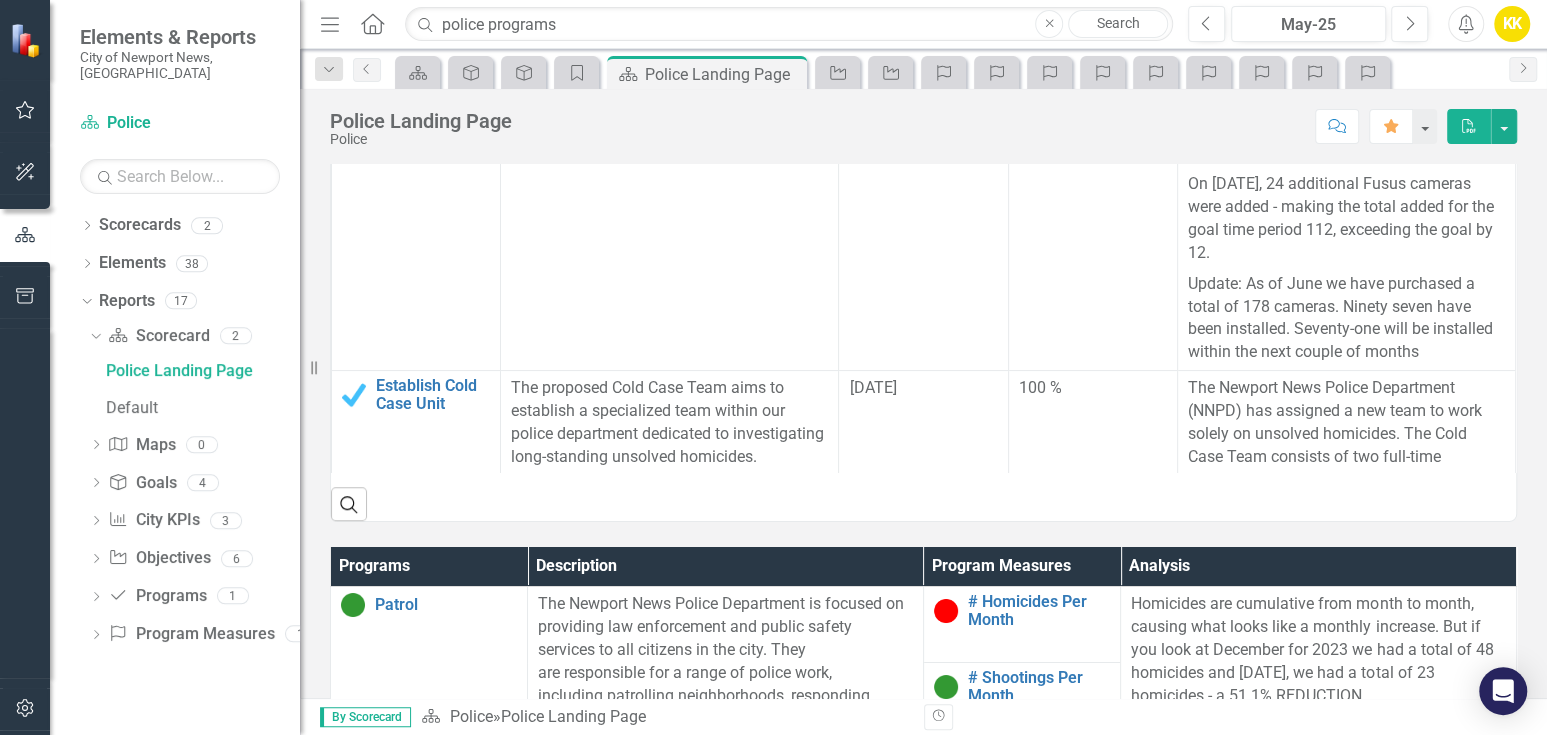 click on "Search" at bounding box center [923, 496] 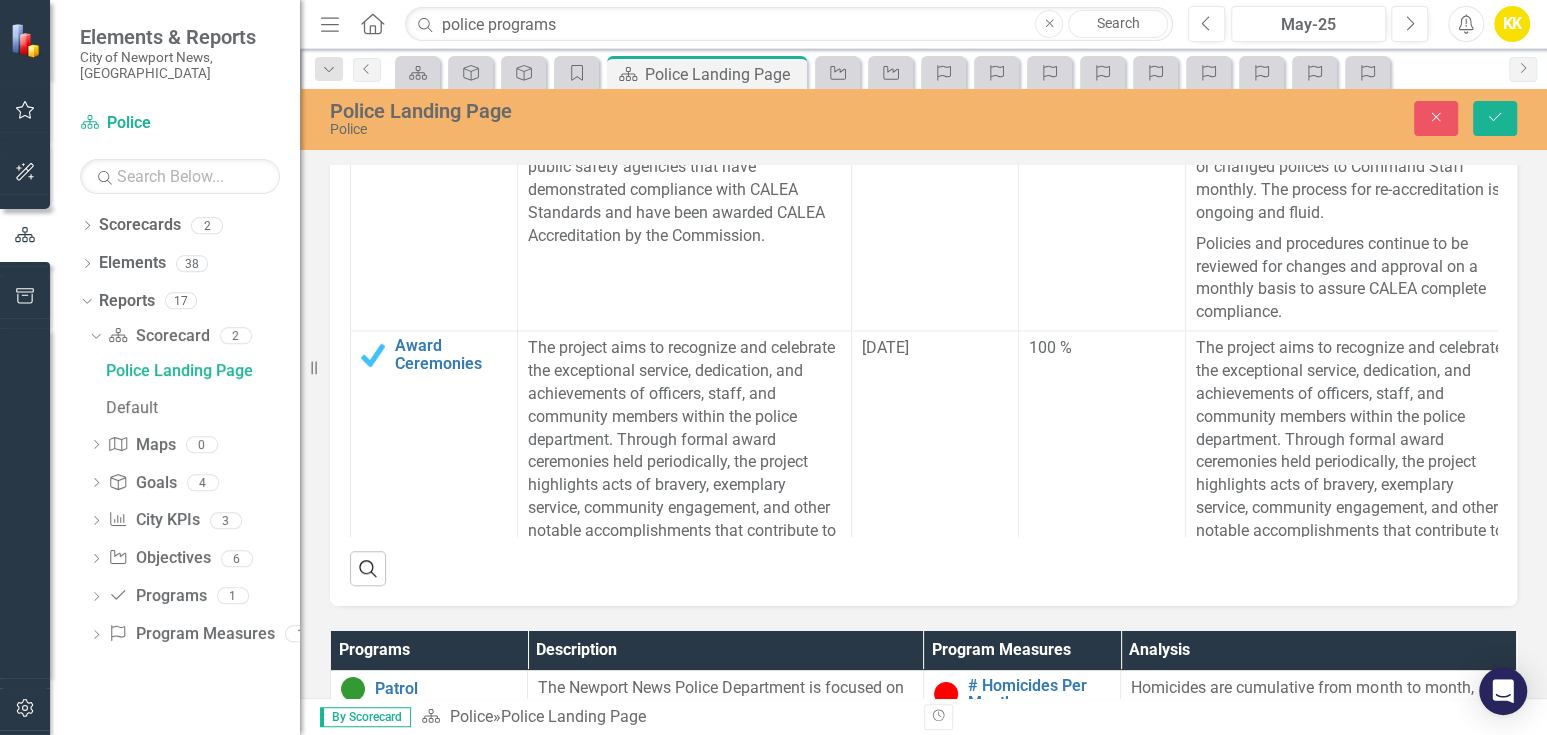 scroll, scrollTop: 1888, scrollLeft: 0, axis: vertical 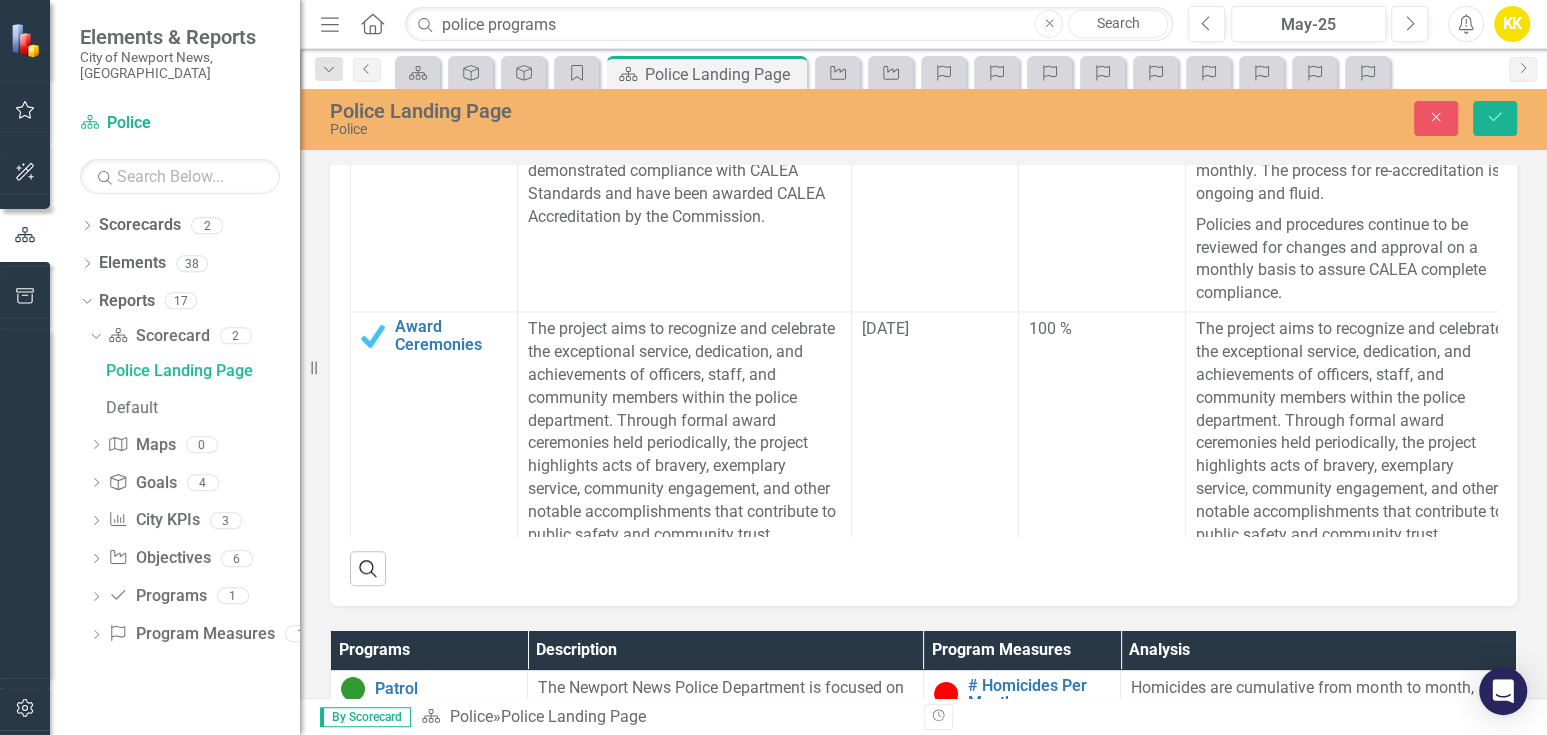 click on "The project aims to recognize and celebrate the exceptional service, dedication, and achievements of officers, staff, and community members within the police department. Through formal award ceremonies held periodically, the project highlights acts of bravery, exemplary service, community engagement, and other notable accomplishments that contribute to public safety and community trust." at bounding box center (684, 434) 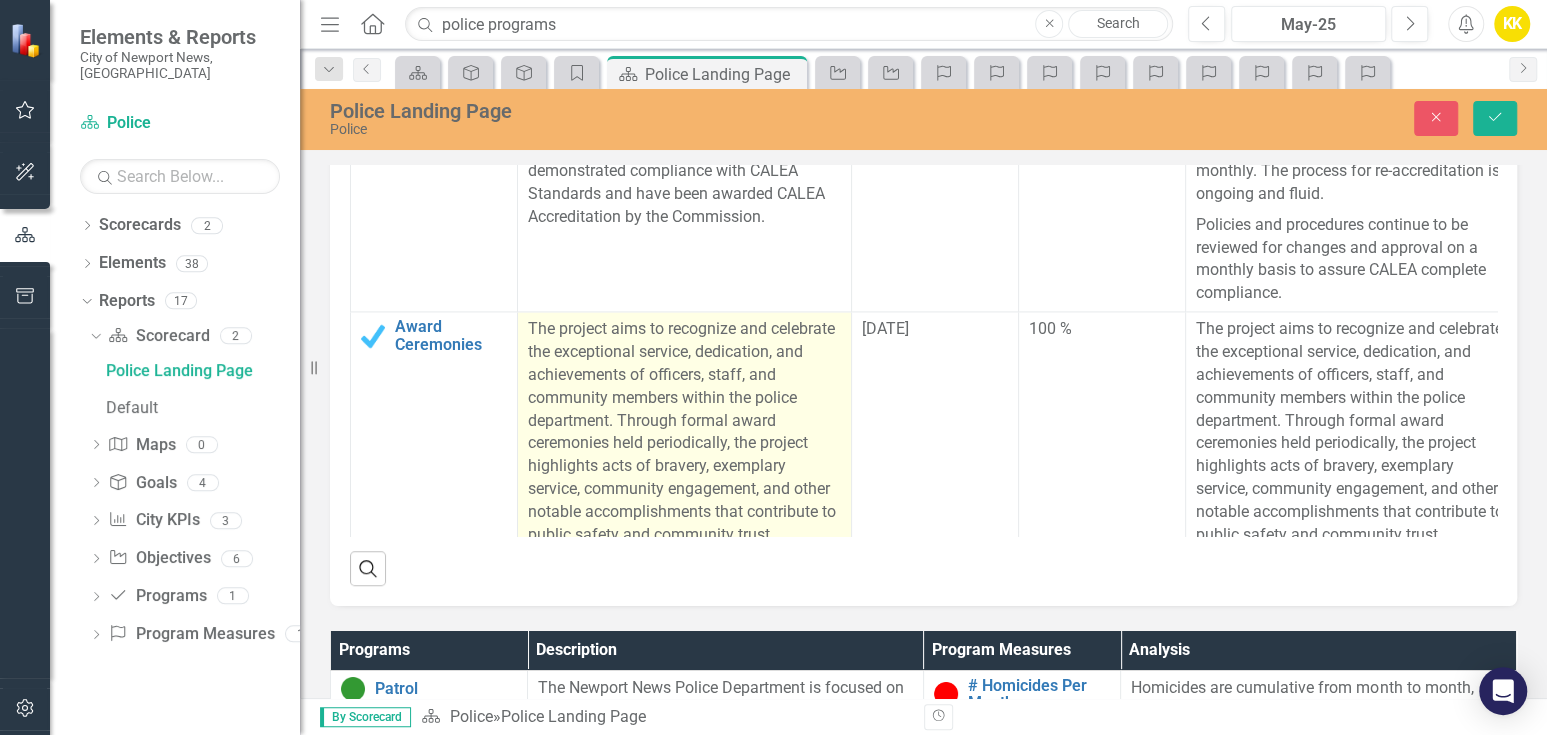 click on "The project aims to recognize and celebrate the exceptional service, dedication, and achievements of officers, staff, and community members within the police department. Through formal award ceremonies held periodically, the project highlights acts of bravery, exemplary service, community engagement, and other notable accomplishments that contribute to public safety and community trust." at bounding box center (684, 434) 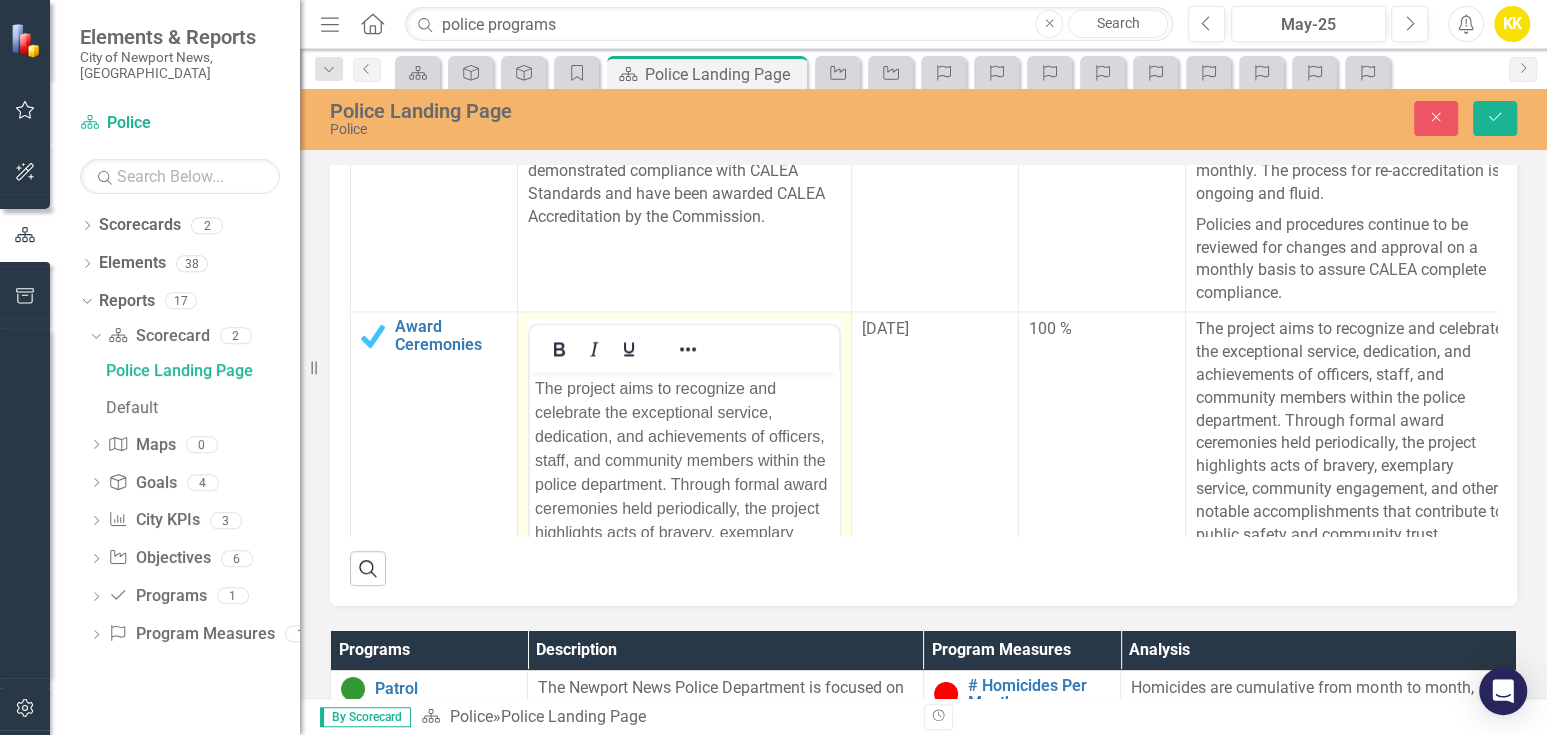 scroll, scrollTop: 0, scrollLeft: 0, axis: both 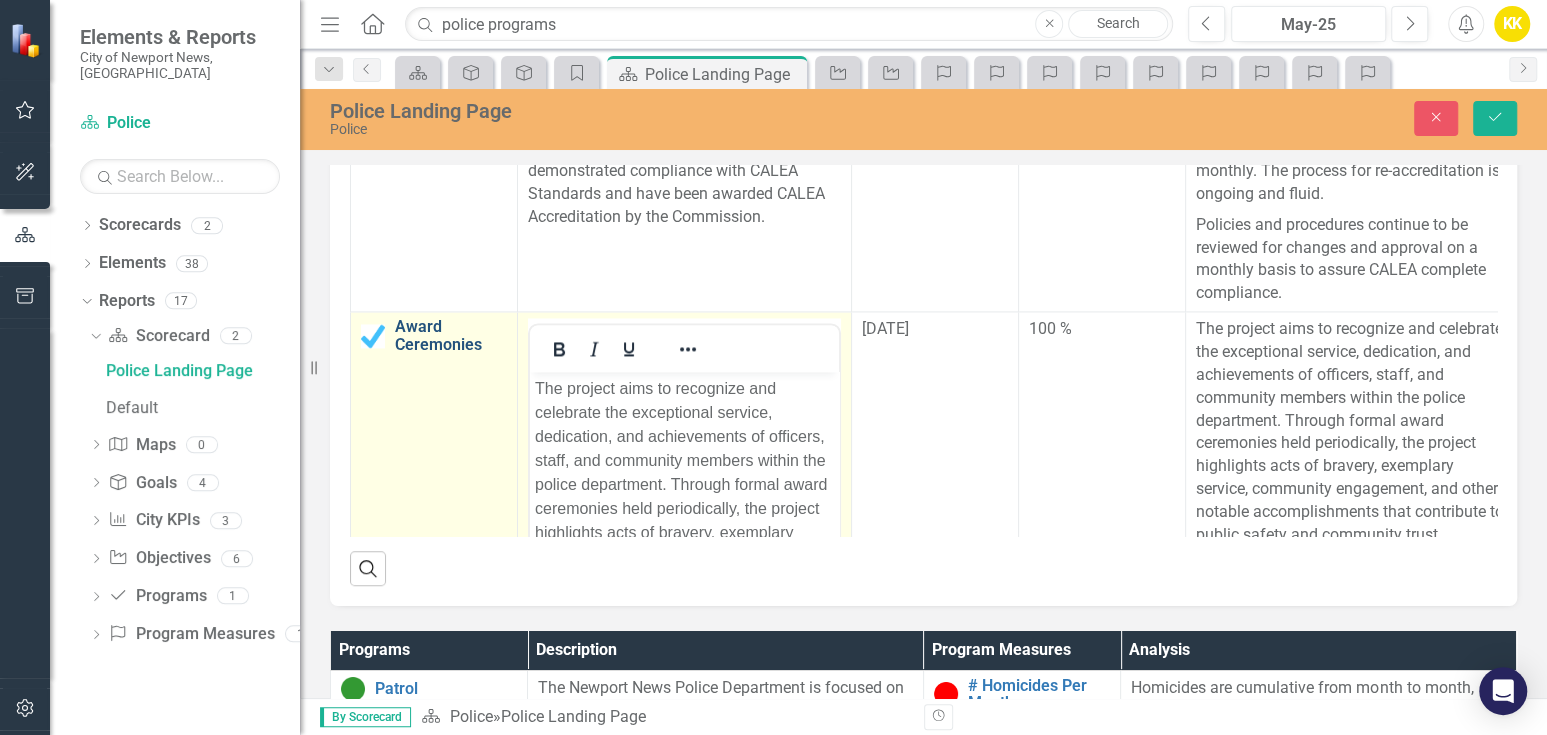 click on "Award Ceremonies" at bounding box center (451, 335) 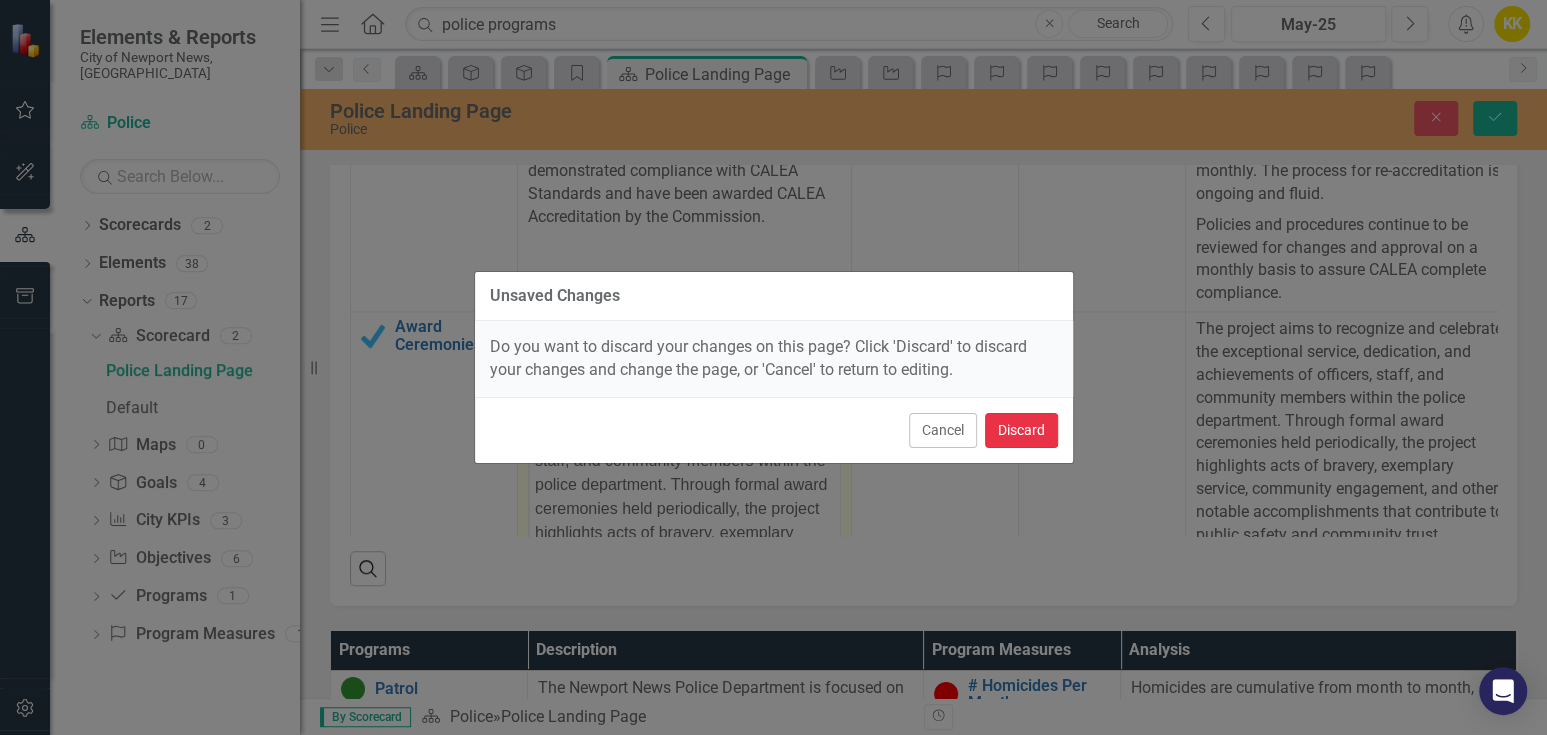 click on "Discard" at bounding box center [1021, 430] 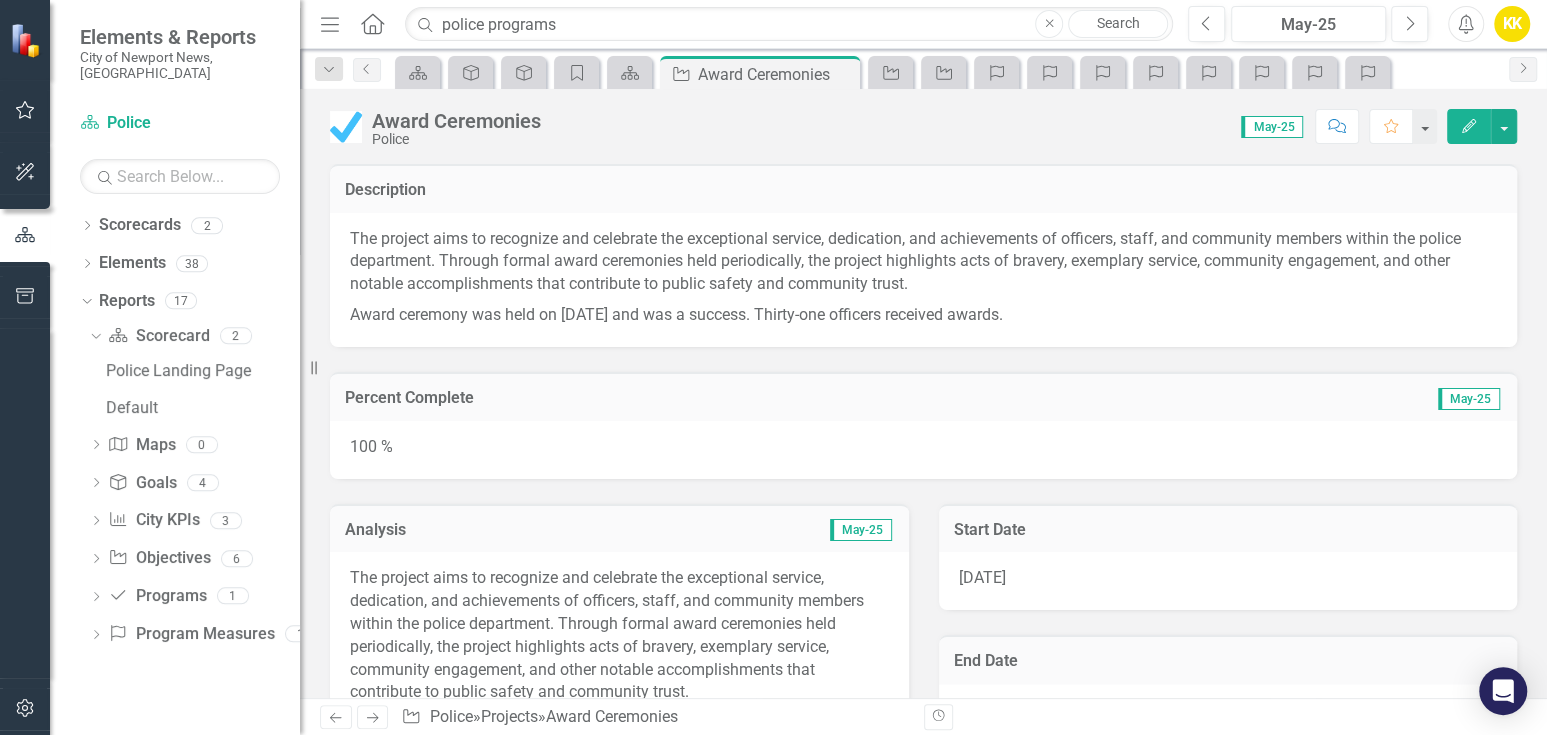 click on "100 %" at bounding box center [923, 450] 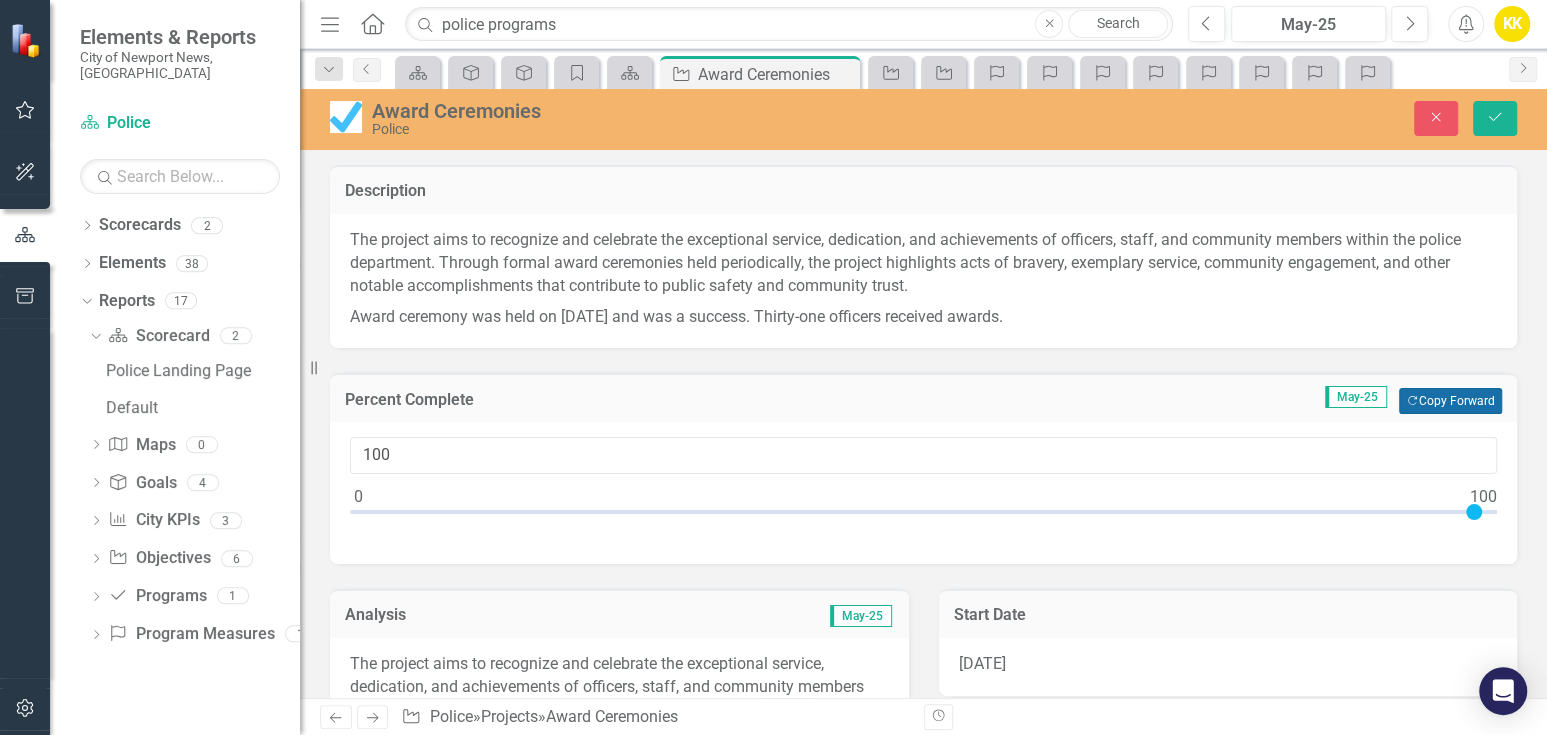 click on "Copy Forward  Copy Forward" at bounding box center [1450, 401] 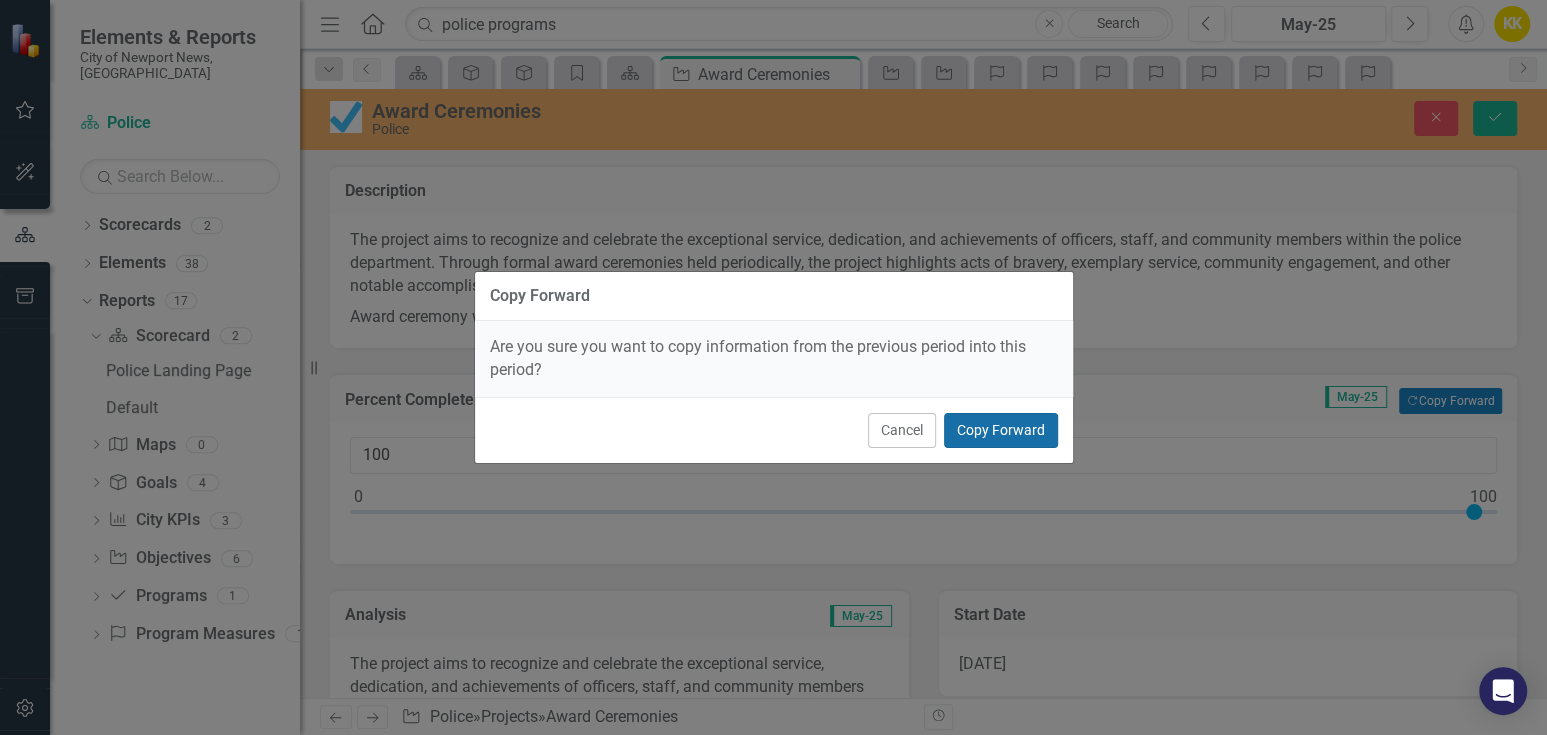 click on "Copy Forward" at bounding box center [1001, 430] 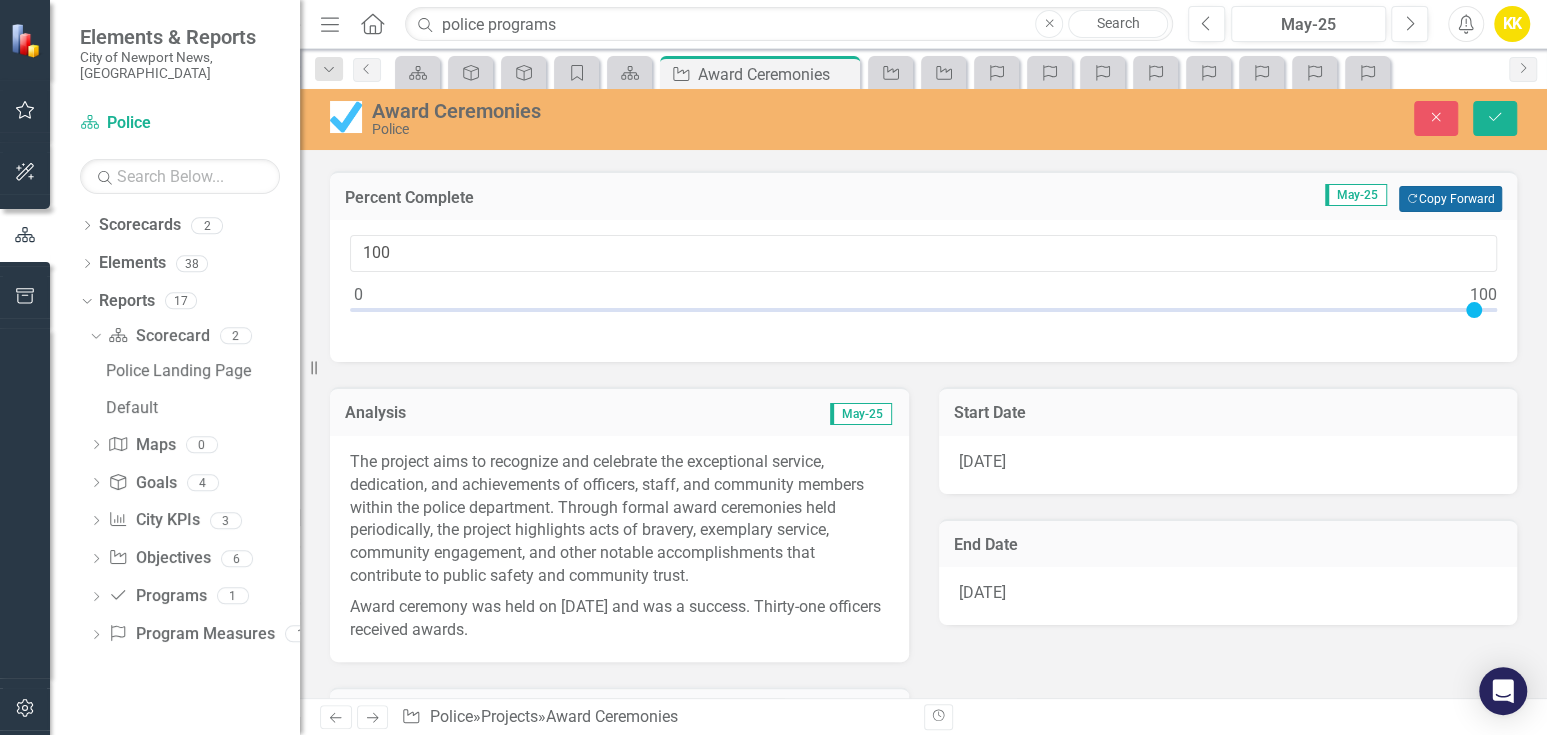 scroll, scrollTop: 222, scrollLeft: 0, axis: vertical 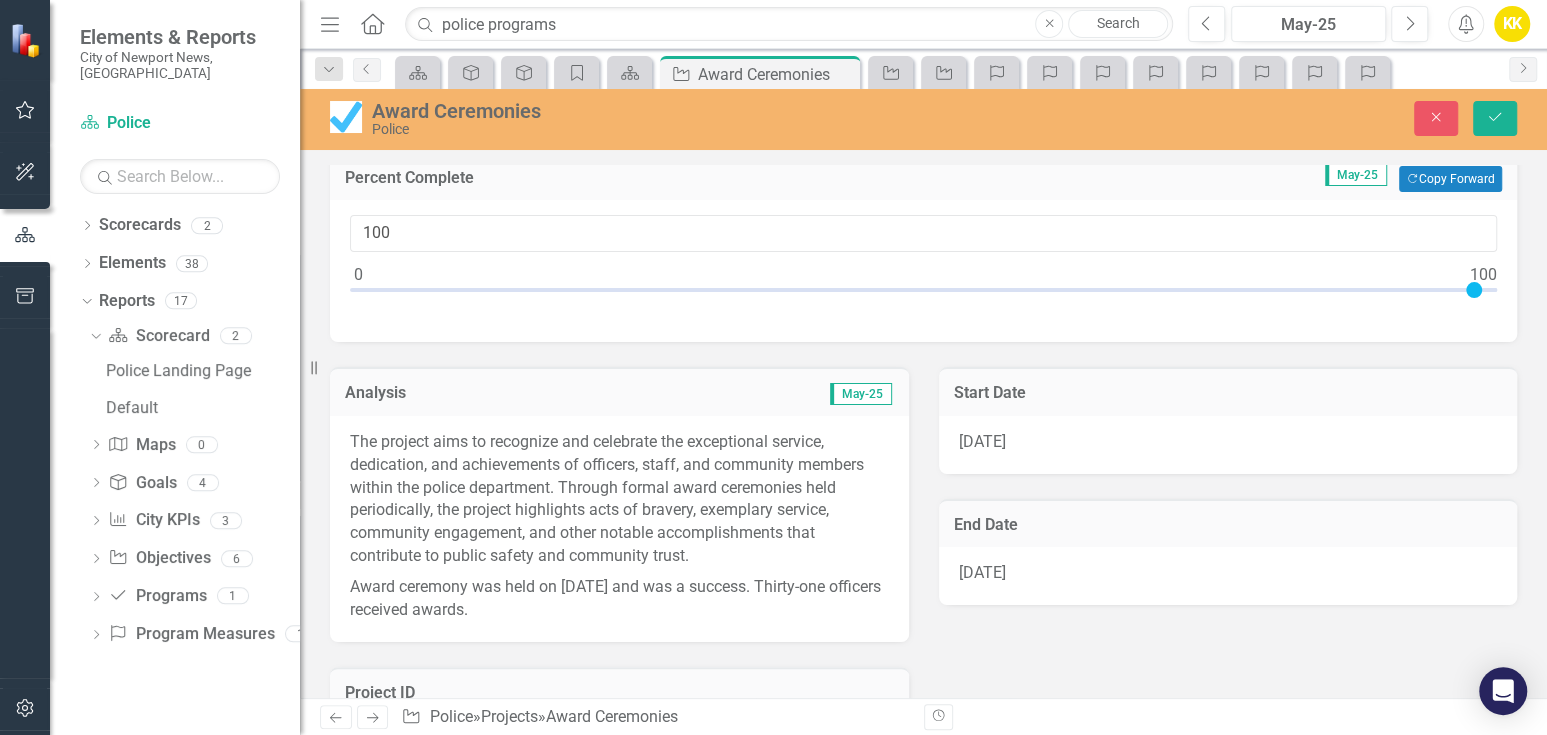 click on "The project aims to recognize and celebrate the exceptional service, dedication, and achievements of officers, staff, and community members within the police department. Through formal award ceremonies held periodically, the project highlights acts of bravery, exemplary service, community engagement, and other notable accomplishments that contribute to public safety and community trust." at bounding box center (619, 501) 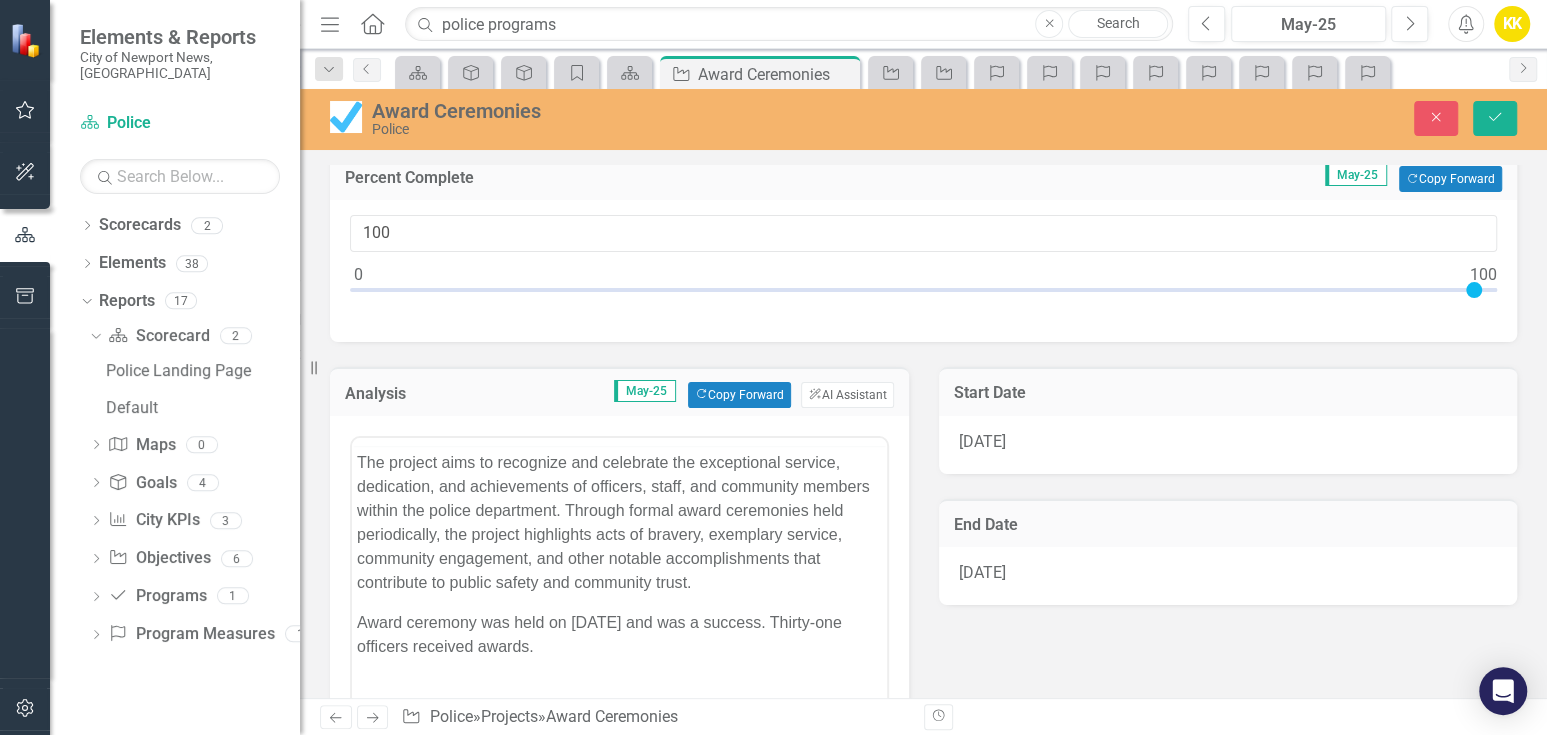scroll, scrollTop: 0, scrollLeft: 0, axis: both 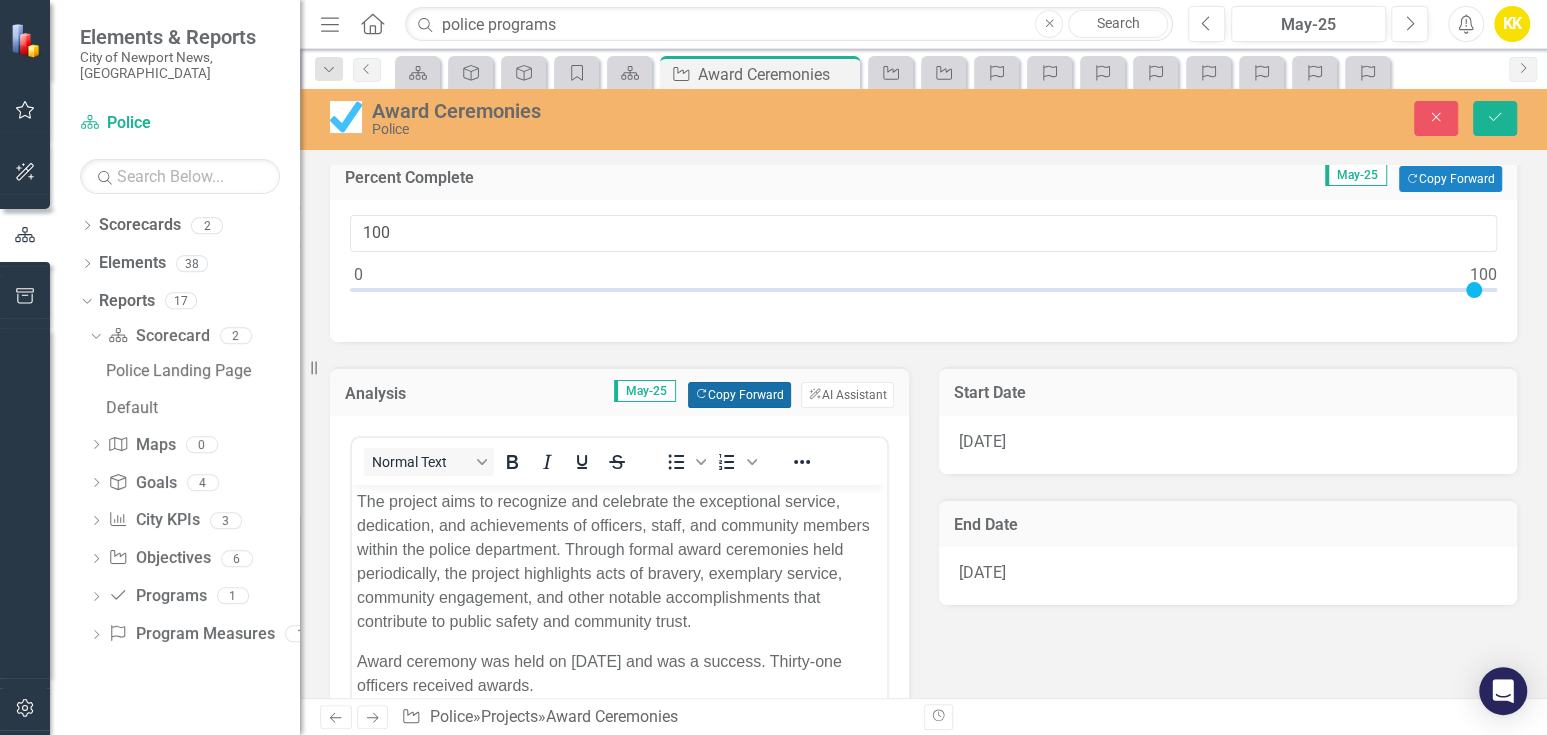 click on "Copy Forward  Copy Forward" at bounding box center (739, 395) 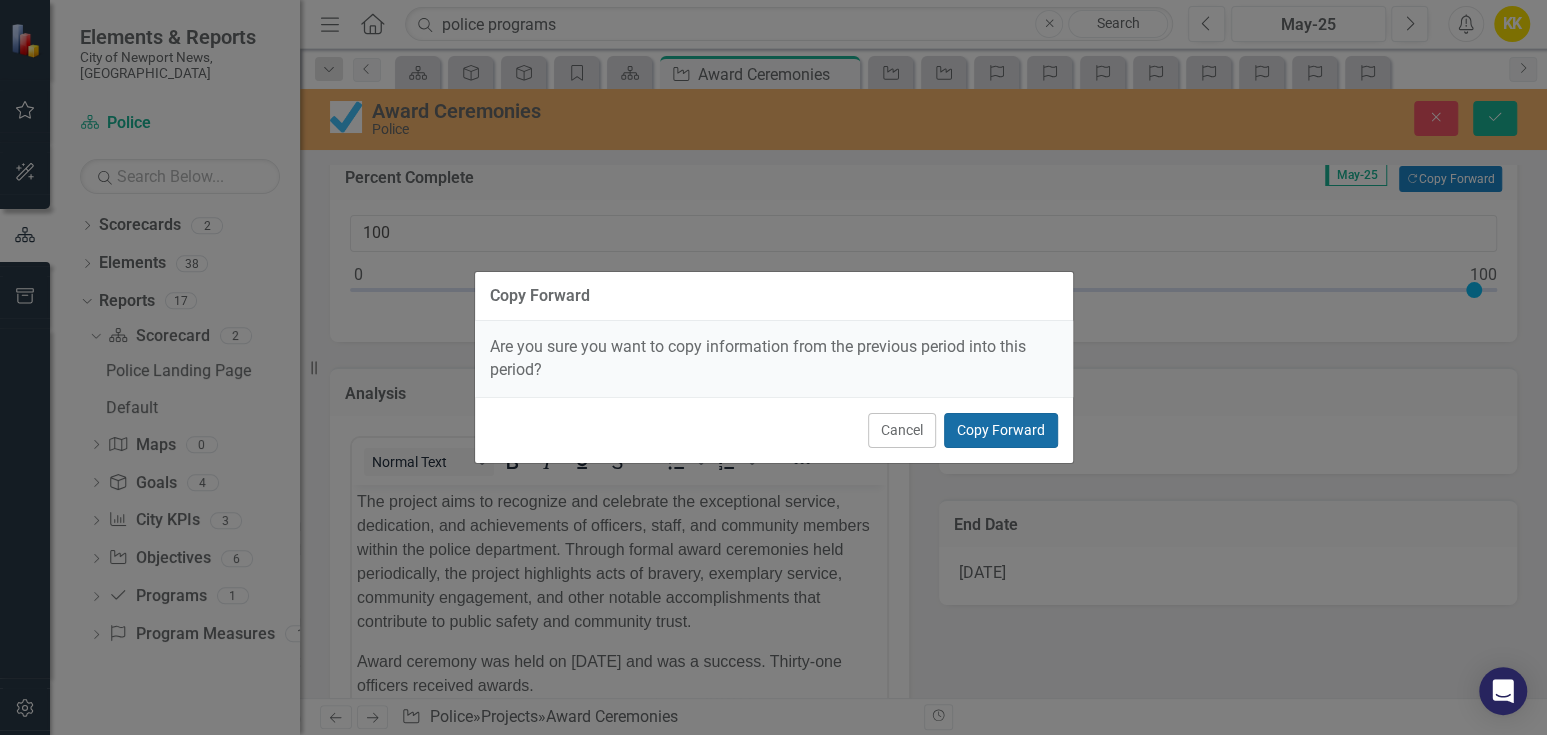 click on "Copy Forward" at bounding box center (1001, 430) 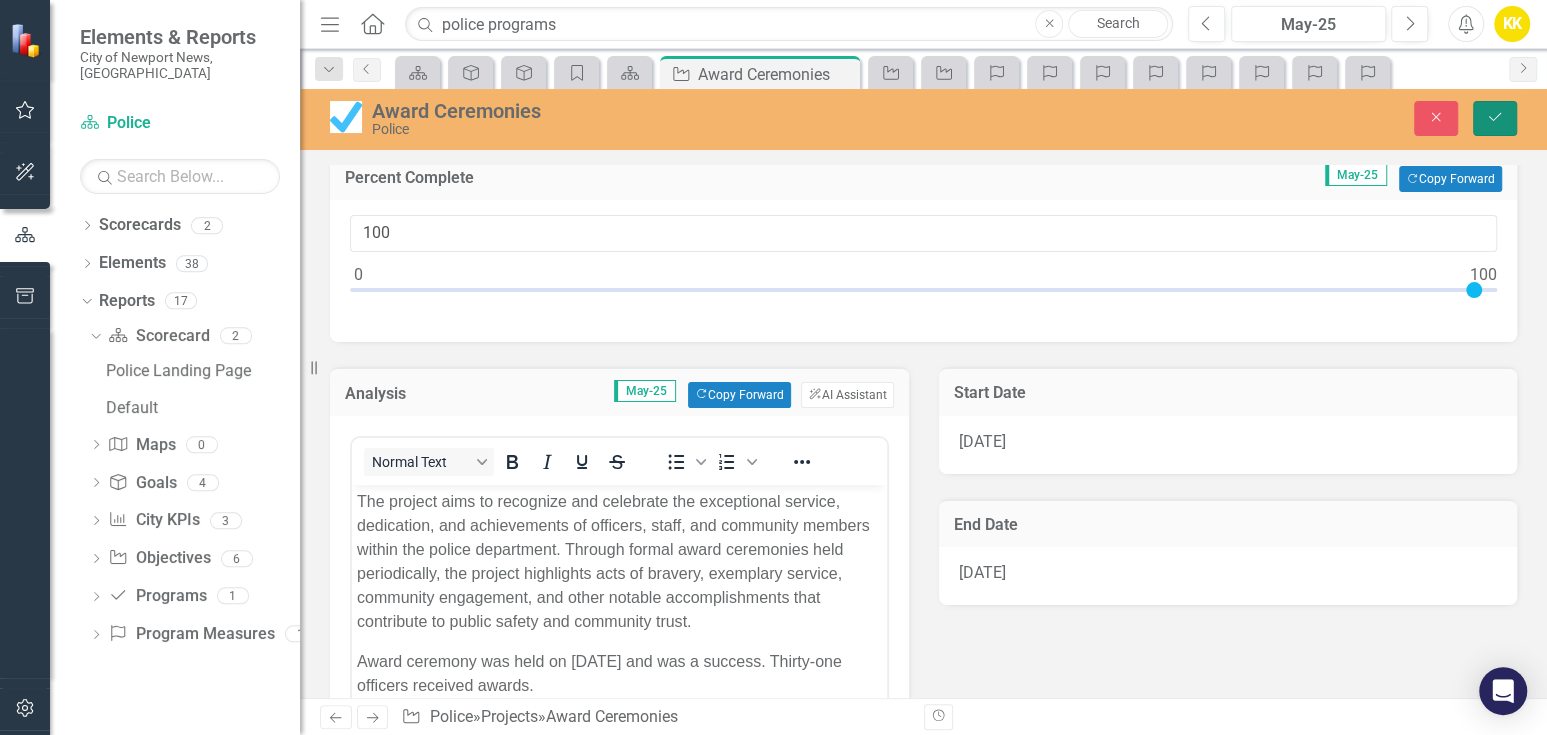 drag, startPoint x: 1494, startPoint y: 108, endPoint x: 1482, endPoint y: 125, distance: 20.808653 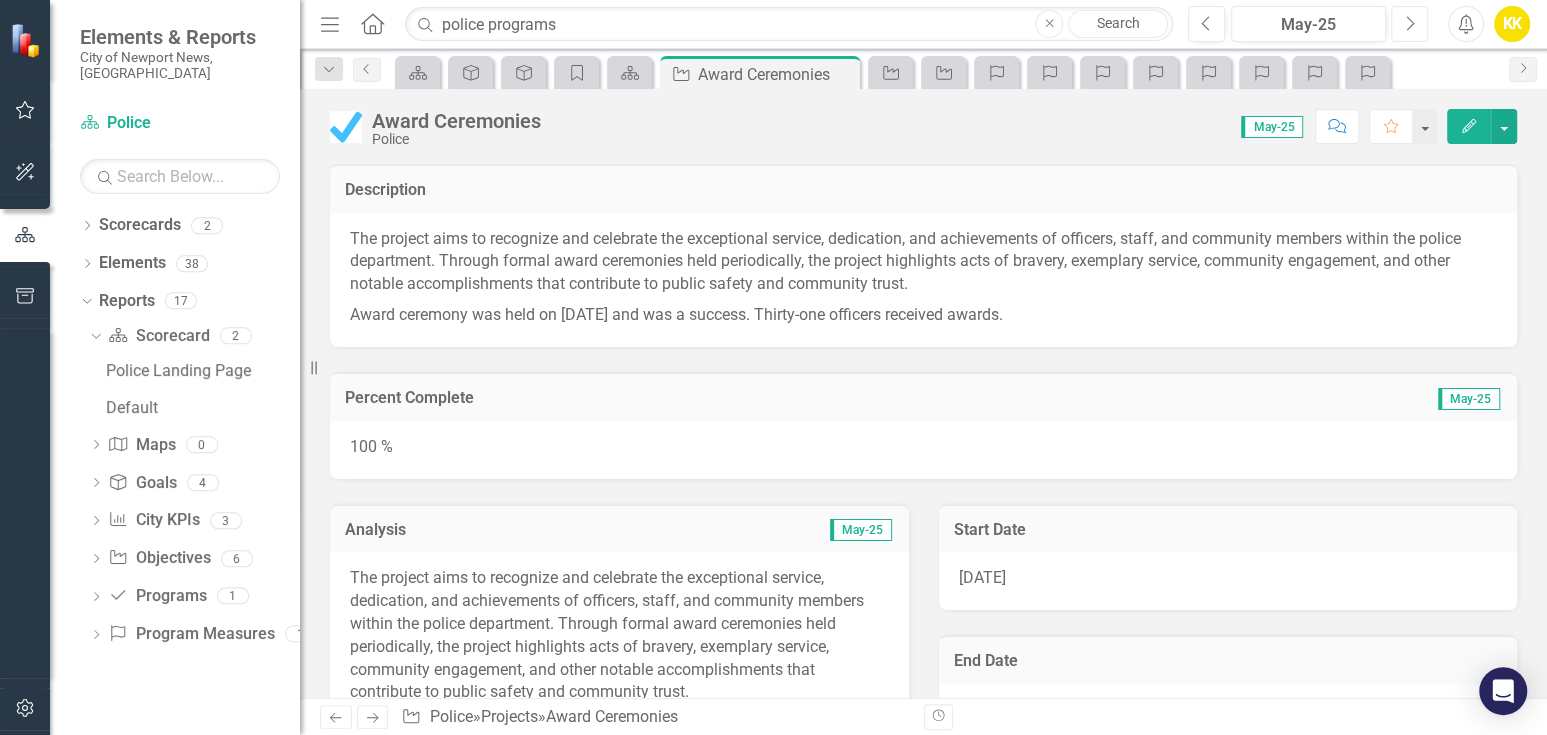 click on "Next" at bounding box center (1409, 24) 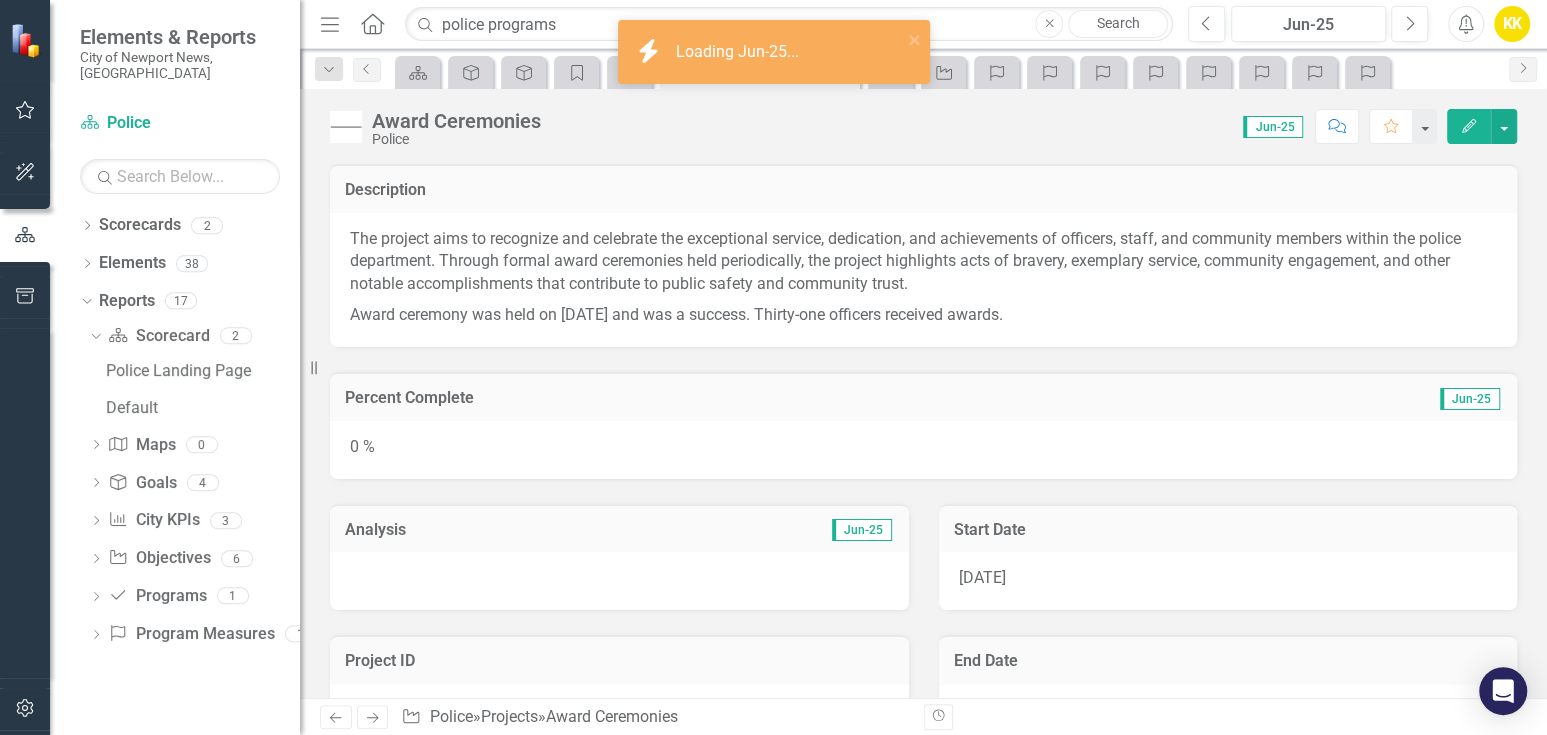click on "0 %" at bounding box center [923, 450] 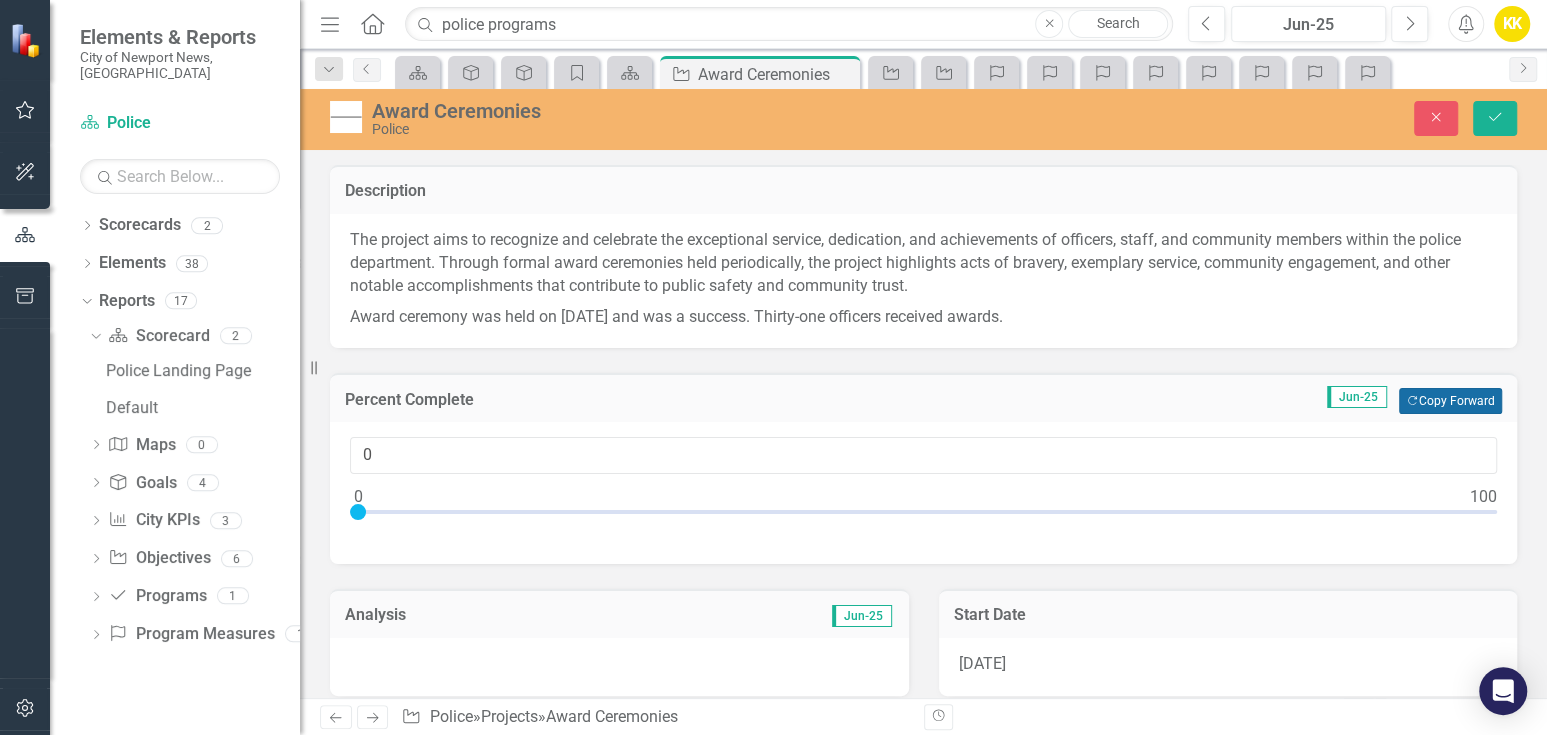 click on "Copy Forward  Copy Forward" at bounding box center [1450, 401] 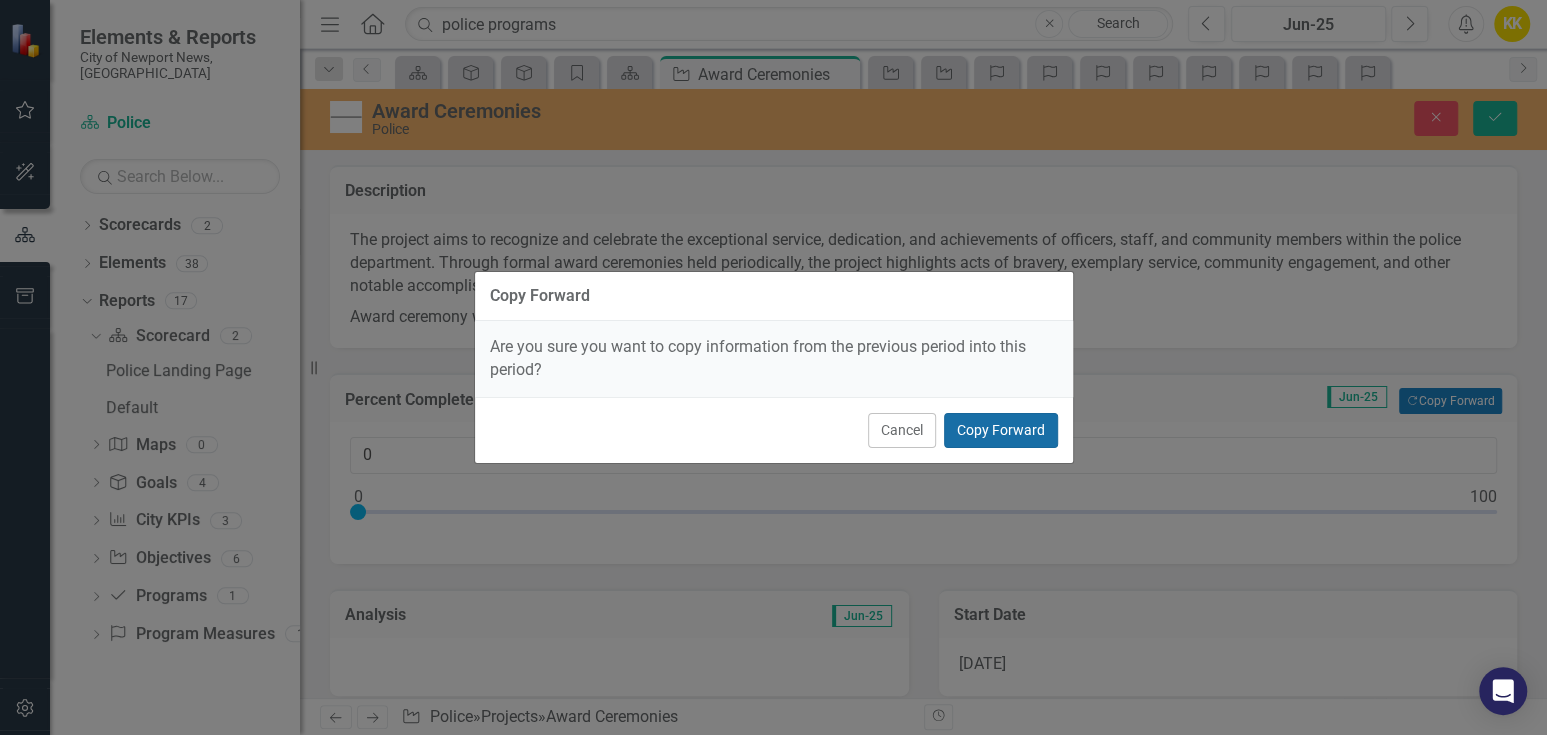 drag, startPoint x: 1041, startPoint y: 429, endPoint x: 1164, endPoint y: 539, distance: 165.01212 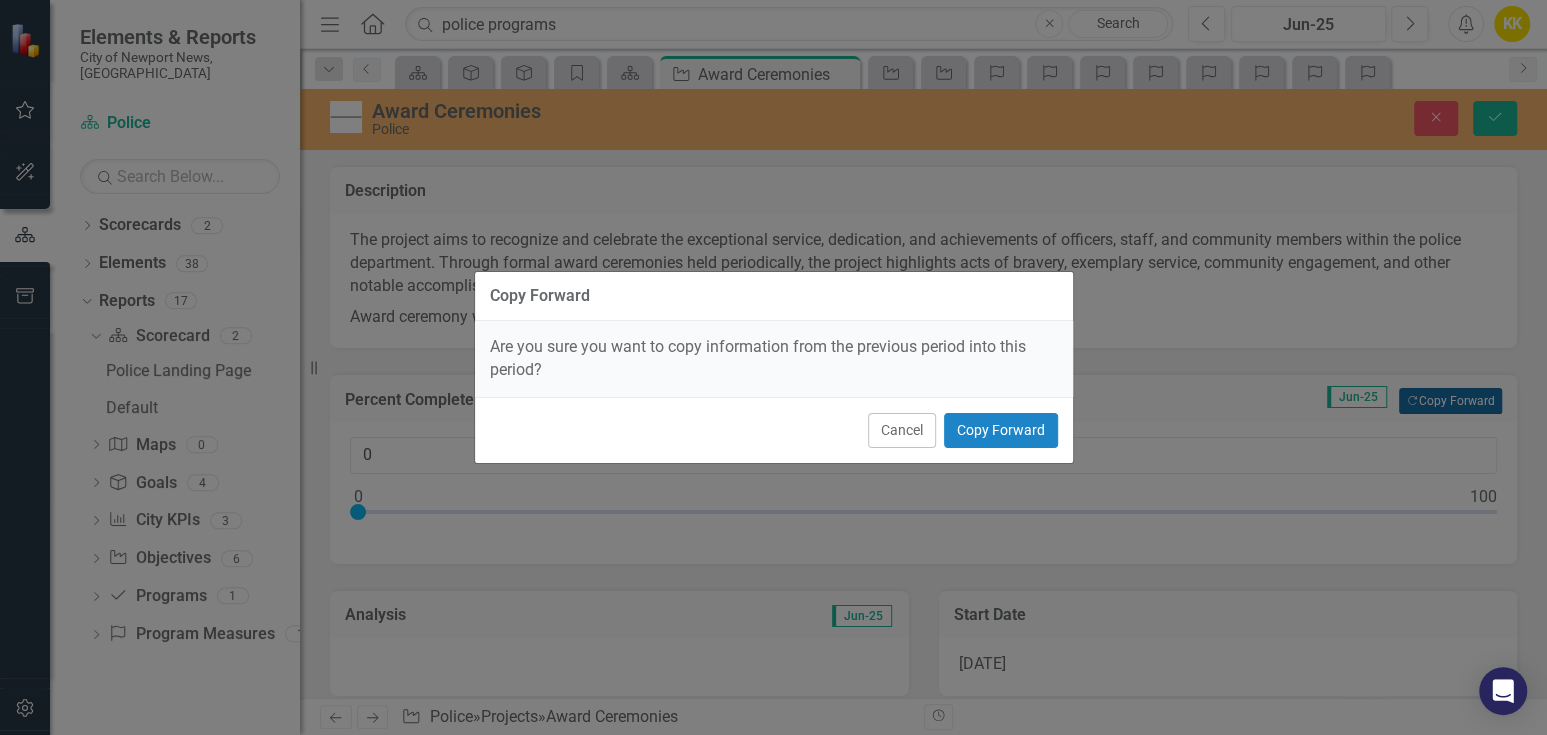 type on "100" 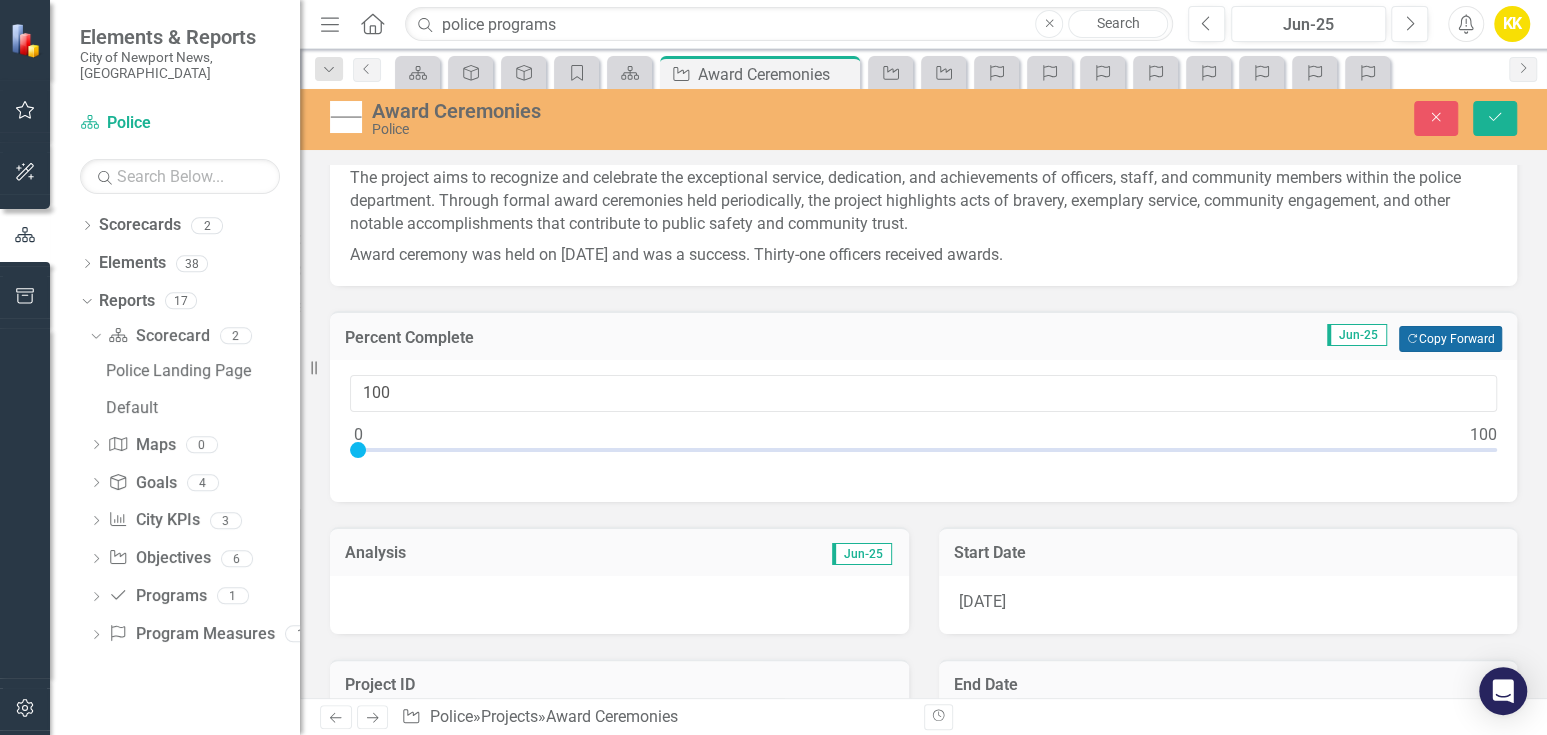 scroll, scrollTop: 111, scrollLeft: 0, axis: vertical 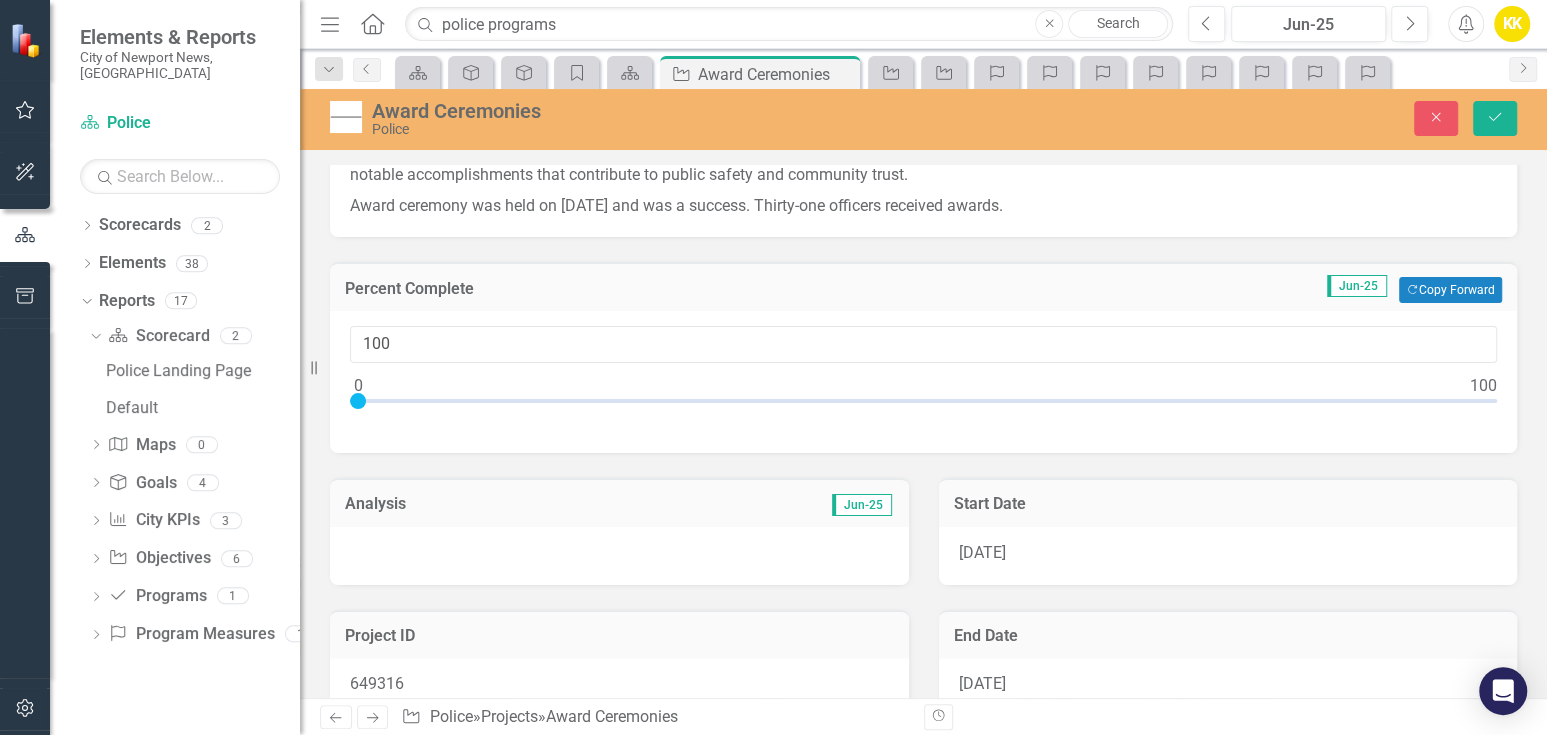 click on "Analysis" at bounding box center [481, 506] 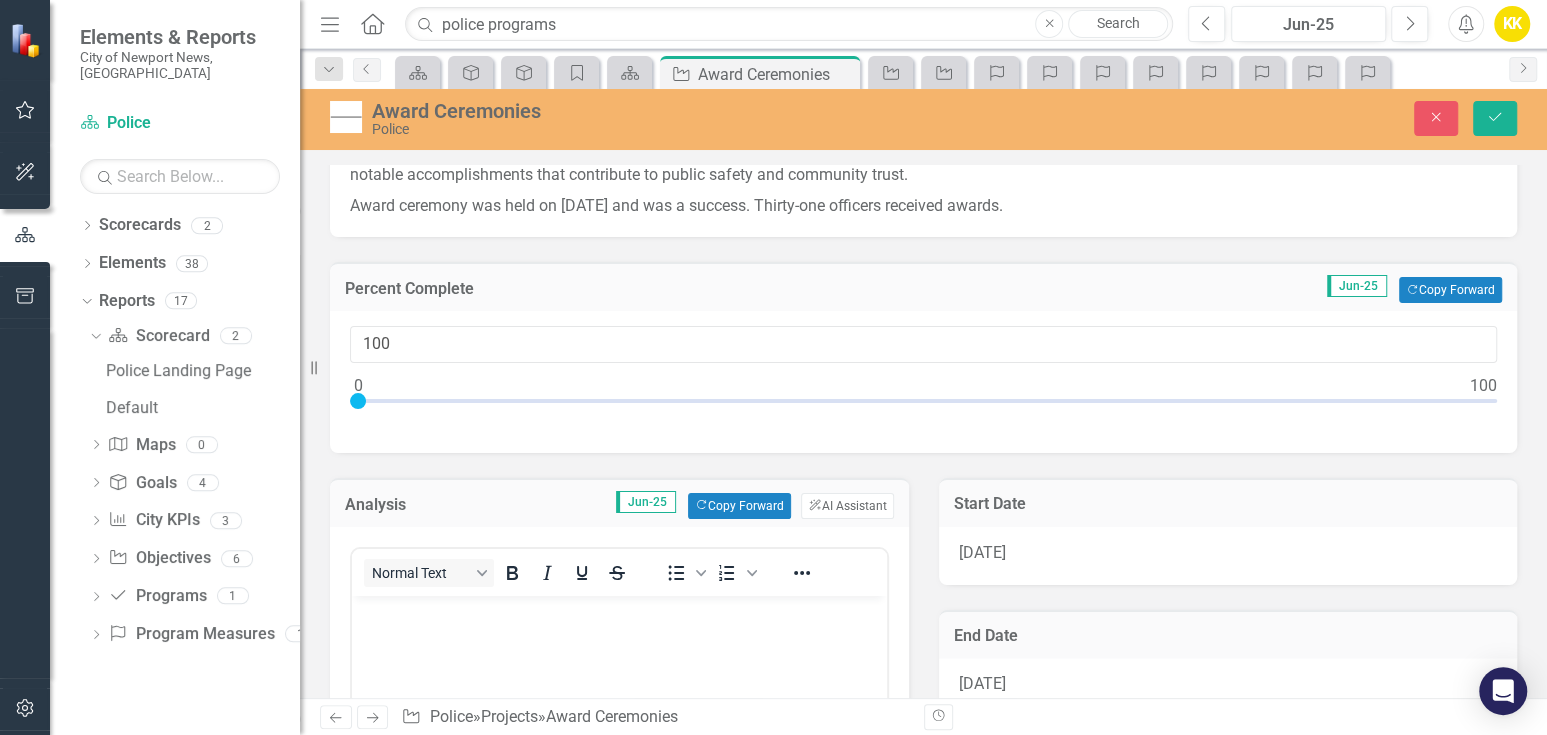 scroll, scrollTop: 0, scrollLeft: 0, axis: both 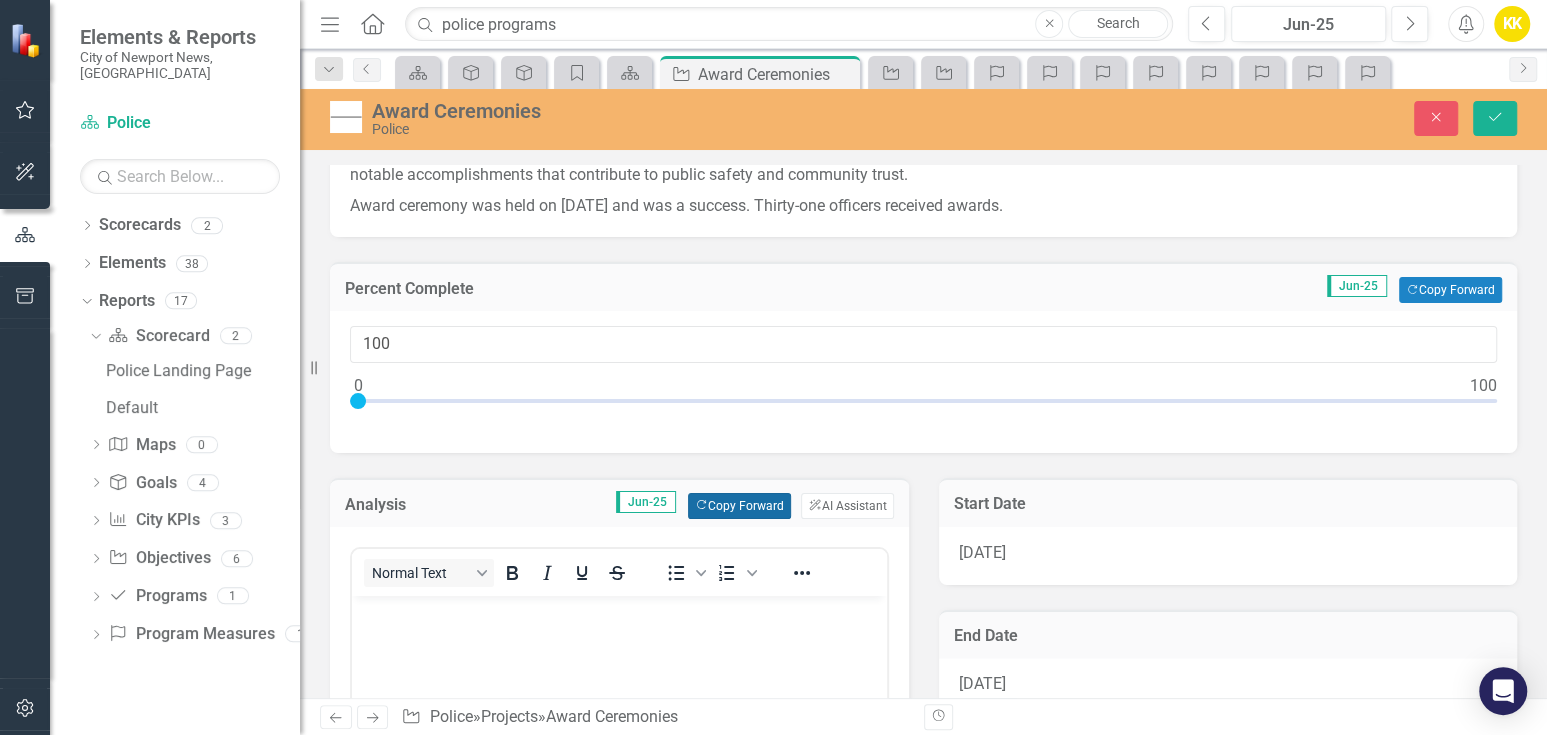 click on "Copy Forward  Copy Forward" at bounding box center [739, 506] 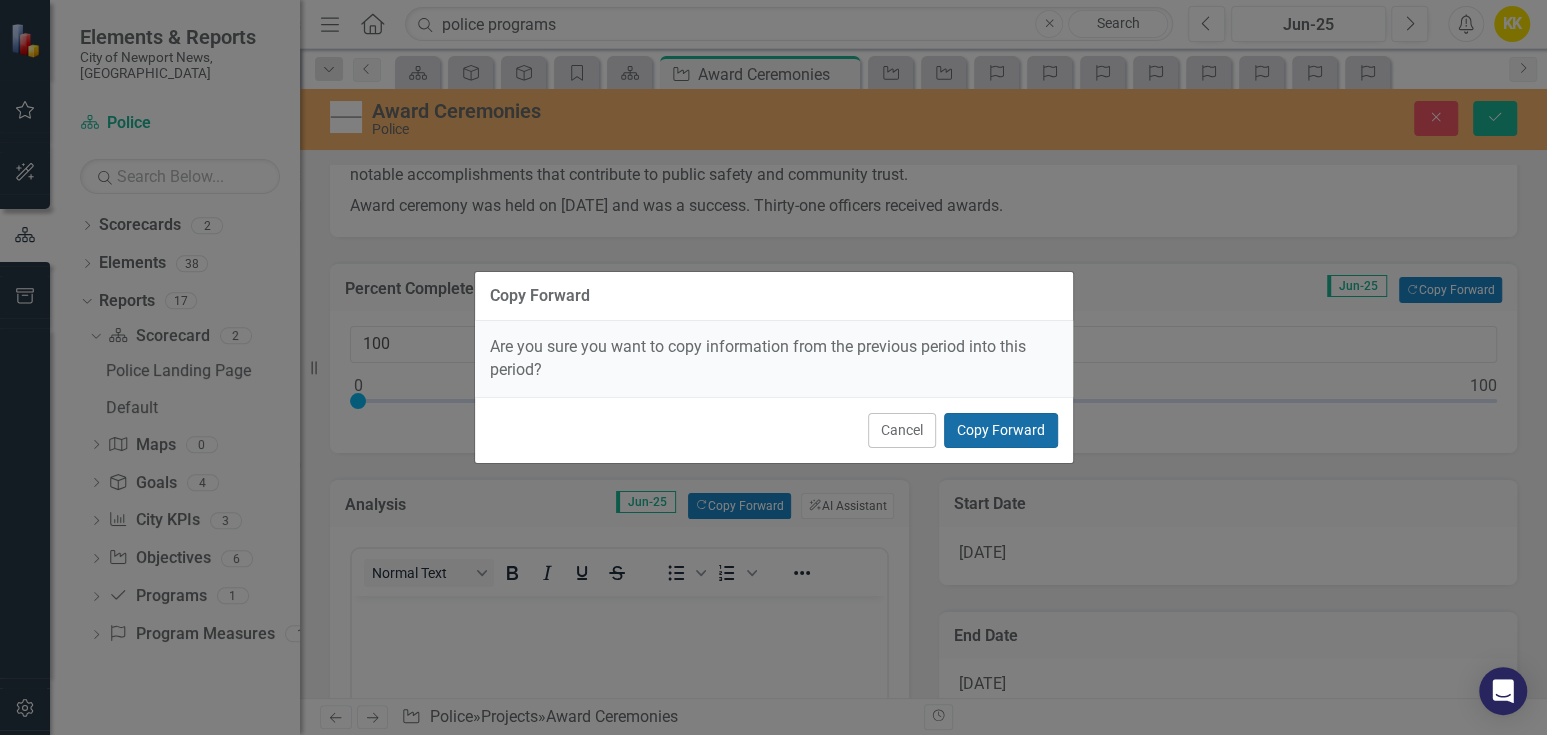 click on "Copy Forward" at bounding box center (1001, 430) 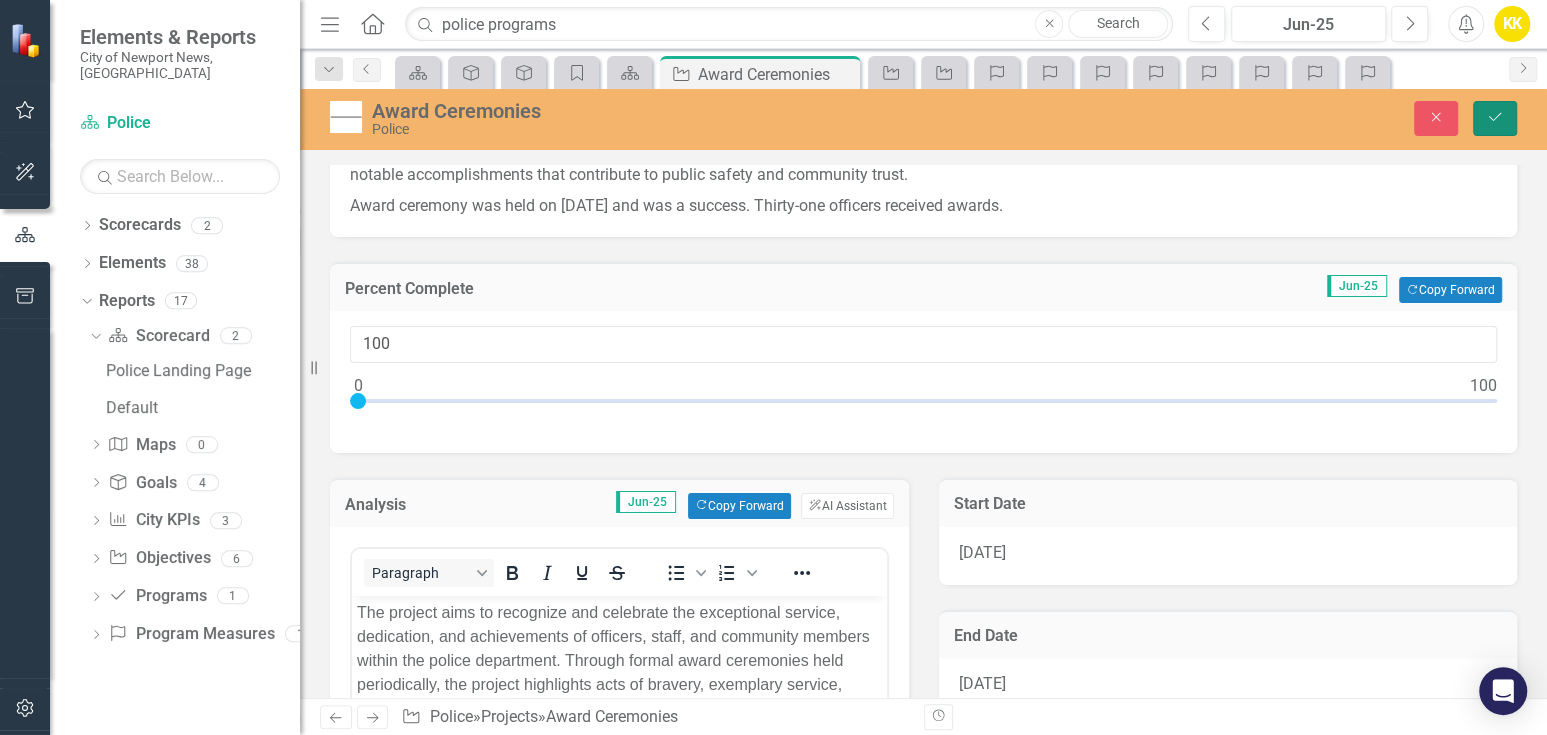 click on "Save" at bounding box center (1495, 118) 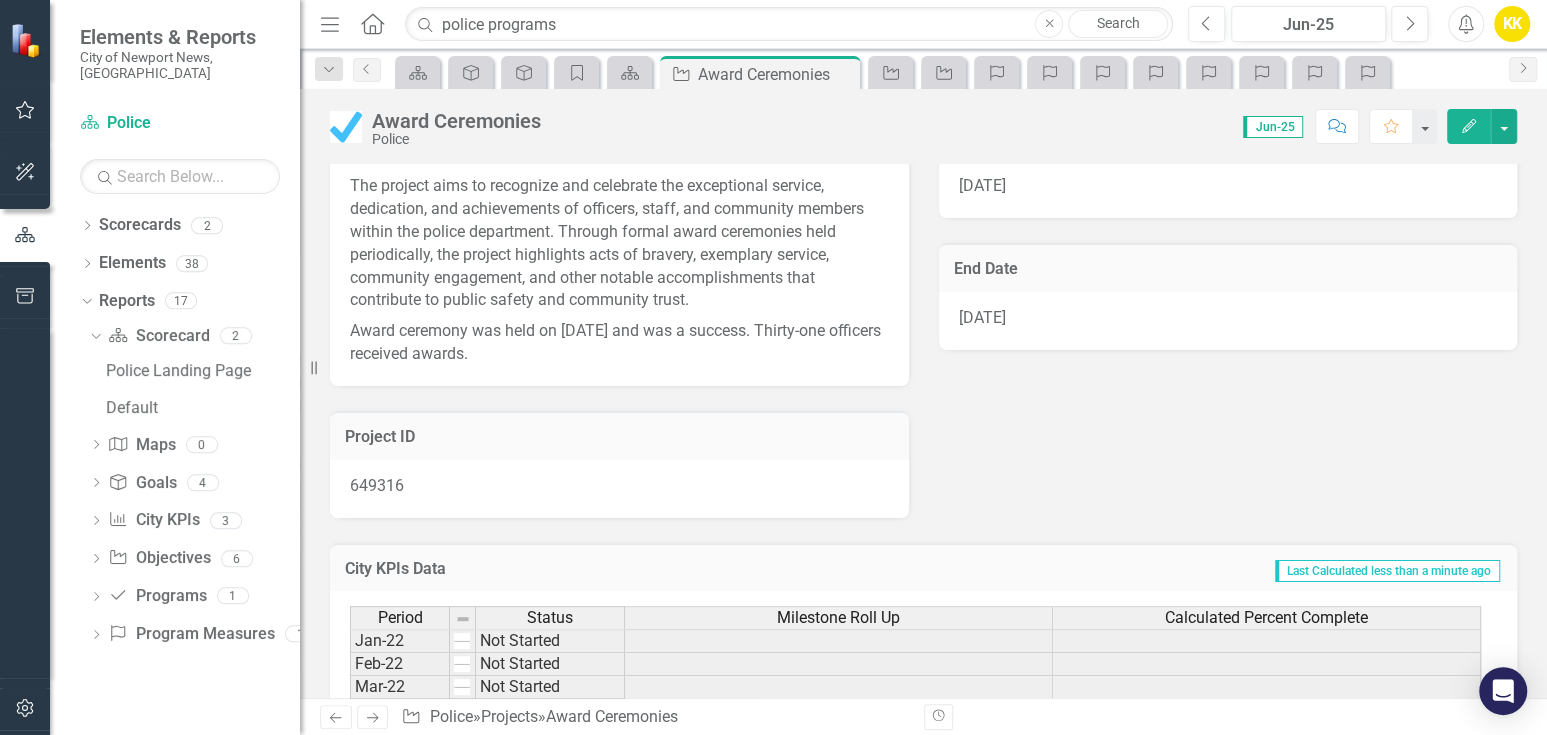 scroll, scrollTop: 0, scrollLeft: 0, axis: both 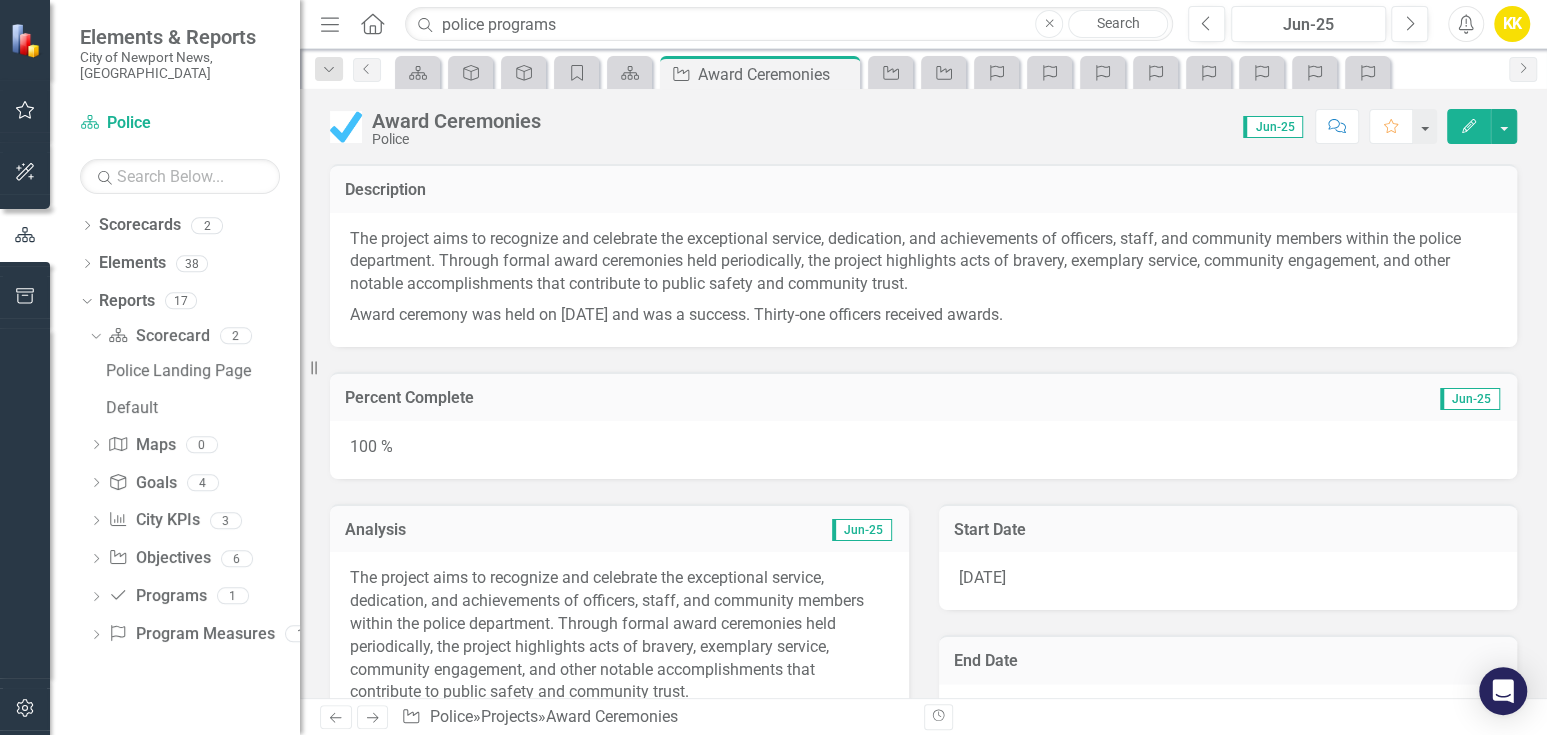 click on "Award Ceremonies Police Score: 0.00 Jun-25 Completed  Comment Favorite Edit" at bounding box center (923, 119) 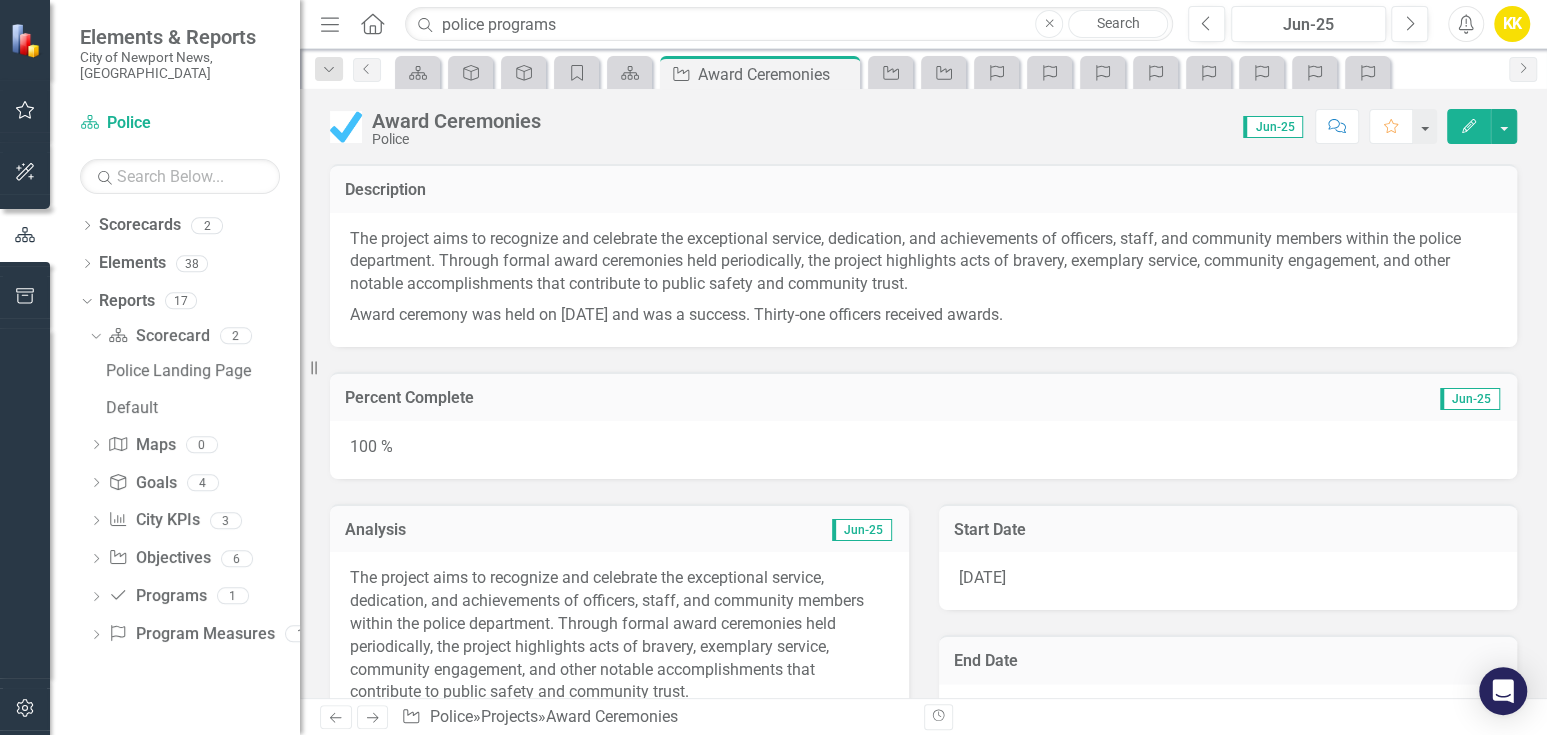 click on "Score: 0.00 Jun-25 Completed  Comment Favorite Edit" at bounding box center [1034, 126] 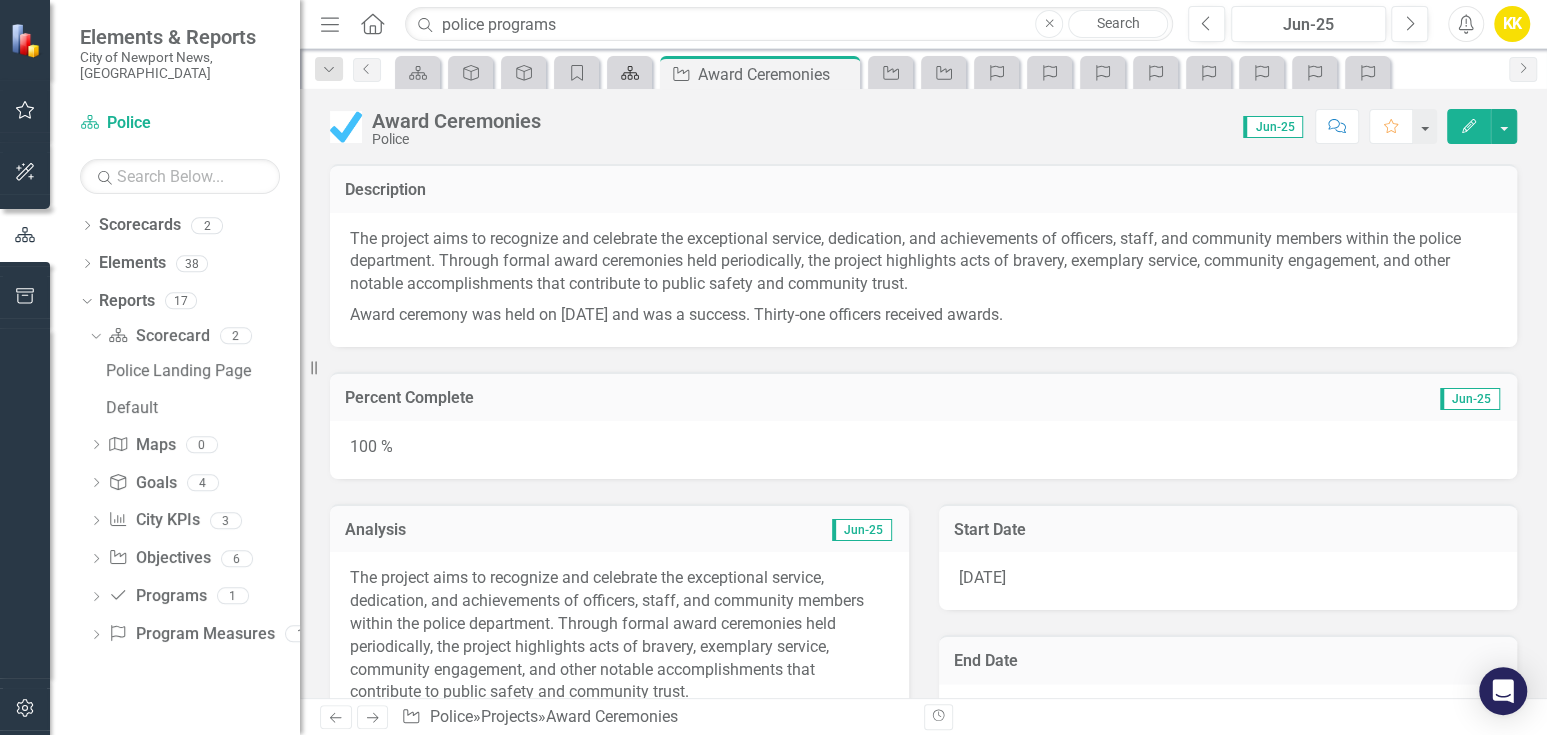 click on "Scorecard" at bounding box center (626, 72) 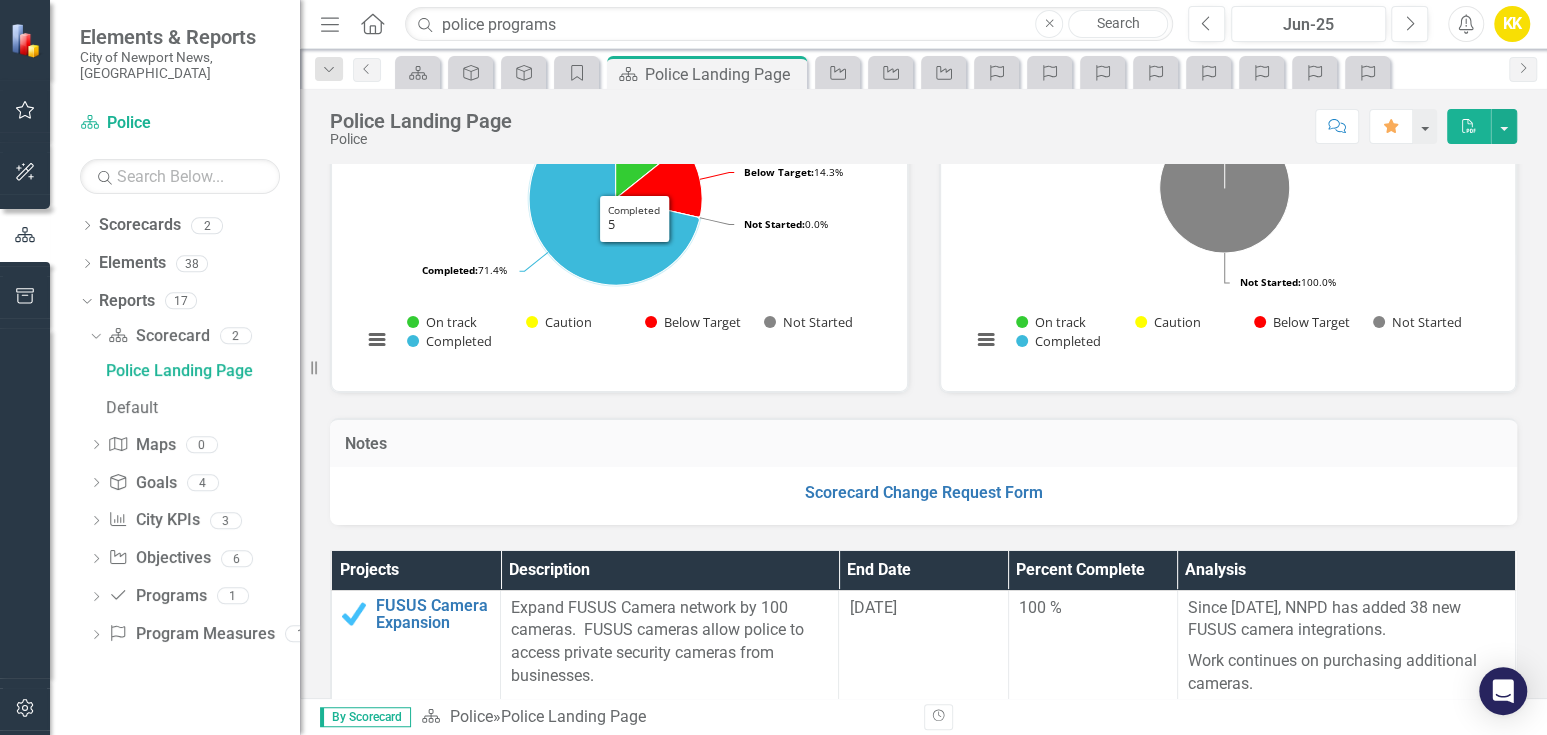 scroll, scrollTop: 333, scrollLeft: 0, axis: vertical 